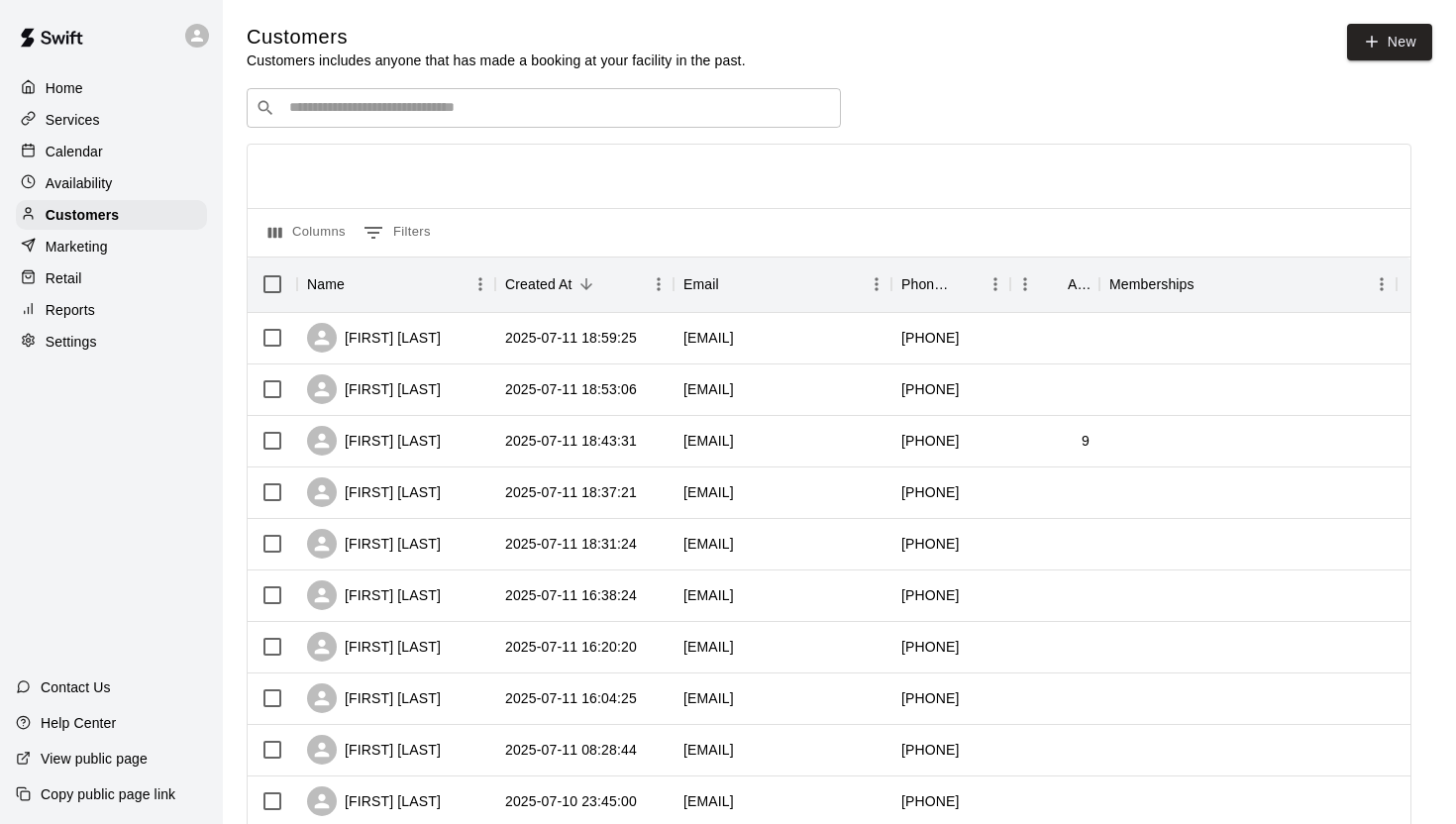 scroll, scrollTop: 0, scrollLeft: 0, axis: both 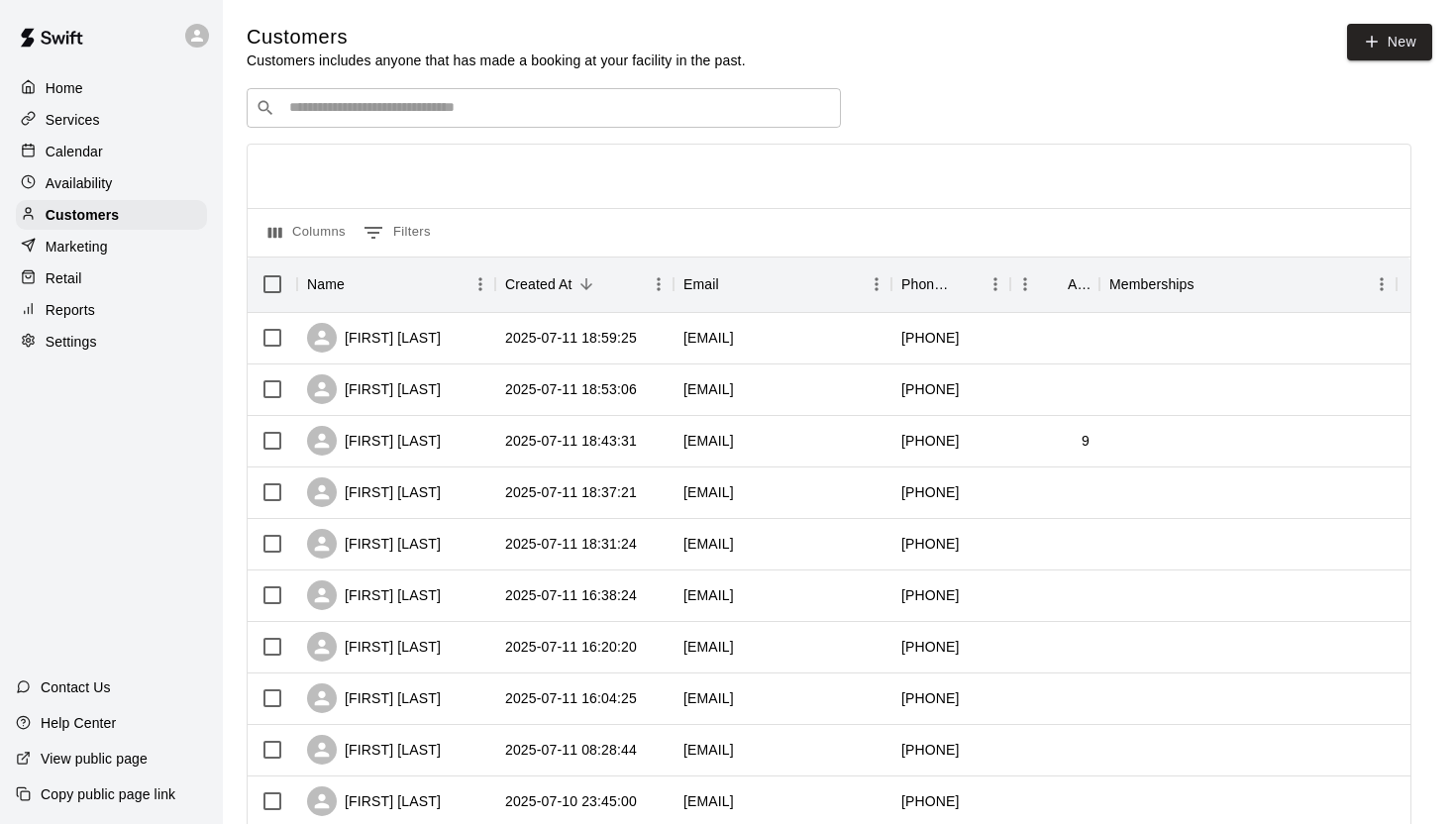 click on "Services" at bounding box center (111, 120) 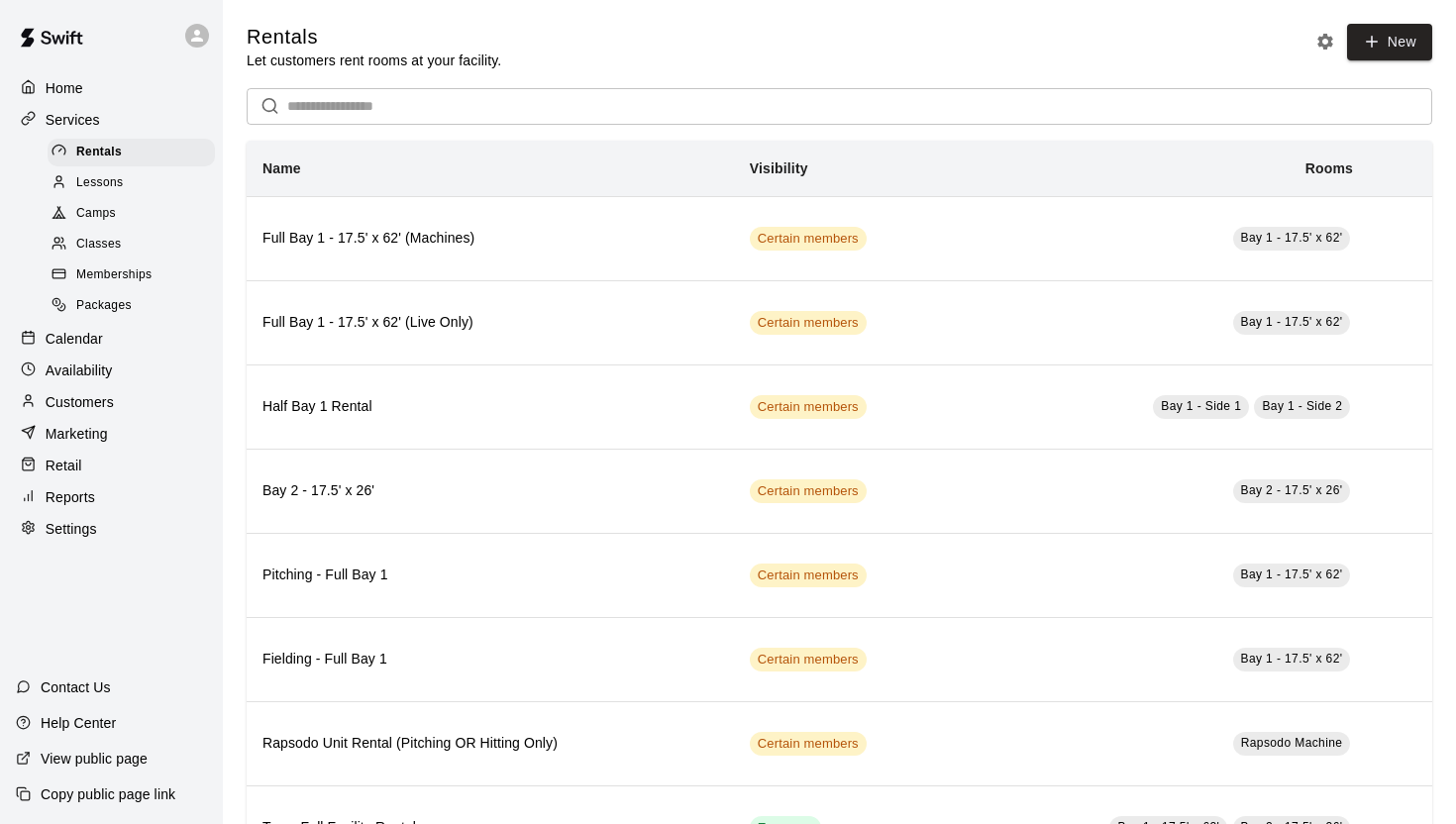click on "Lessons" at bounding box center [131, 183] 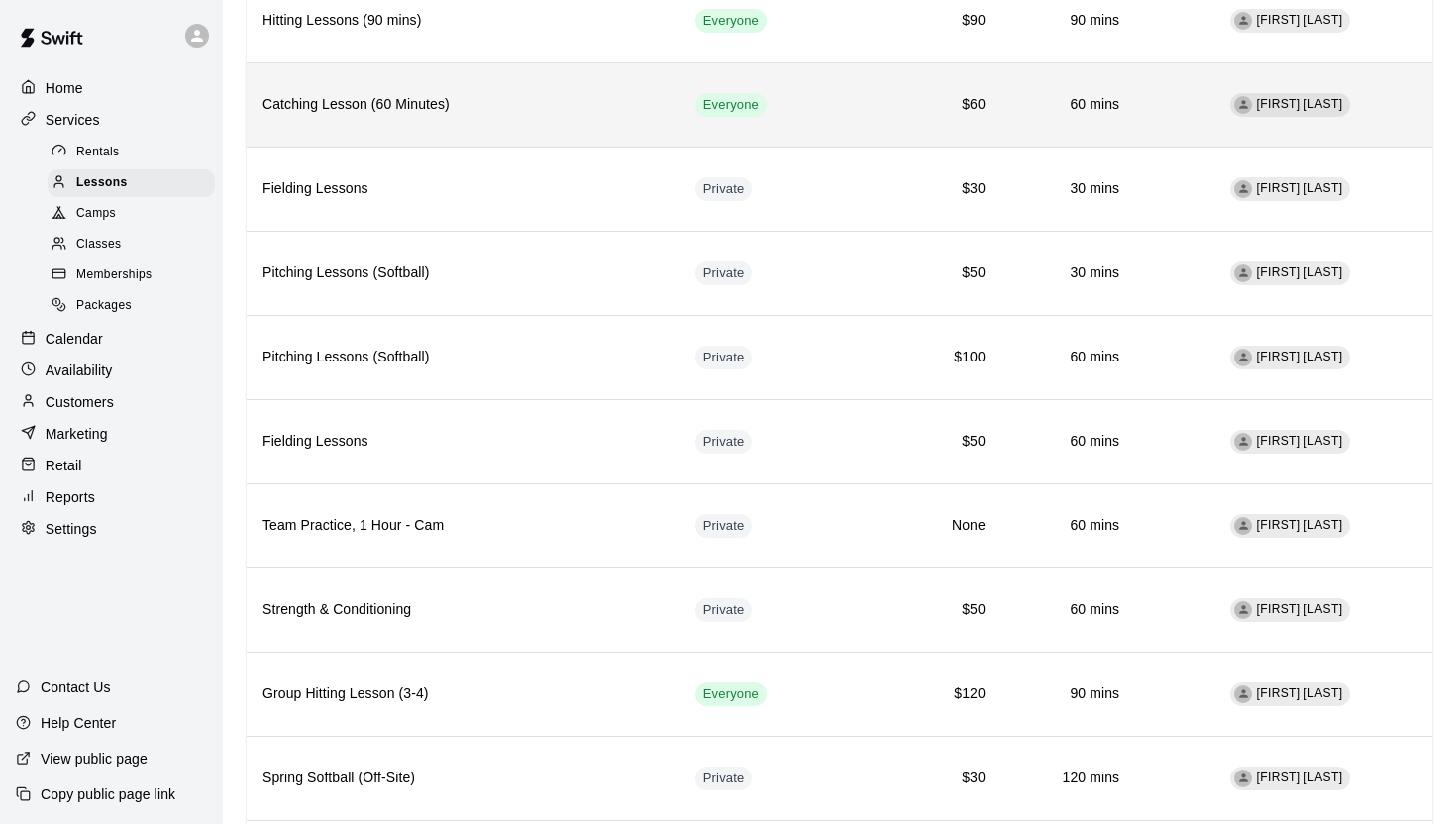 scroll, scrollTop: 0, scrollLeft: 0, axis: both 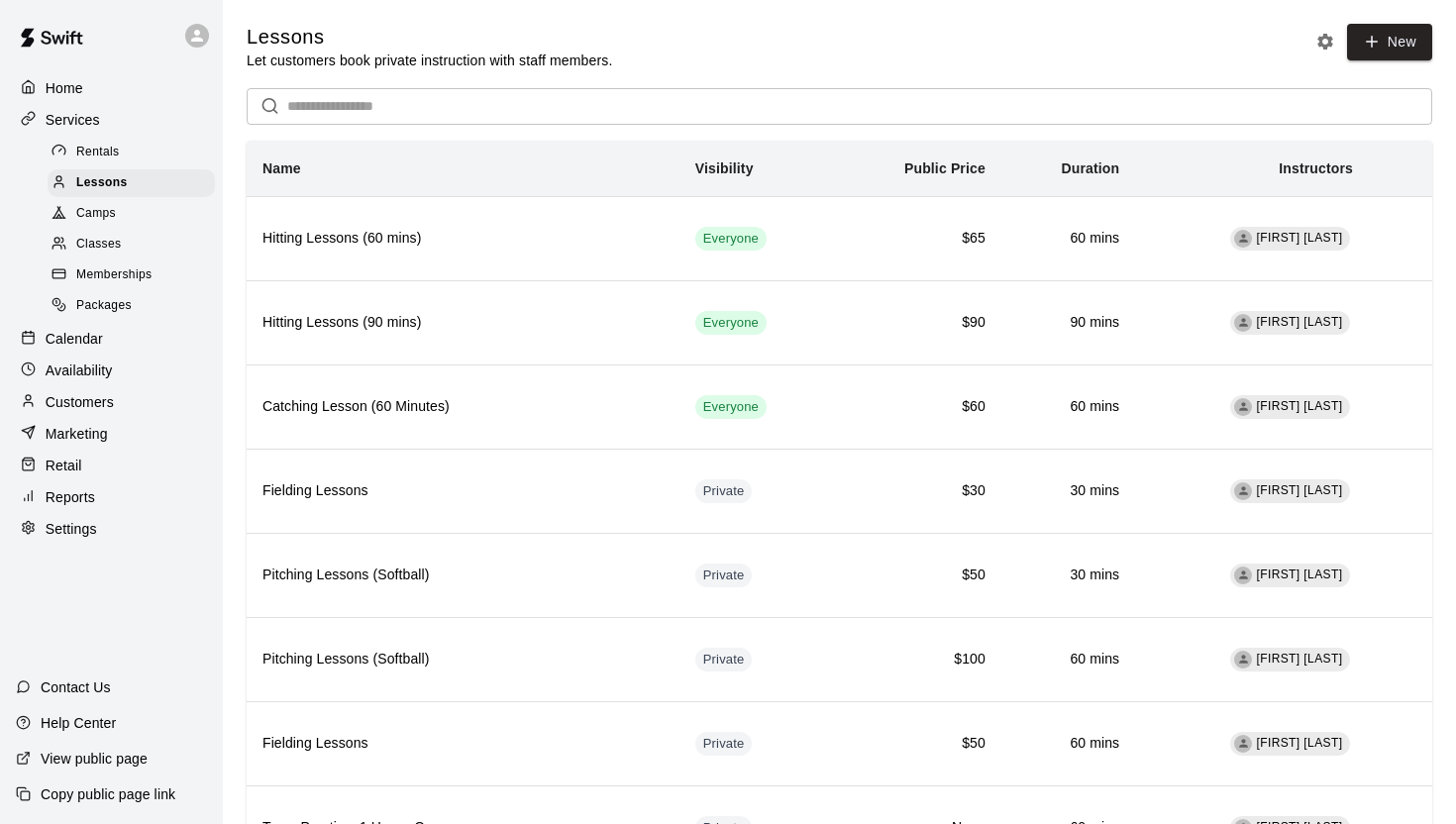 click on "Rentals" at bounding box center [131, 153] 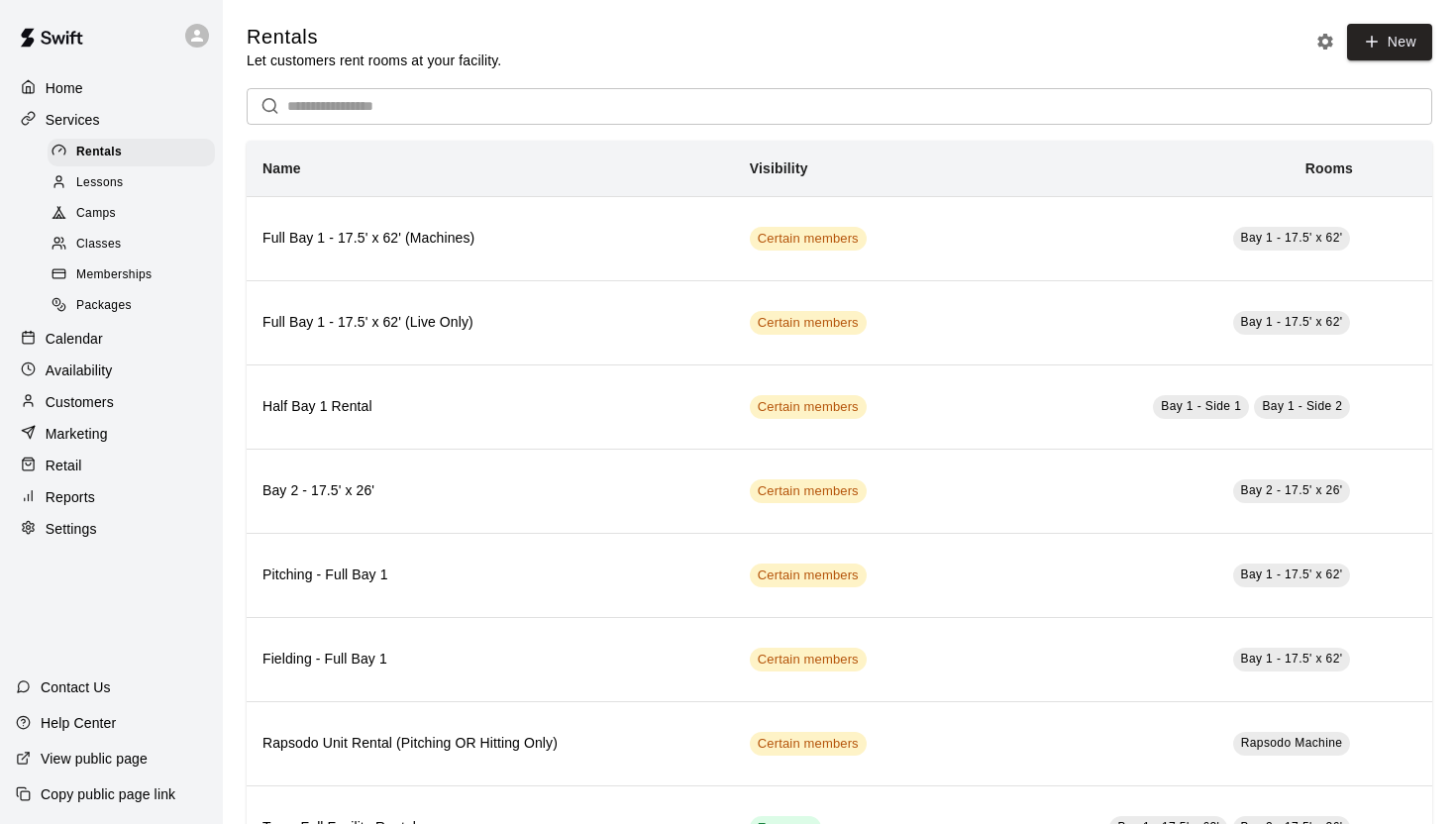 click on "Lessons" at bounding box center [131, 183] 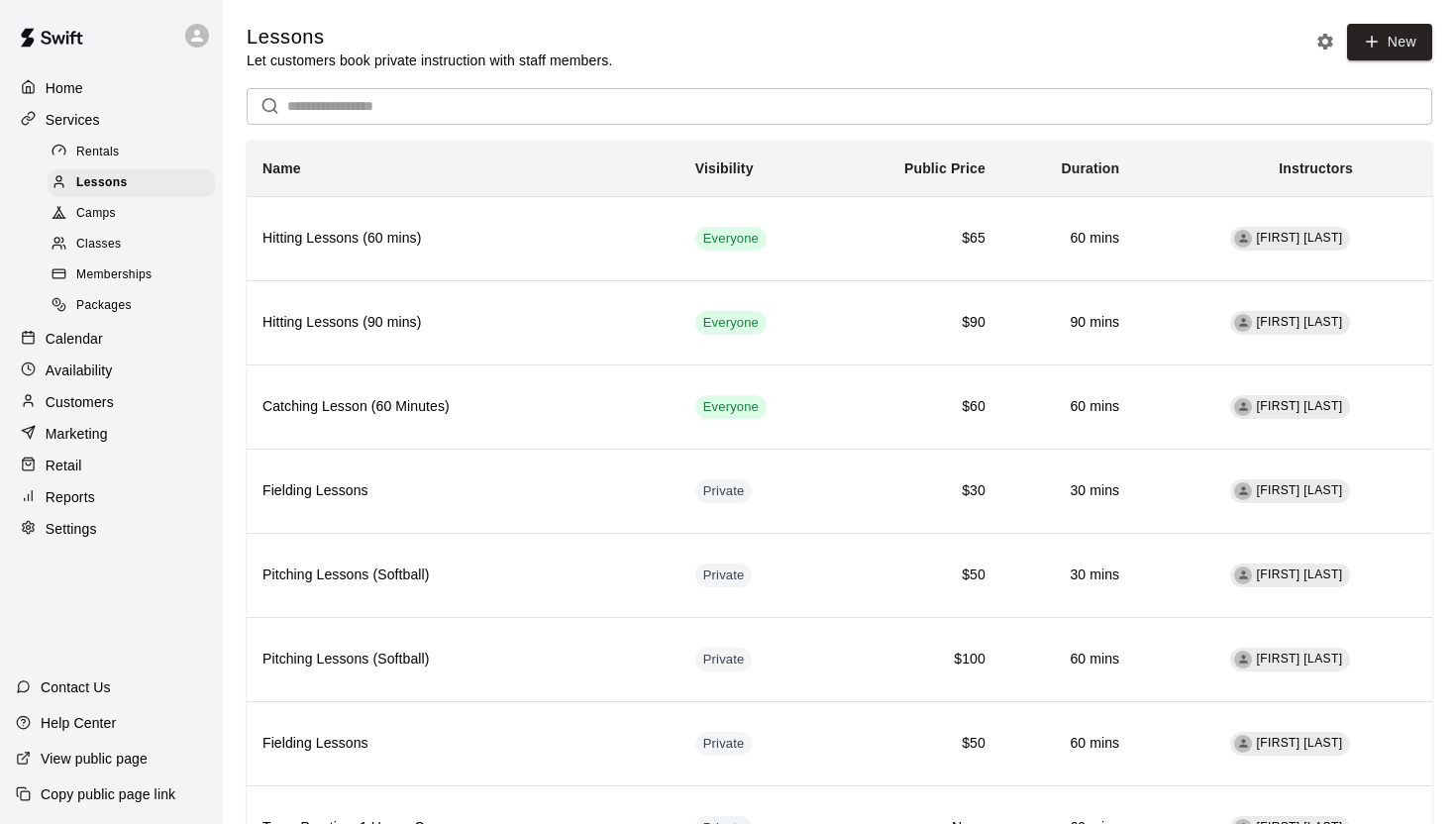 click on "Camps" at bounding box center [131, 214] 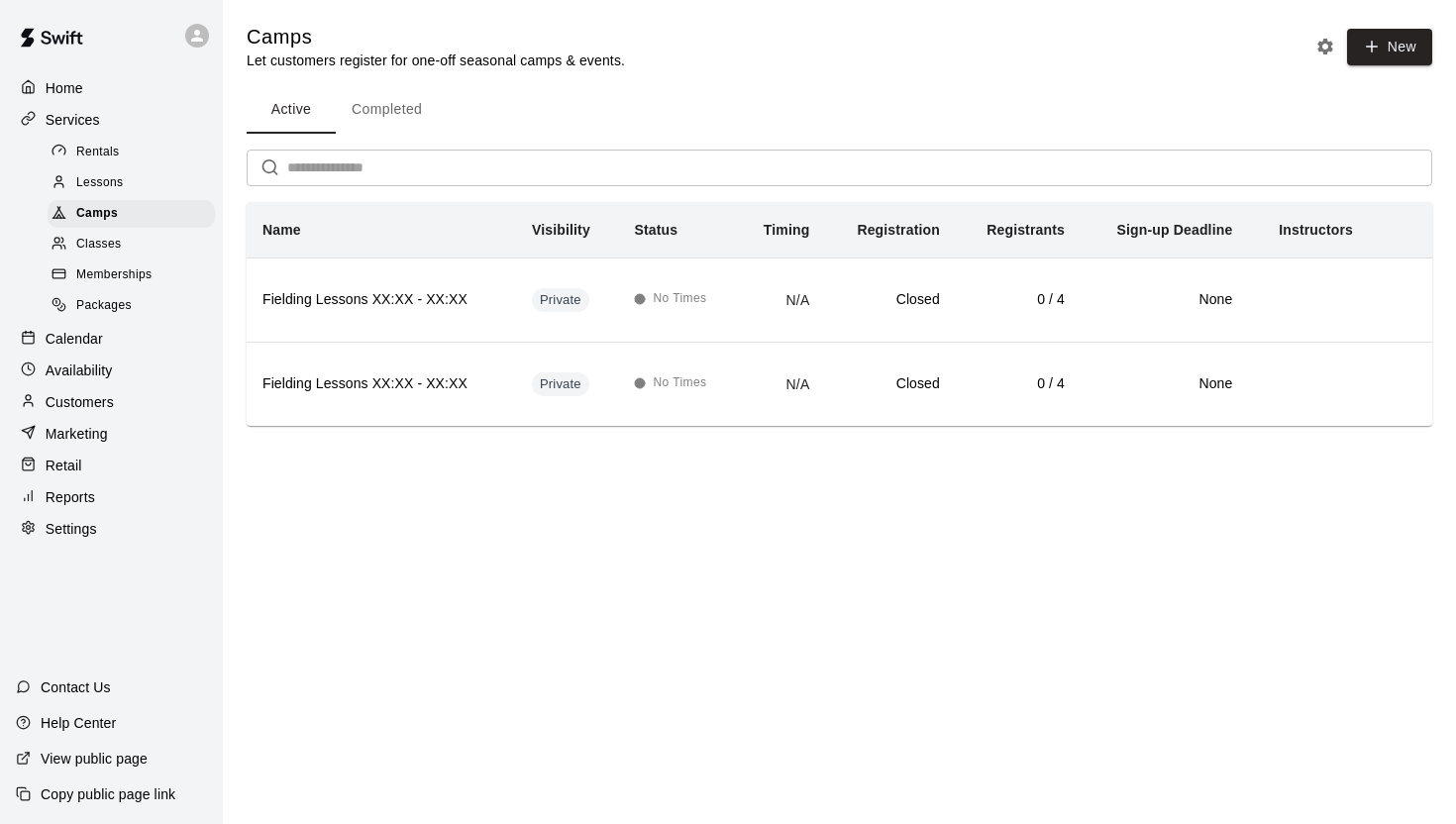 click on "Classes" at bounding box center [98, 245] 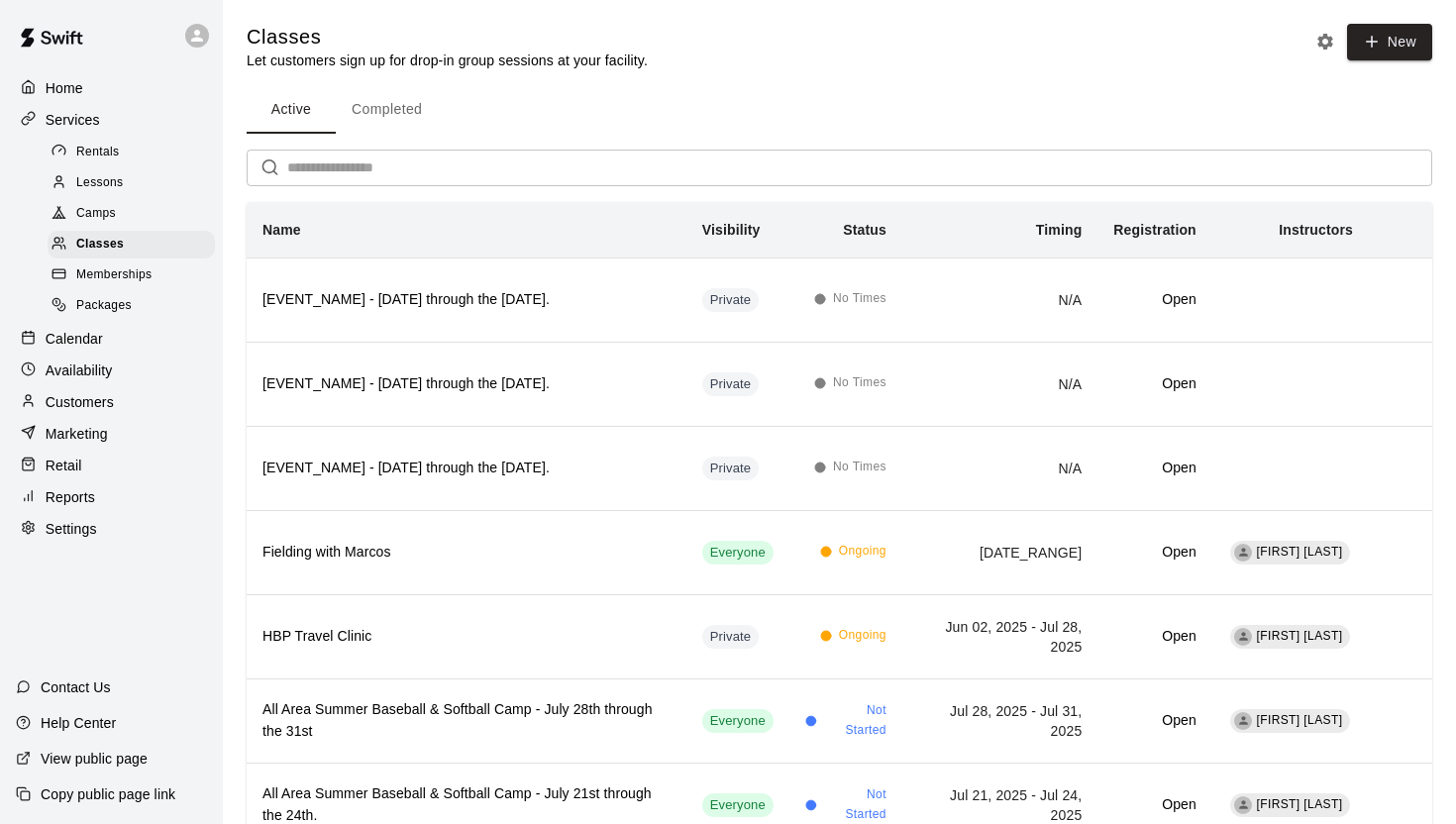 click on "Memberships" at bounding box center (114, 275) 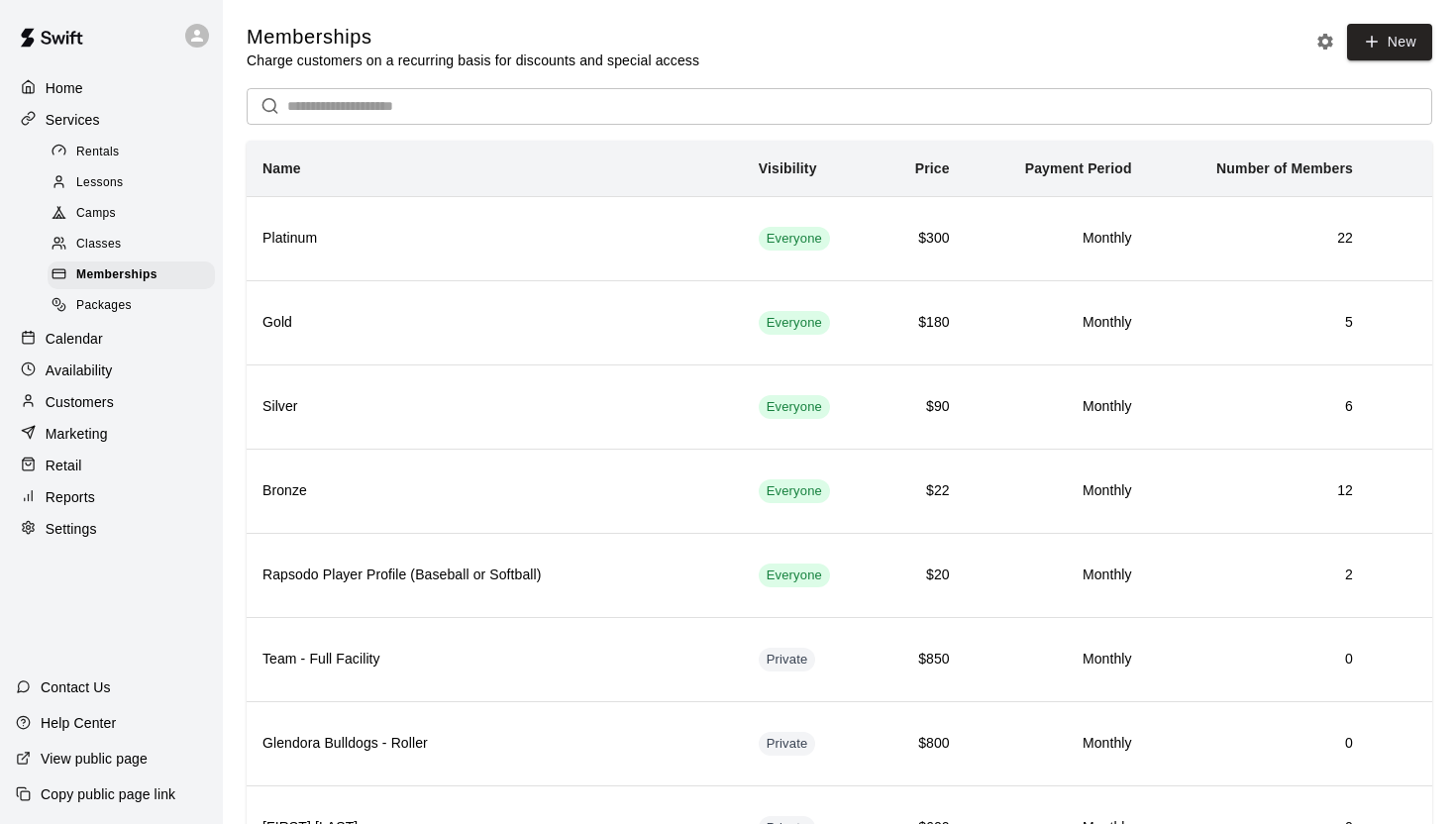 click on "Camps" at bounding box center [131, 214] 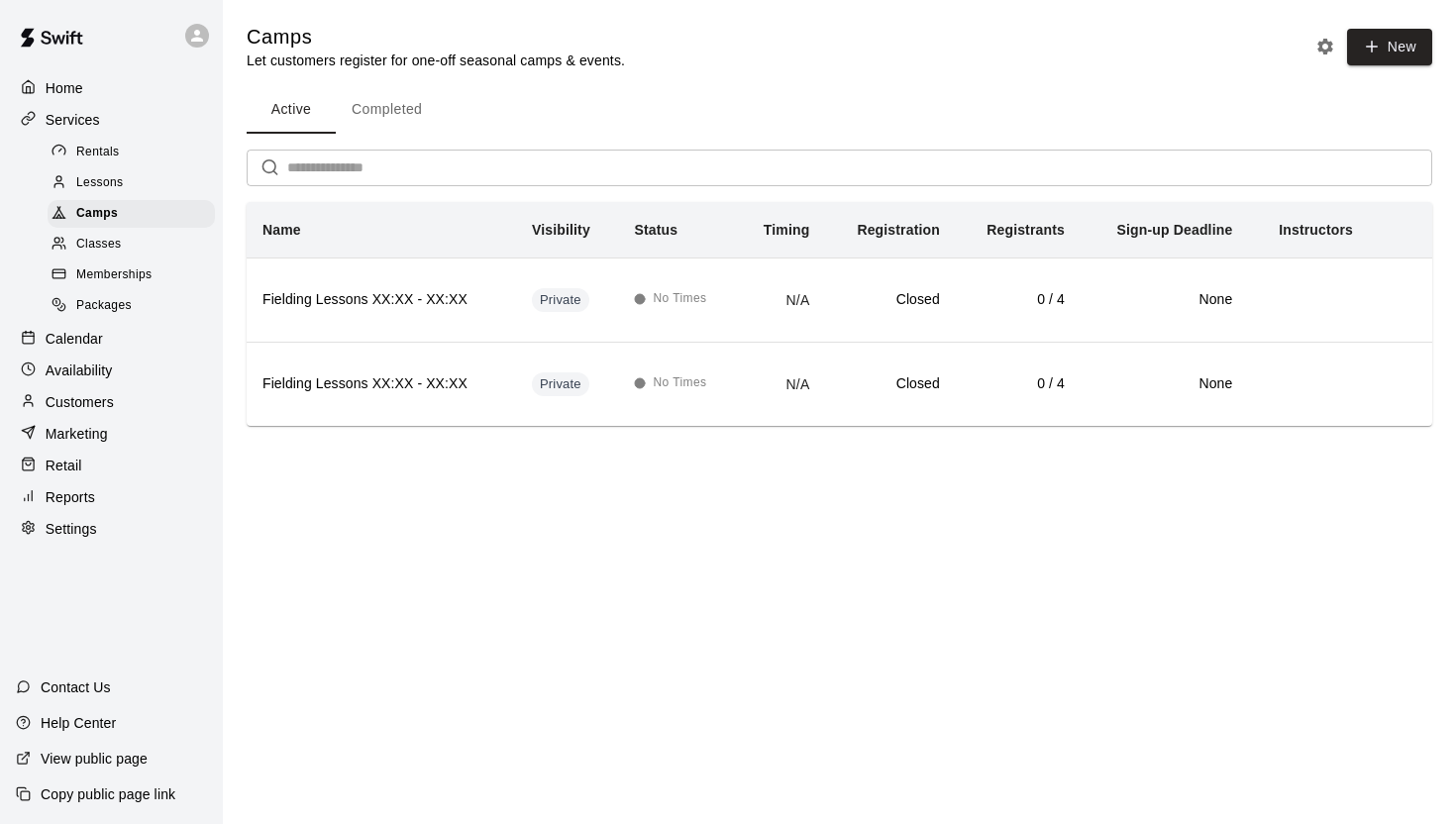 click on "Classes" at bounding box center (98, 245) 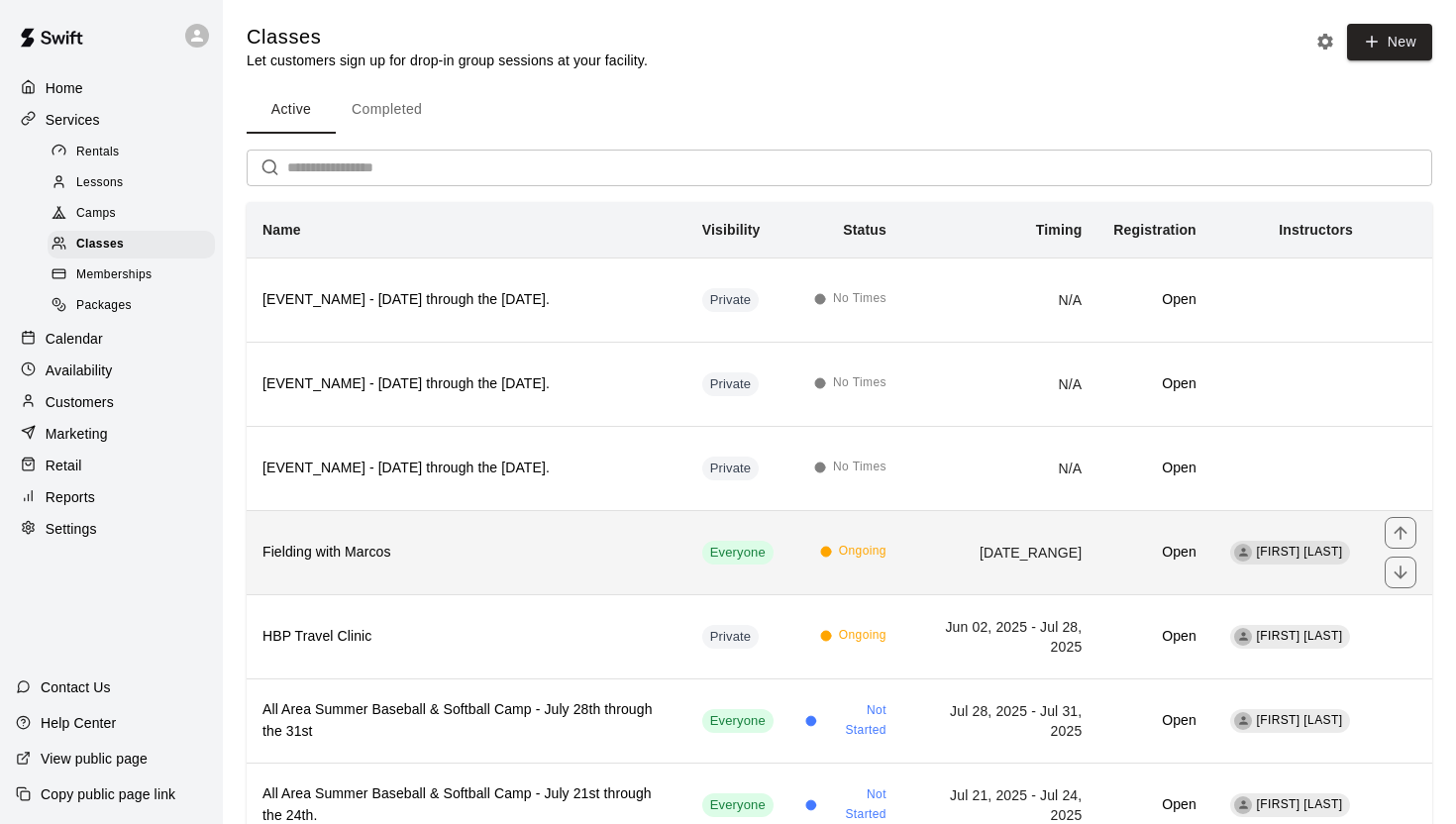 scroll, scrollTop: 162, scrollLeft: 0, axis: vertical 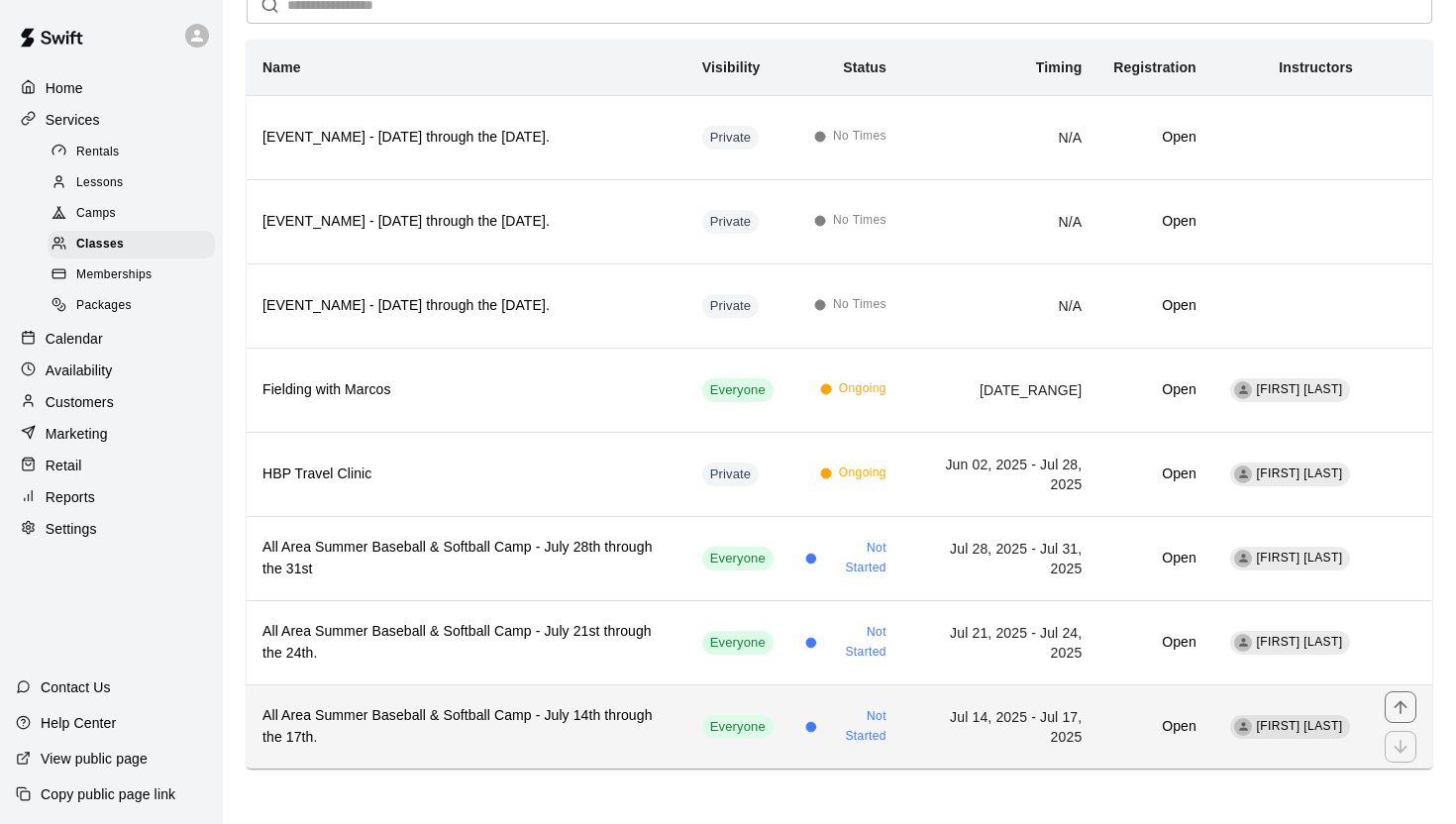 click on "All Area Summer Baseball & Softball Camp - July 14th through the 17th." at bounding box center (467, 727) 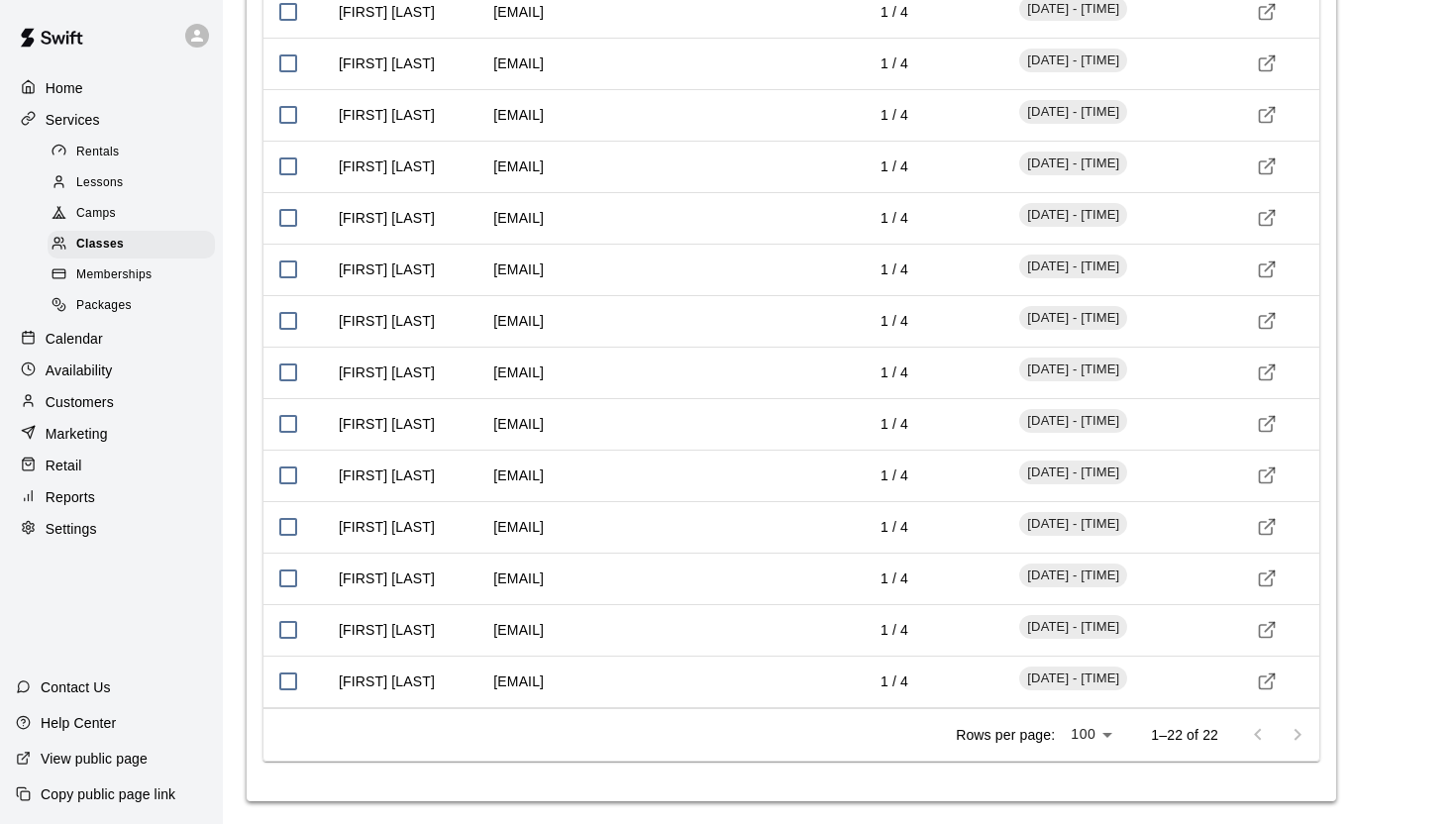 scroll, scrollTop: 2568, scrollLeft: 0, axis: vertical 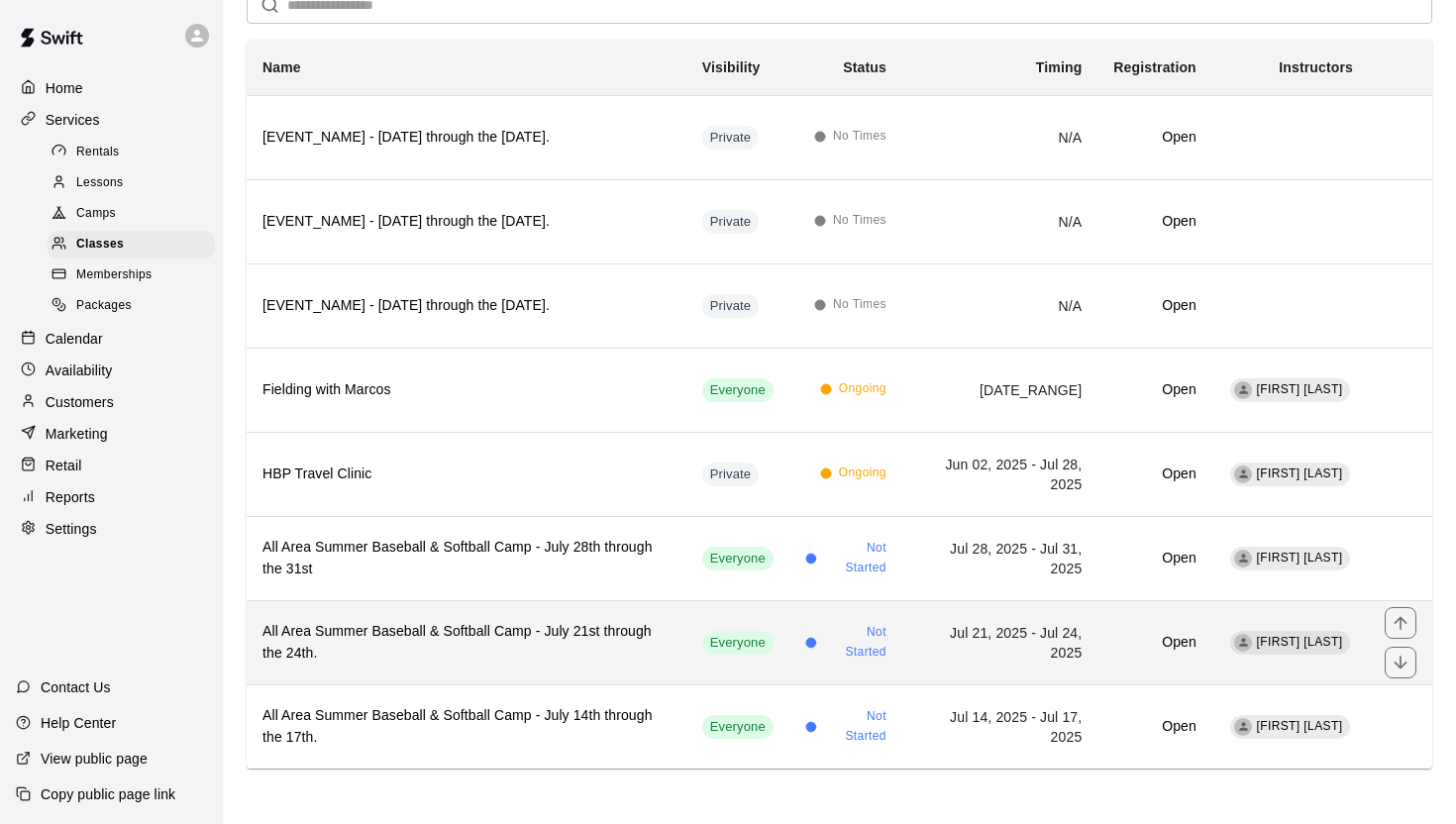 click on "All Area Summer Baseball & Softball Camp - July 21st through the 24th." at bounding box center [467, 643] 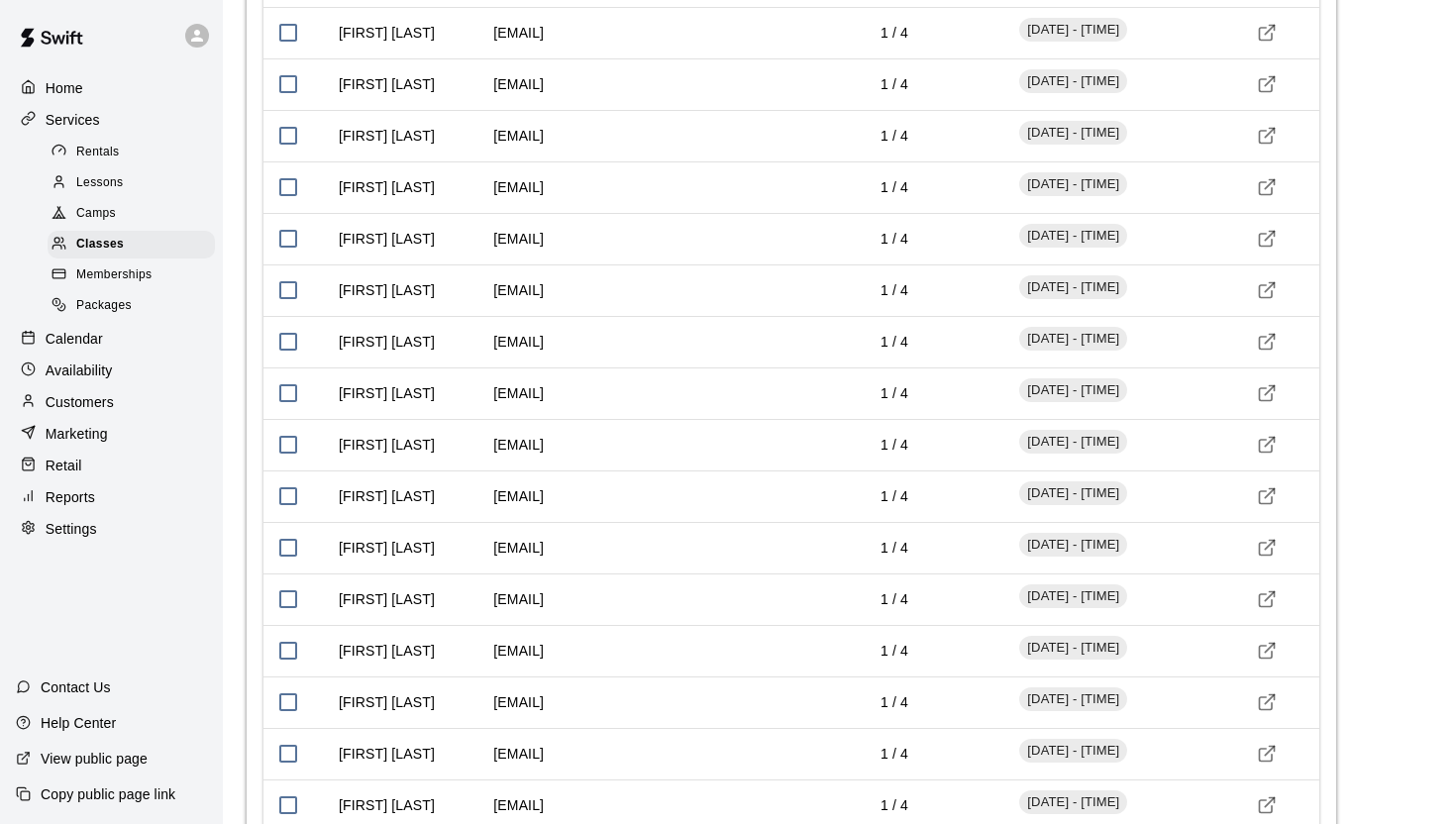 scroll, scrollTop: 2671, scrollLeft: 0, axis: vertical 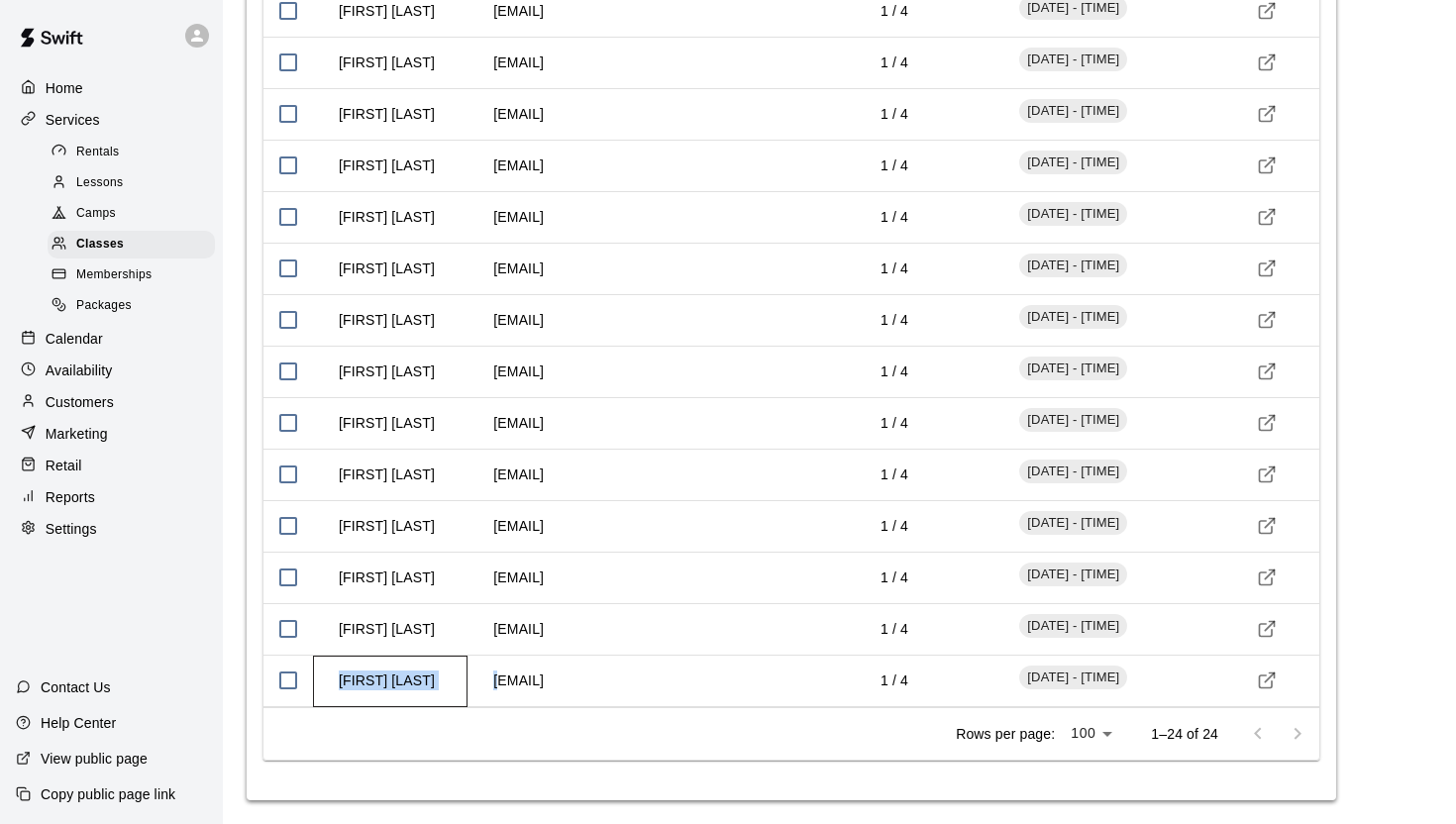 drag, startPoint x: 340, startPoint y: 681, endPoint x: 499, endPoint y: 683, distance: 159.01258 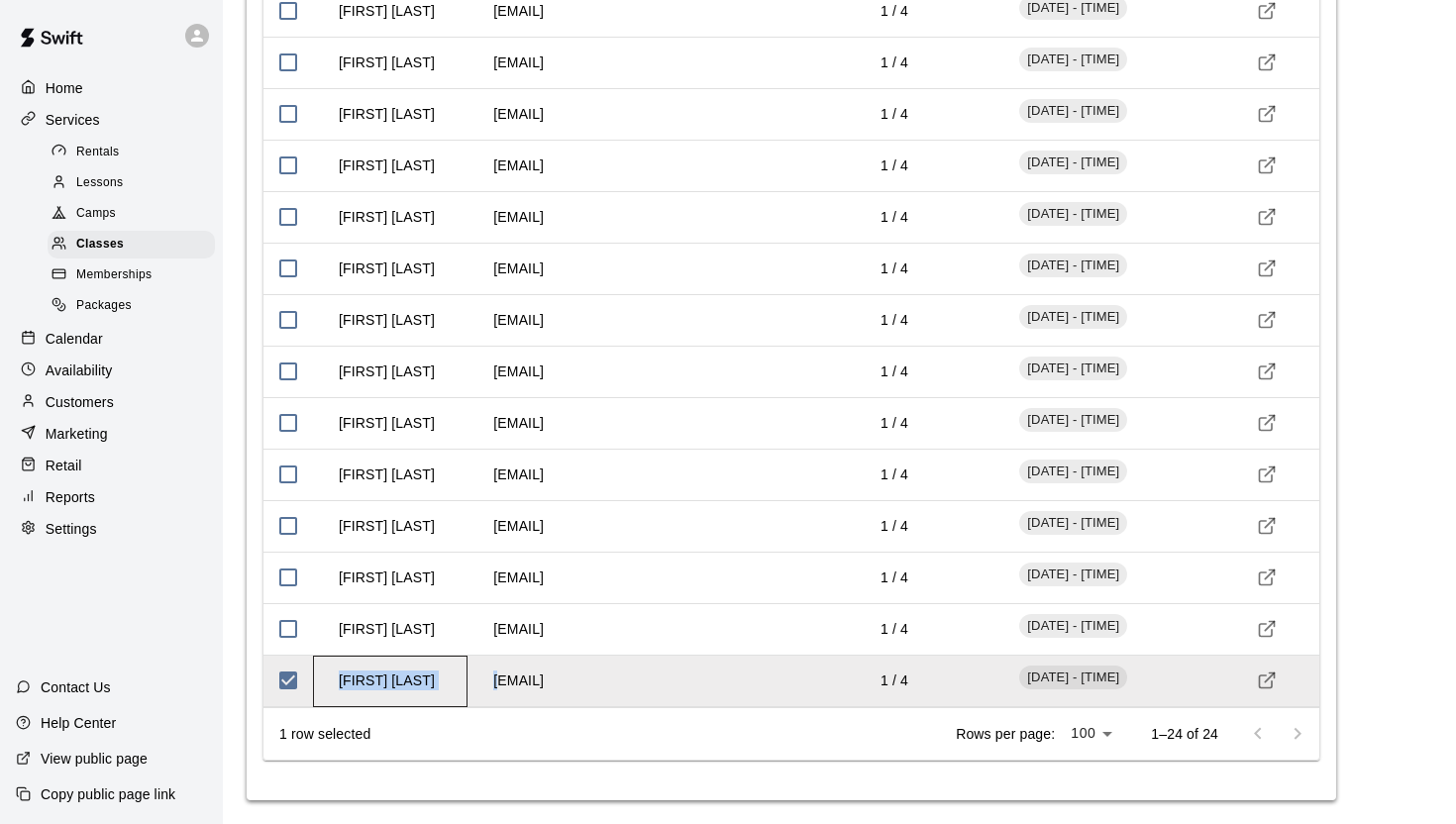 click on "Jude Akintunde-Watts" at bounding box center [386, 680] 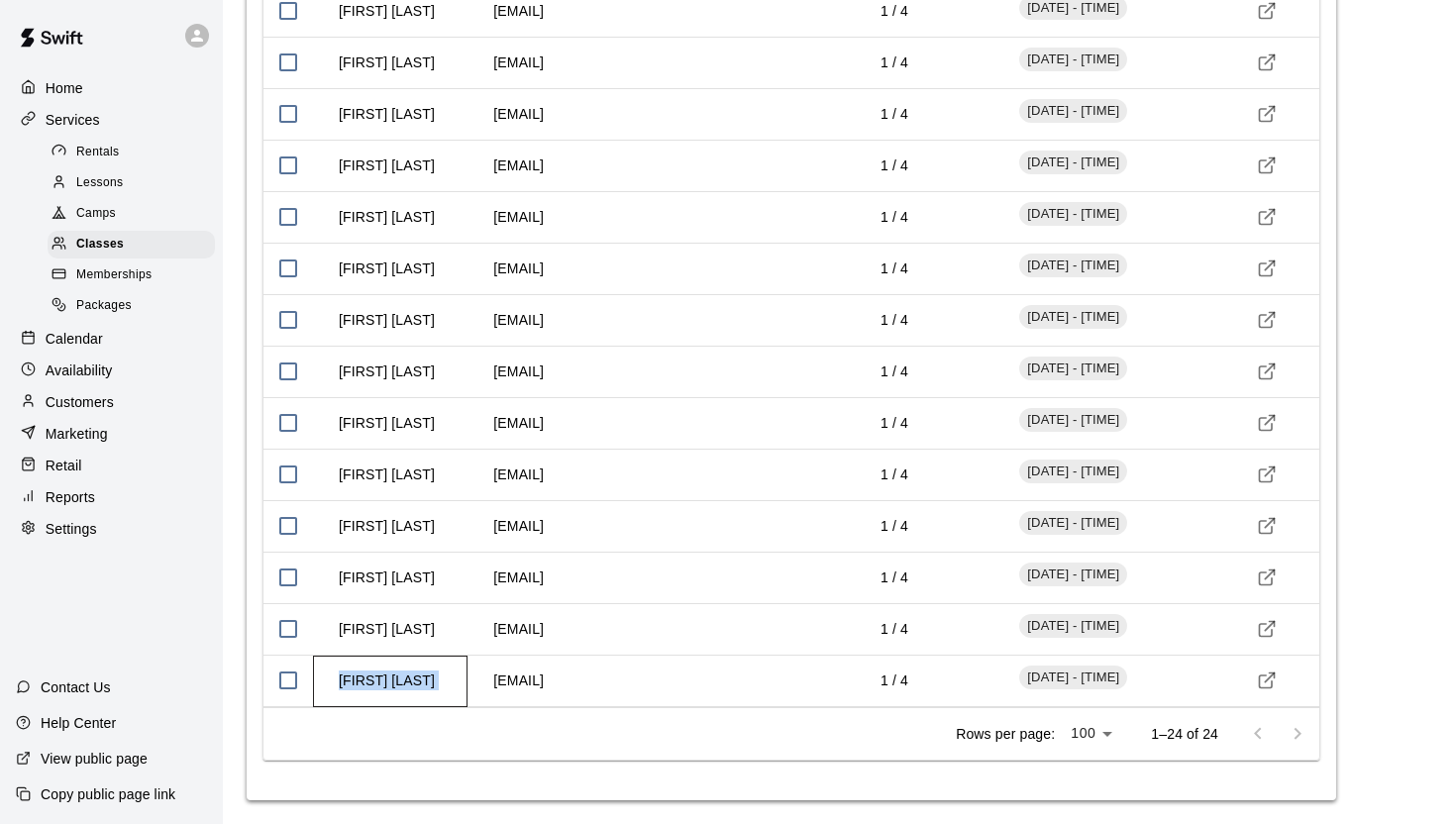 drag, startPoint x: 340, startPoint y: 678, endPoint x: 478, endPoint y: 687, distance: 138.29317 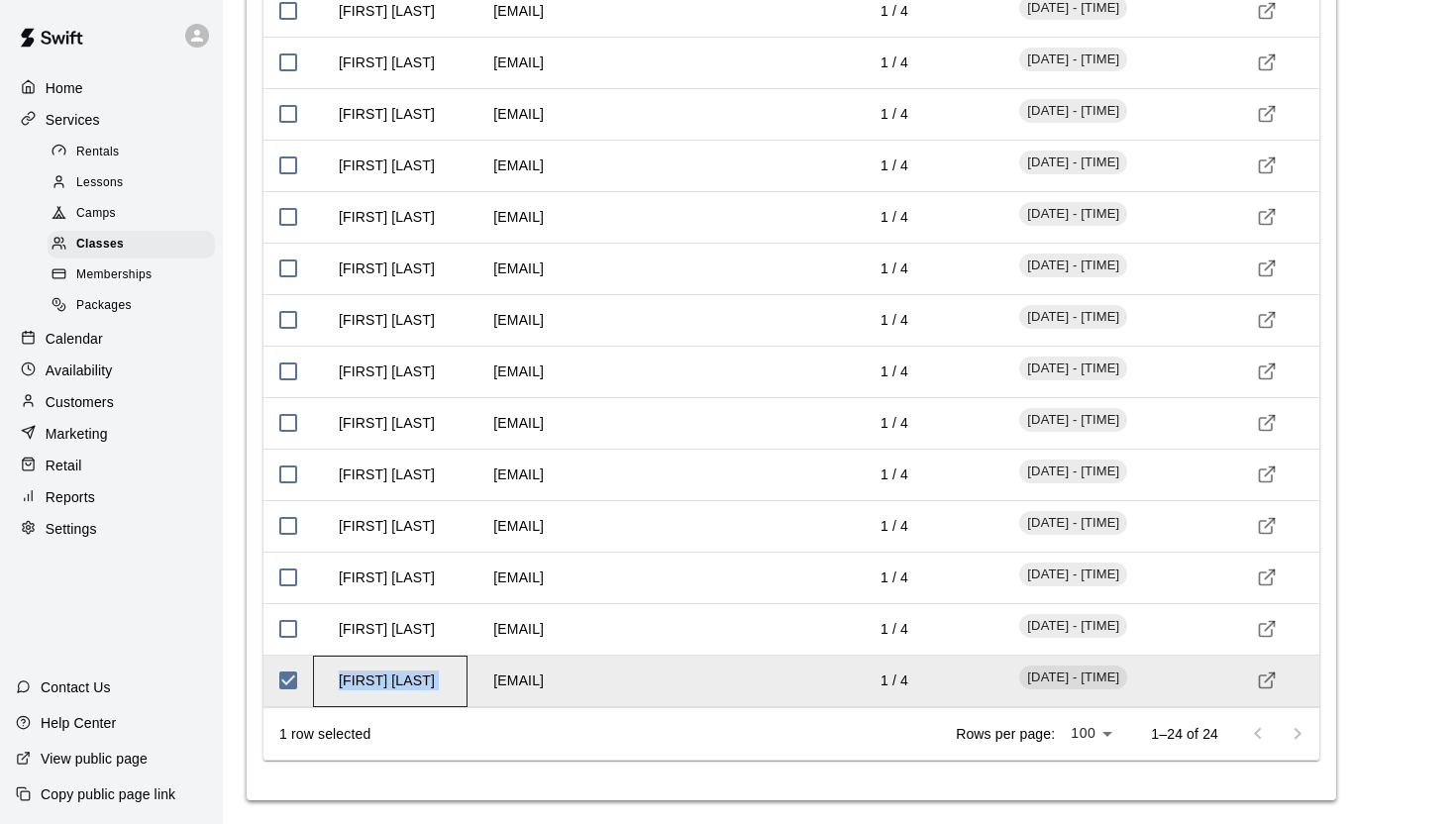 copy on "Jude Akintunde-Watts" 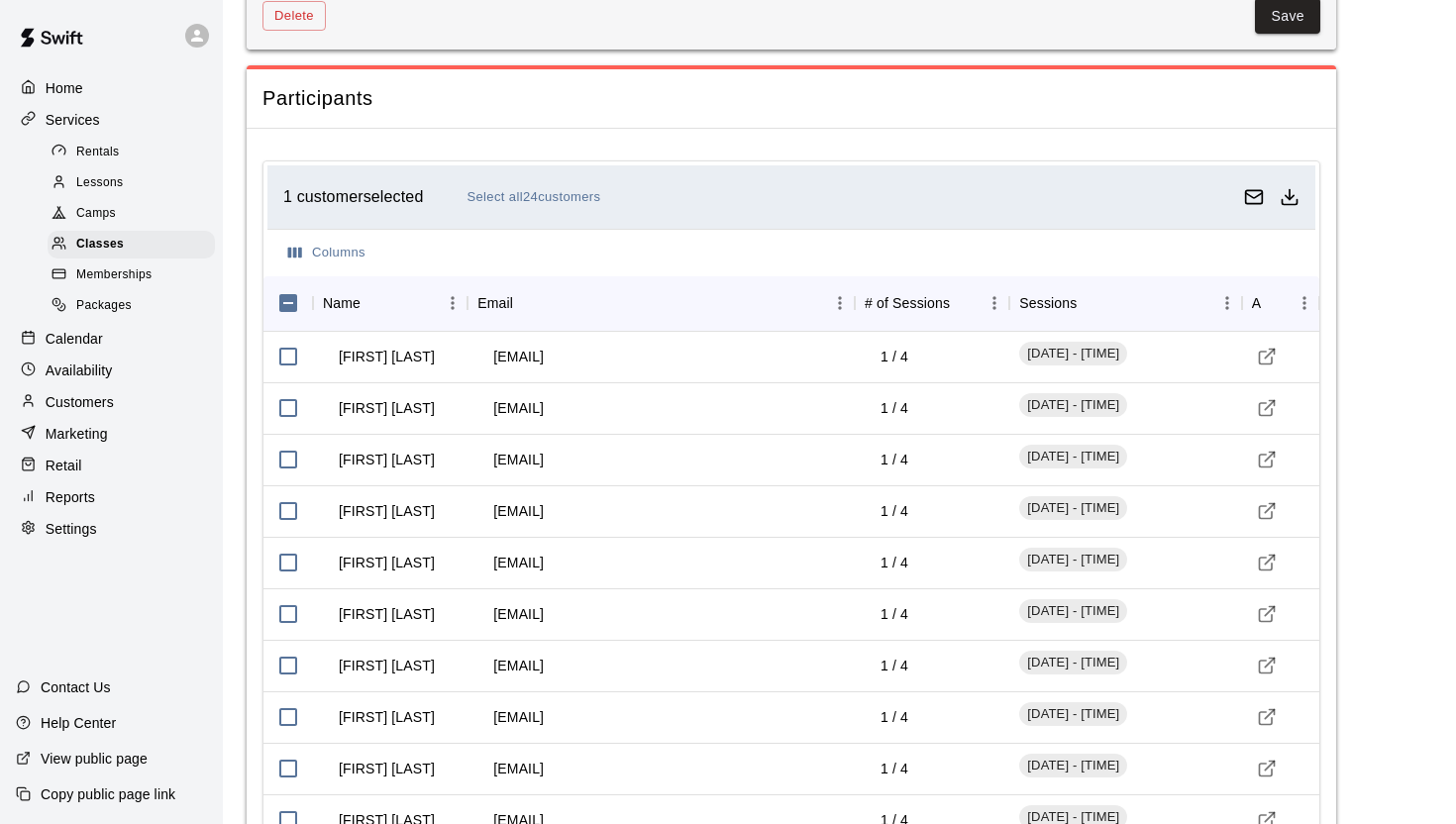 scroll, scrollTop: 1794, scrollLeft: 0, axis: vertical 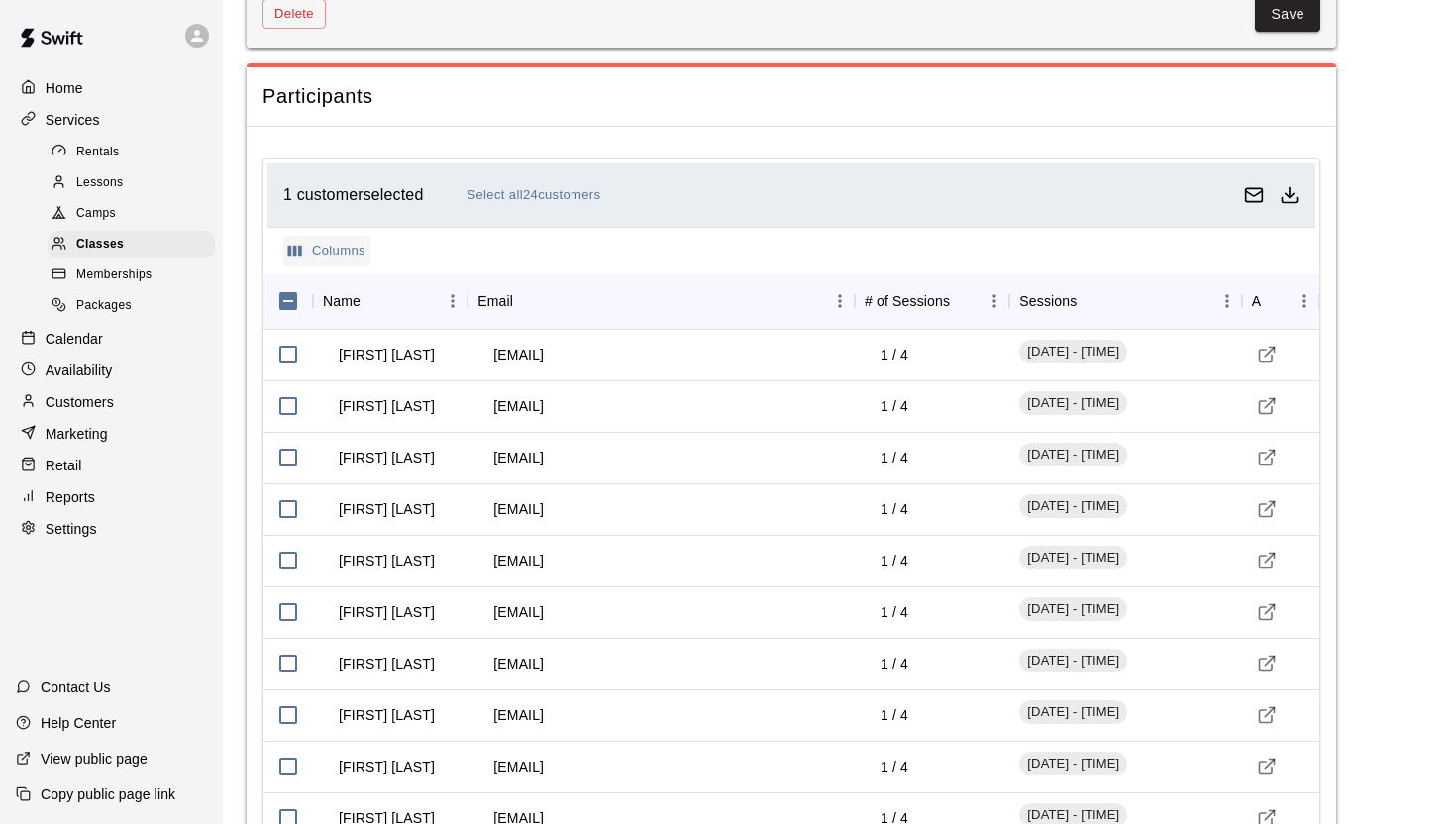 click on "Columns" at bounding box center (327, 251) 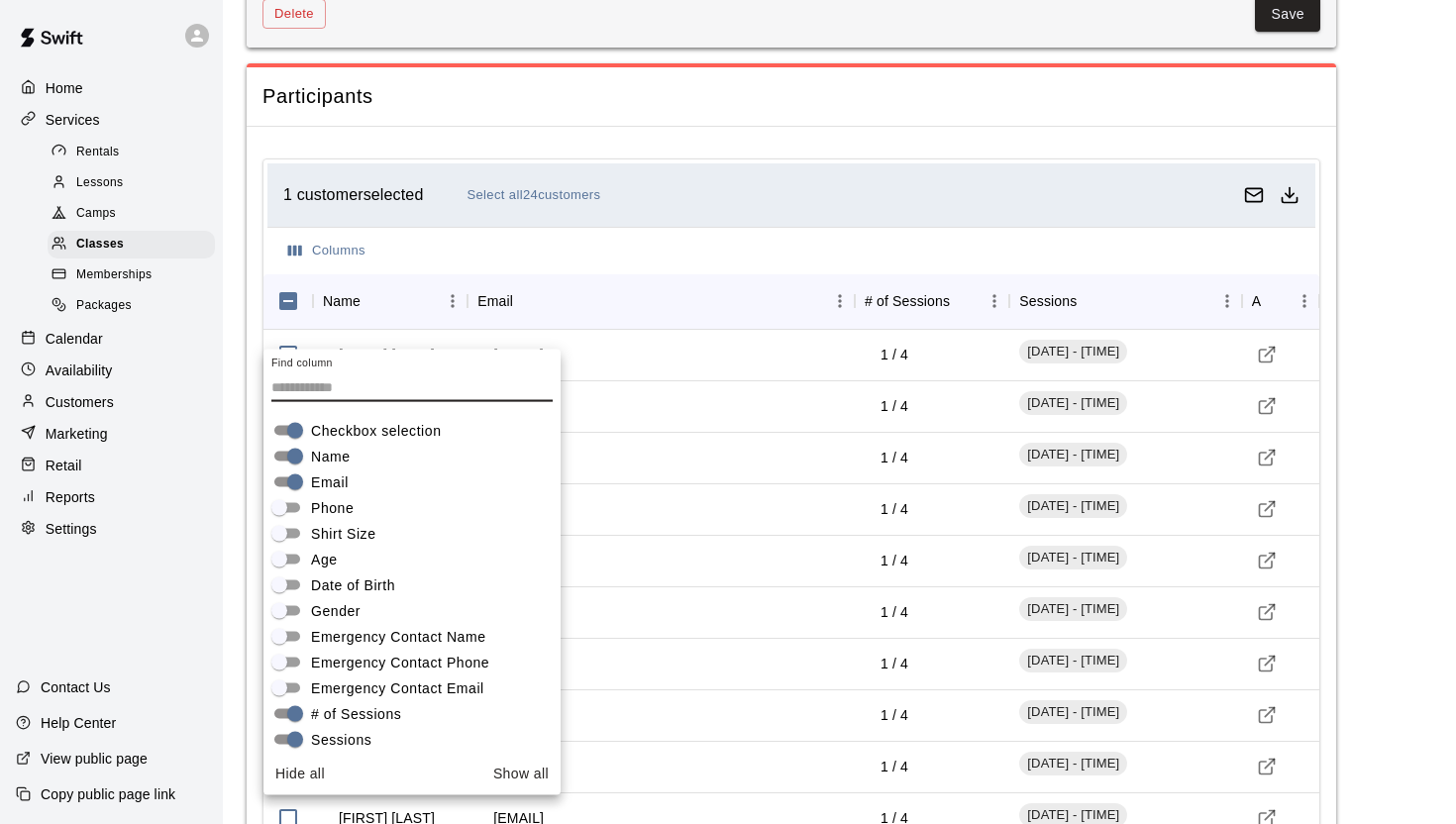 click on "Date of Birth" at bounding box center [353, 584] 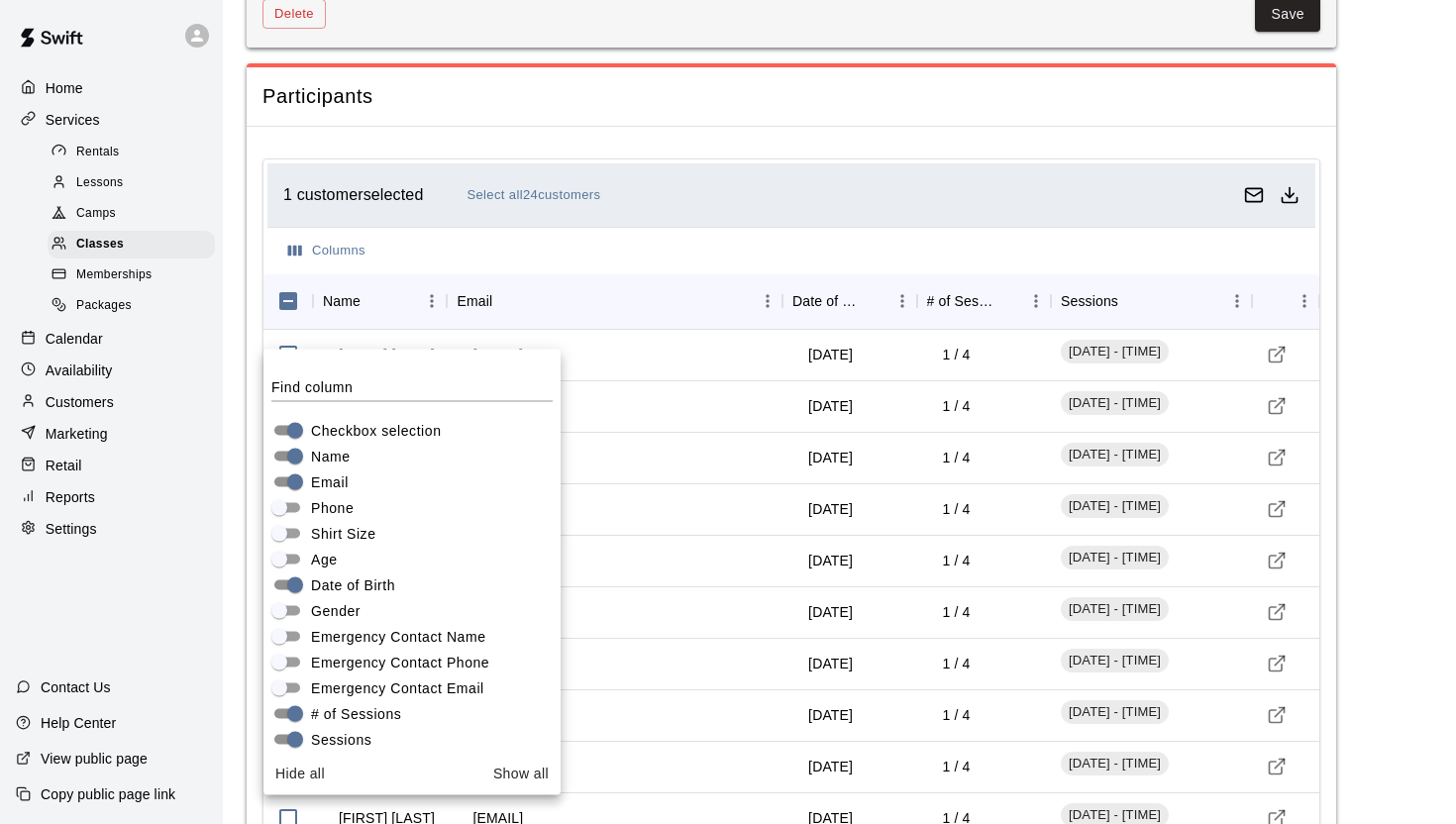click on "Date of Birth" at bounding box center [353, 584] 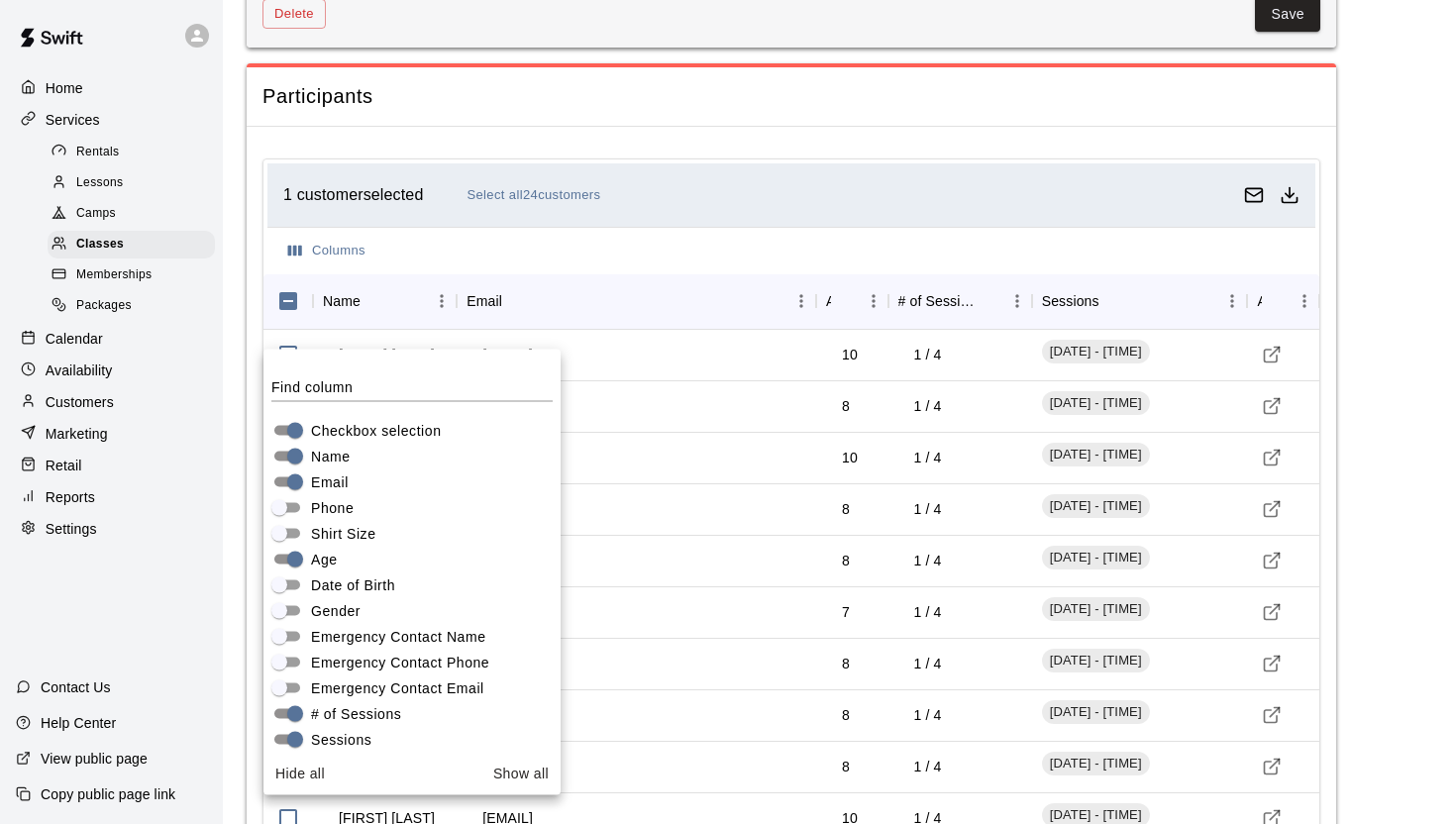 click on "Gender" at bounding box center (336, 610) 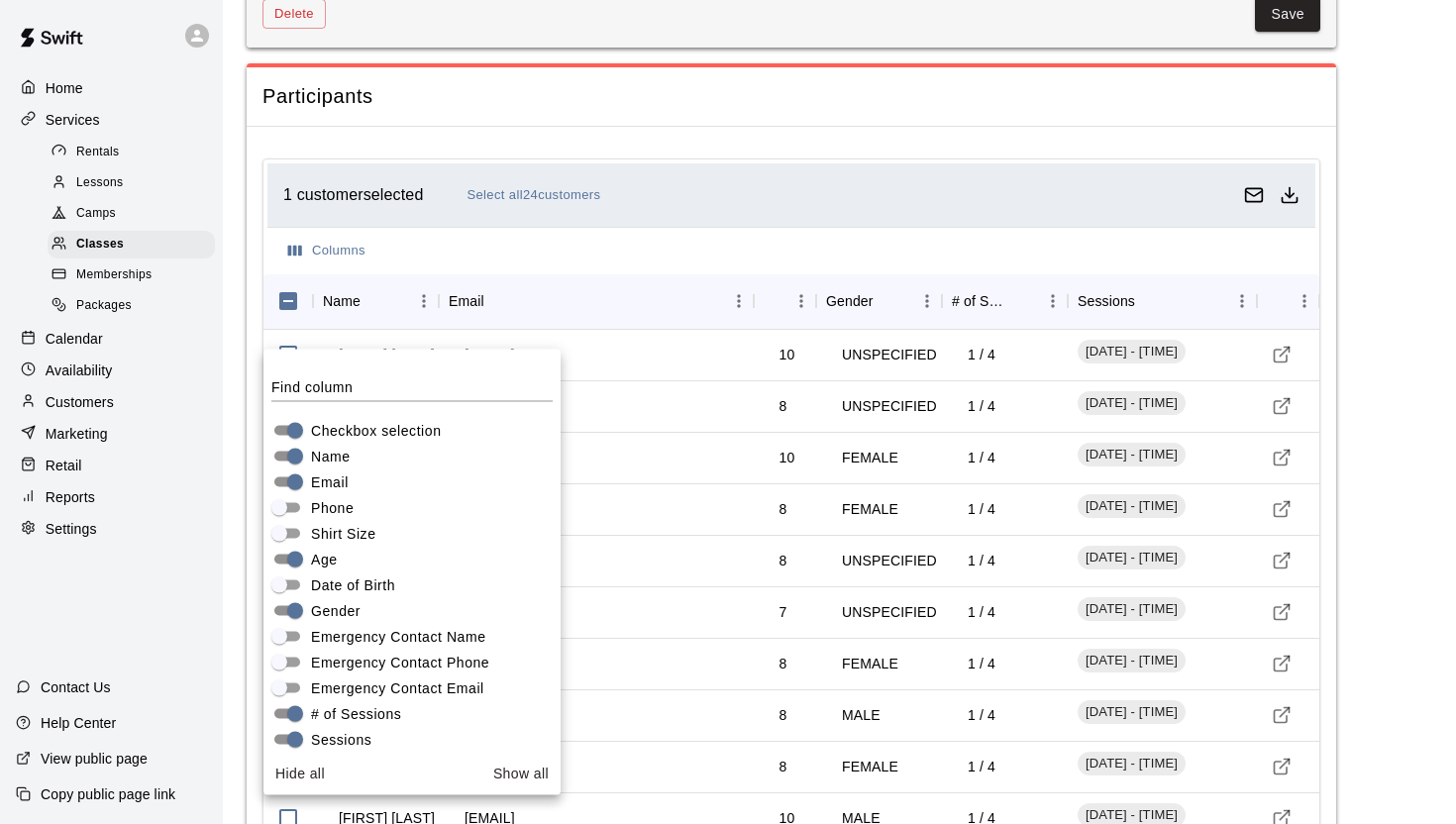 click on "1   customer  selected Select all  24  customers Columns Name Email Age Gender # of Sessions Sessions Actions Jacob Proctor j.proctor88@yahoo.com 10 UNSPECIFIED 1 /
4 July 21, 2025 - 08:30 AM Landon White paul@rpmesgv.com 8 UNSPECIFIED 1 /
4 July 21, 2025 - 08:30 AM Allyson  Kazden dkazden@gmail.com 10 FEMALE 1 /
4 July 21, 2025 - 08:30 AM Sofia  Kazden  dkazden@gmail.com 8 FEMALE 1 /
4 July 21, 2025 - 08:30 AM Brielle  Vallejo mvallejo13@hotmail.com 8 UNSPECIFIED 1 /
4 July 21, 2025 - 08:30 AM Aubrey  Vallejo mvallejo13@hotmail.com 7 UNSPECIFIED 1 /
4 July 21, 2025 - 08:30 AM Emma-Lucille Chambers bigedc627@gmail.com 8 FEMALE 1 /
4 July 21, 2025 - 08:30 AM William  Song  jccg3127@hotmail.com 8 MALE 1 /
4 July 21, 2025 - 08:30 AM Jaelene Kenieutubbe csolis321@gmail.com 8 FEMALE 1 /
4 July 21, 2025 - 08:30 AM Nicholas Amoroso nicholas@amiclubwear.com 10 MALE 9 MALE 10" at bounding box center [791, 892] 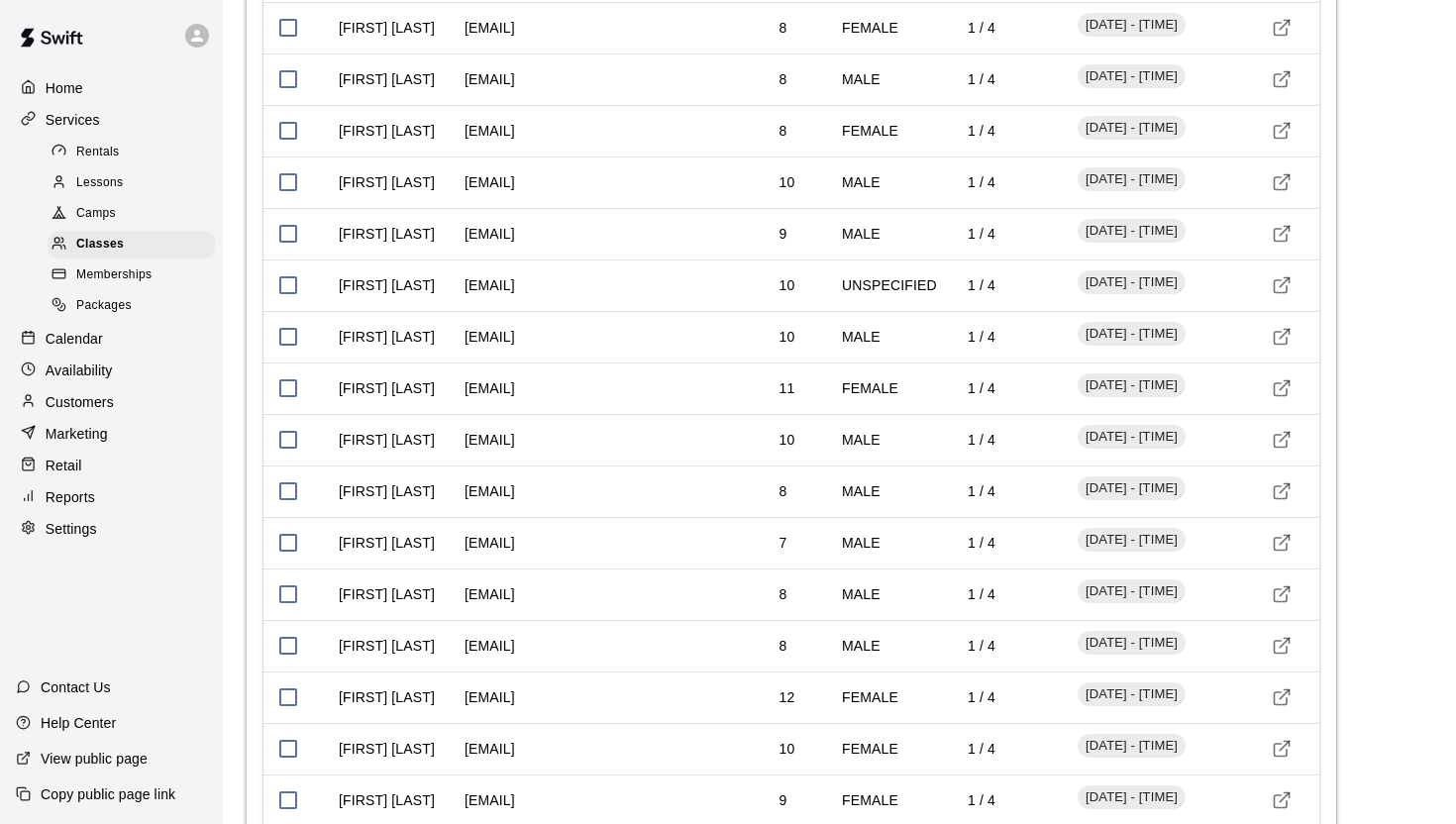 scroll, scrollTop: 2671, scrollLeft: 0, axis: vertical 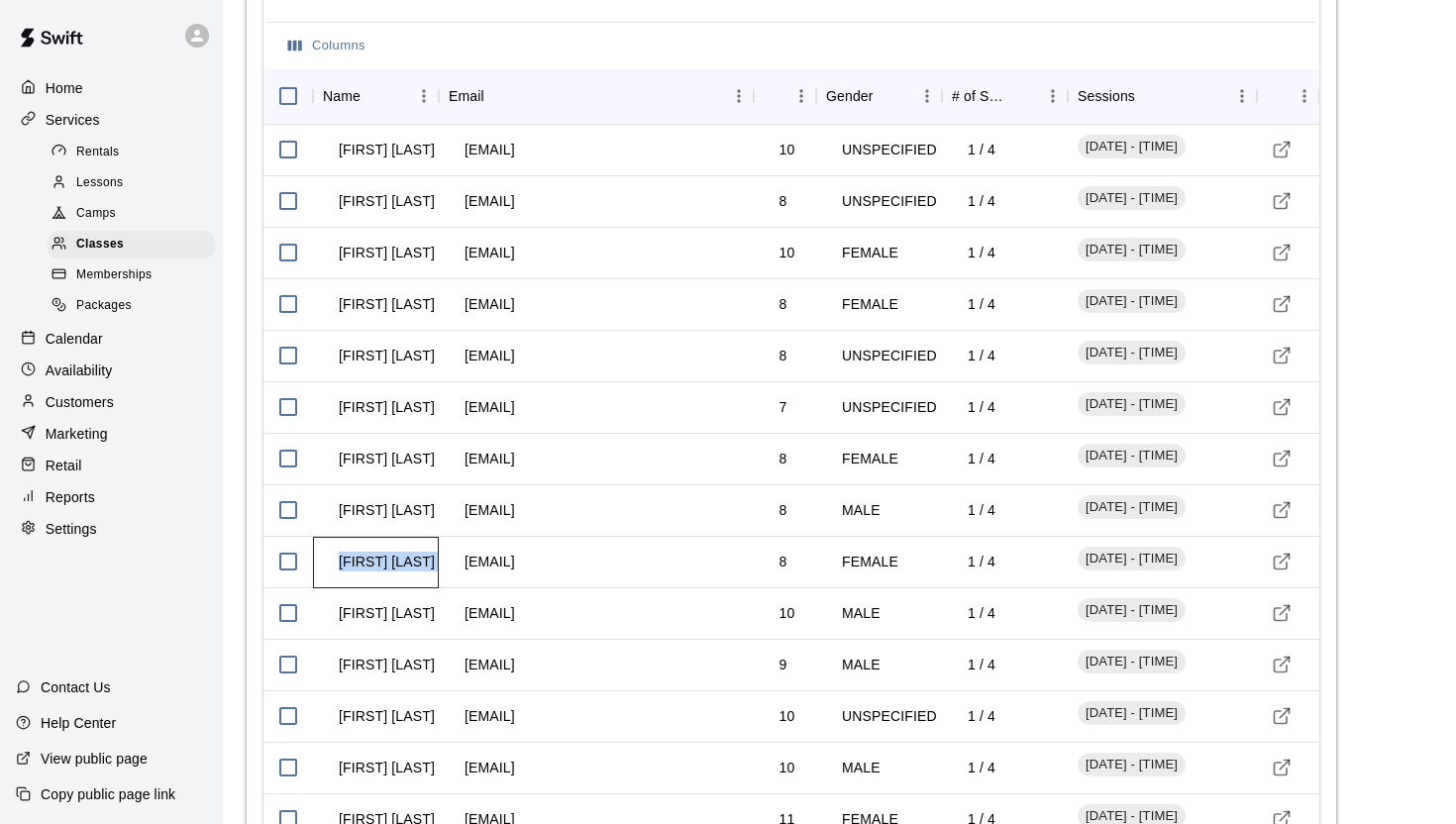 drag, startPoint x: 340, startPoint y: 582, endPoint x: 439, endPoint y: 582, distance: 99 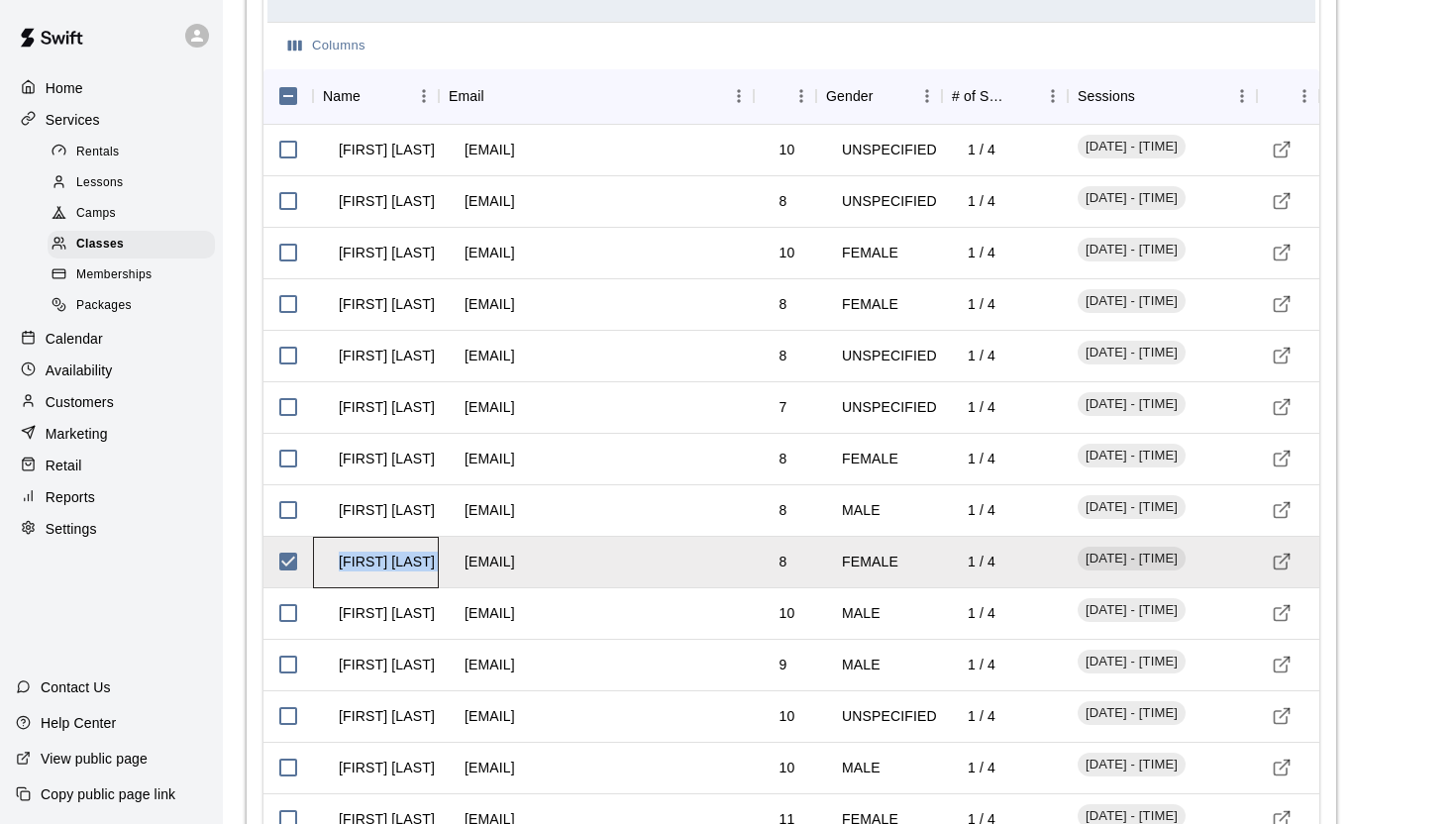 copy on "Jaelene Kenieutubbe" 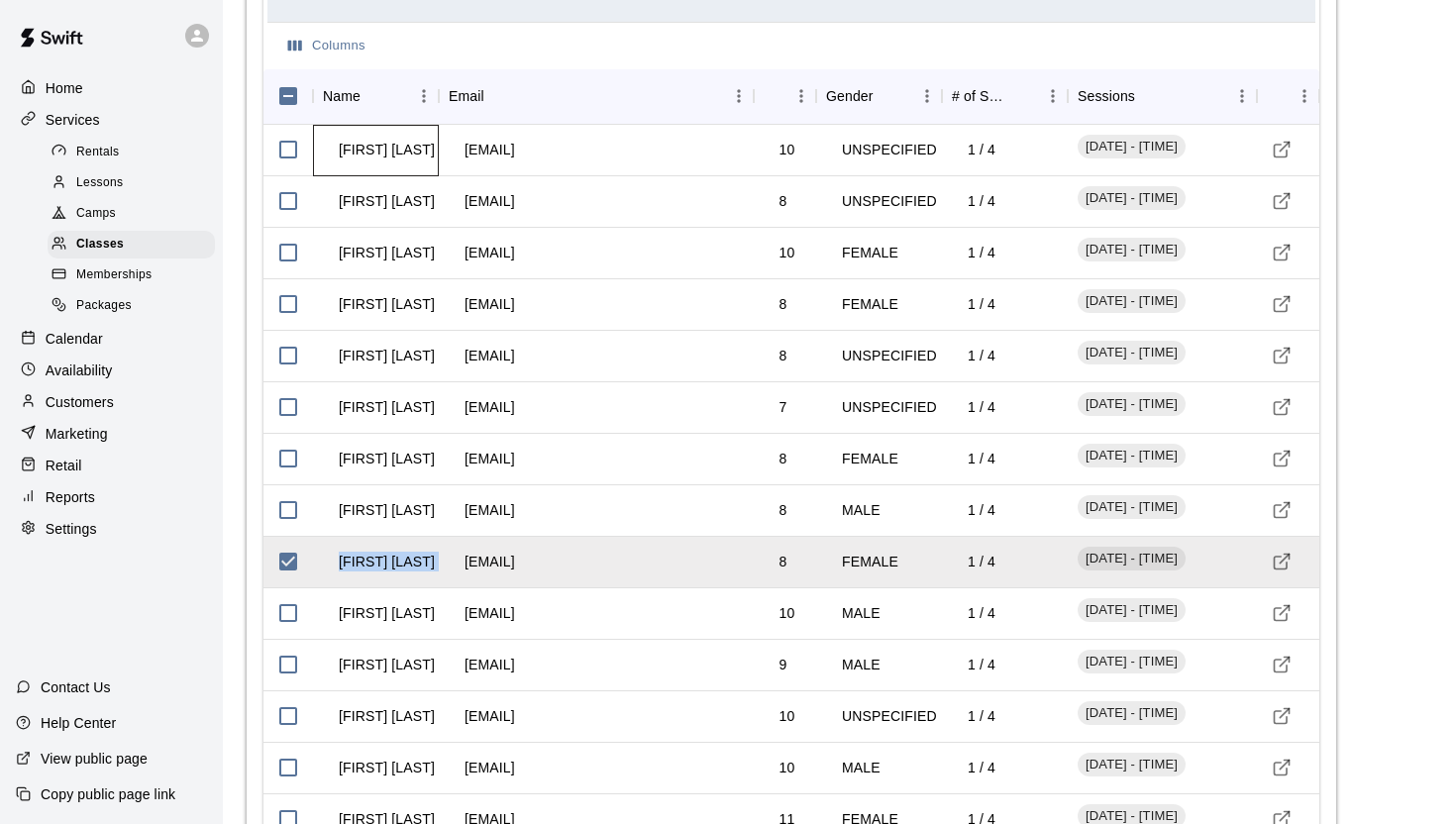 click on "Jacob Proctor" at bounding box center [386, 150] 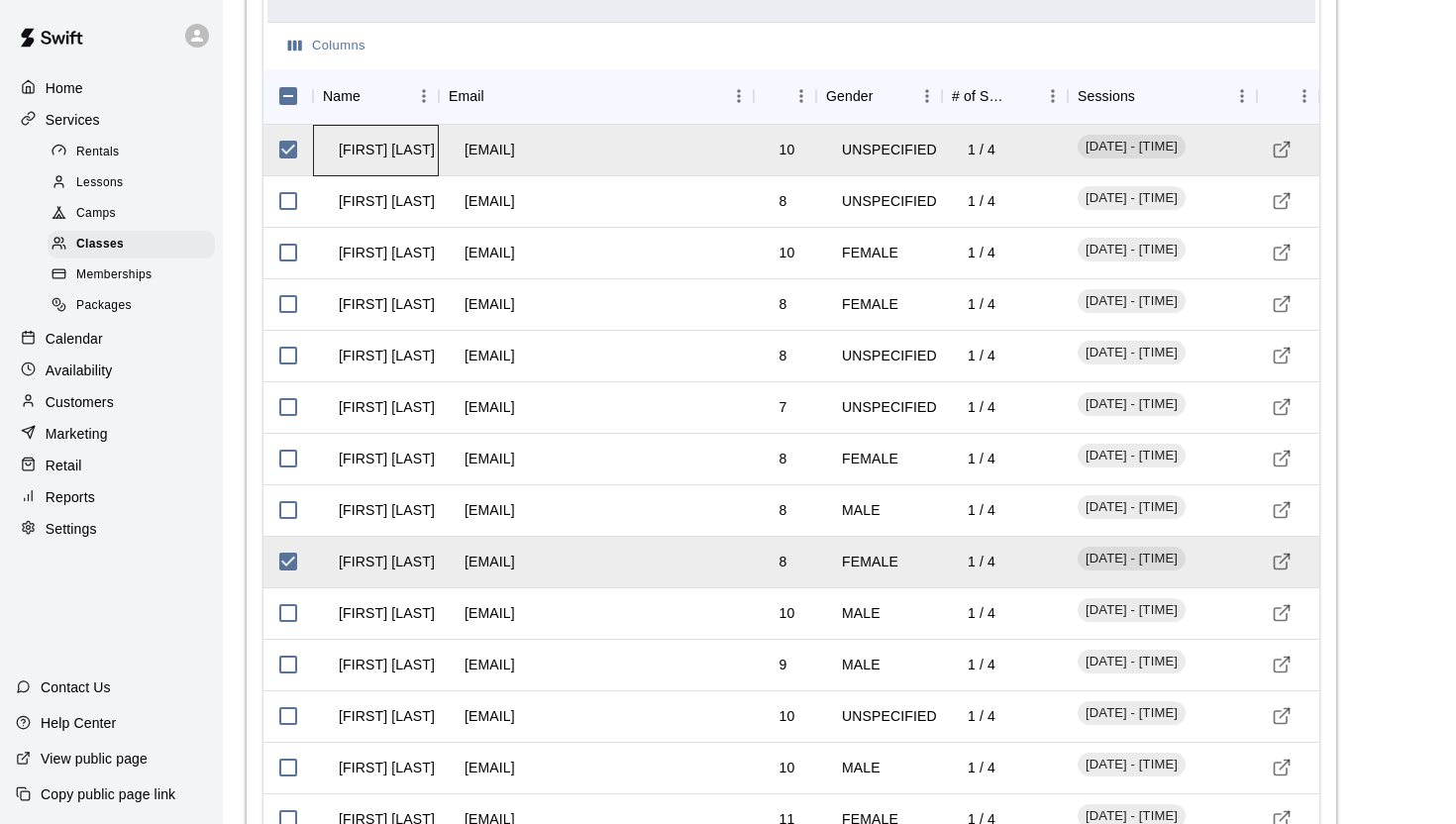click on "Jacob Proctor" at bounding box center (386, 150) 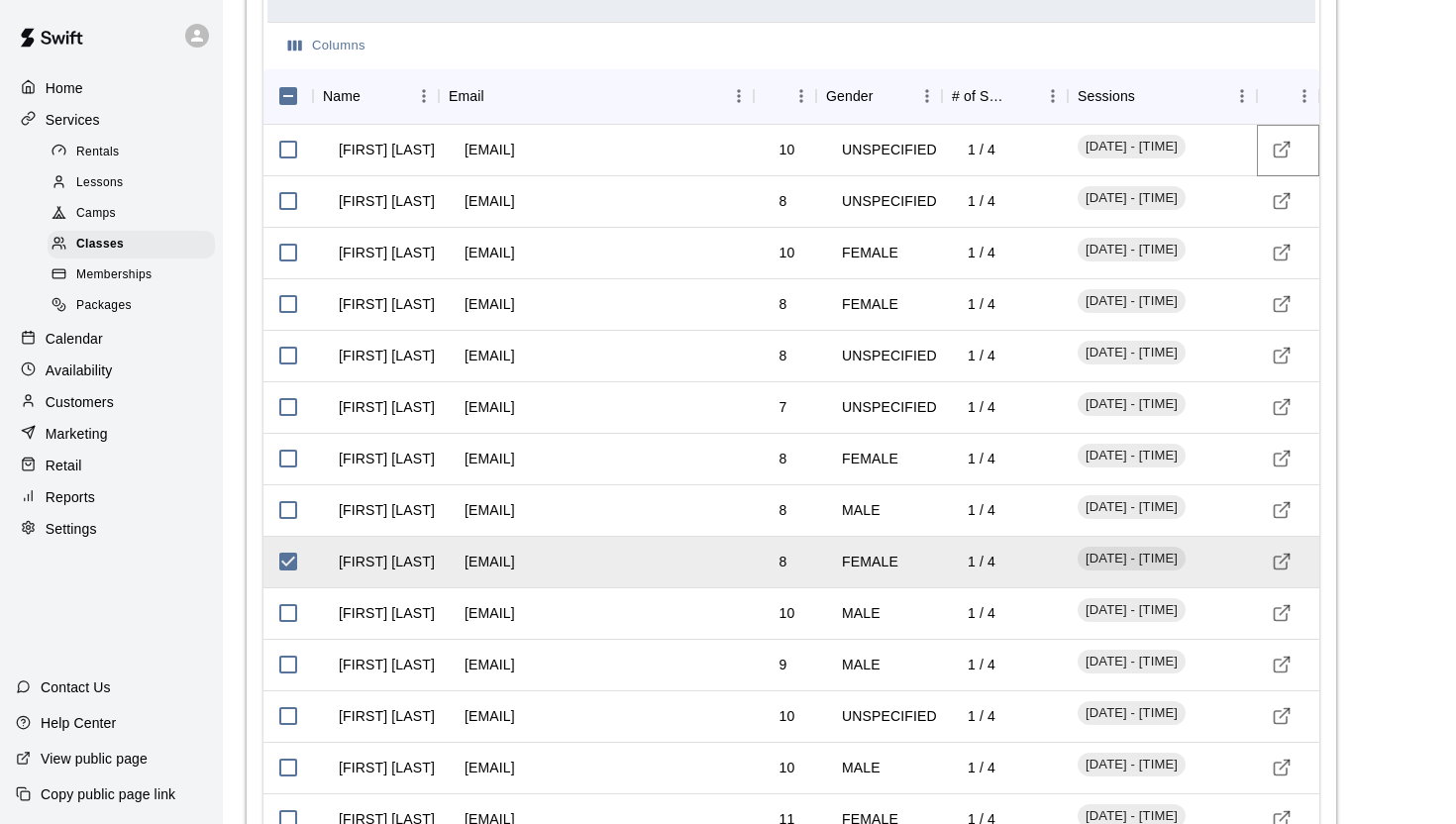 click 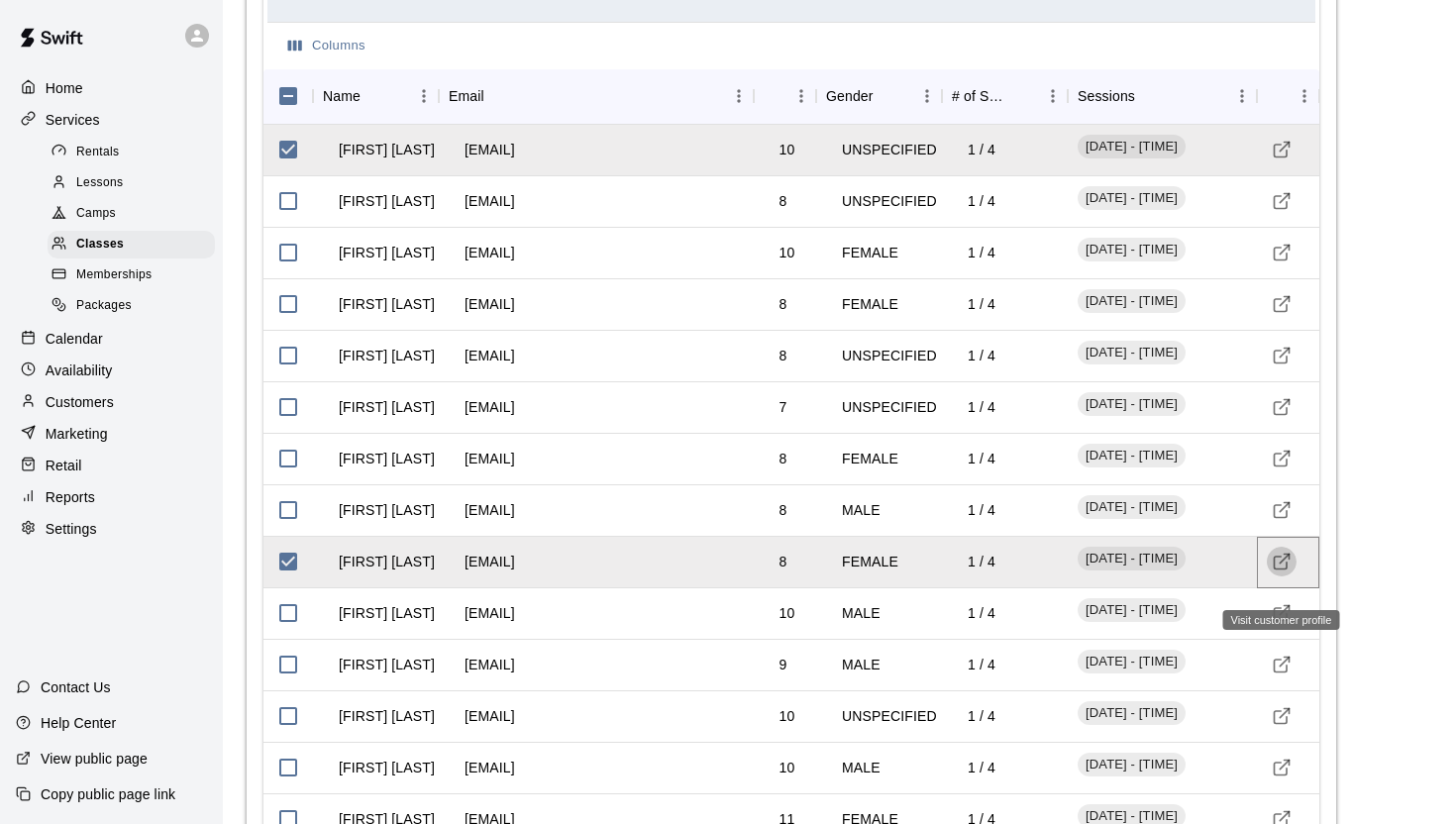 click 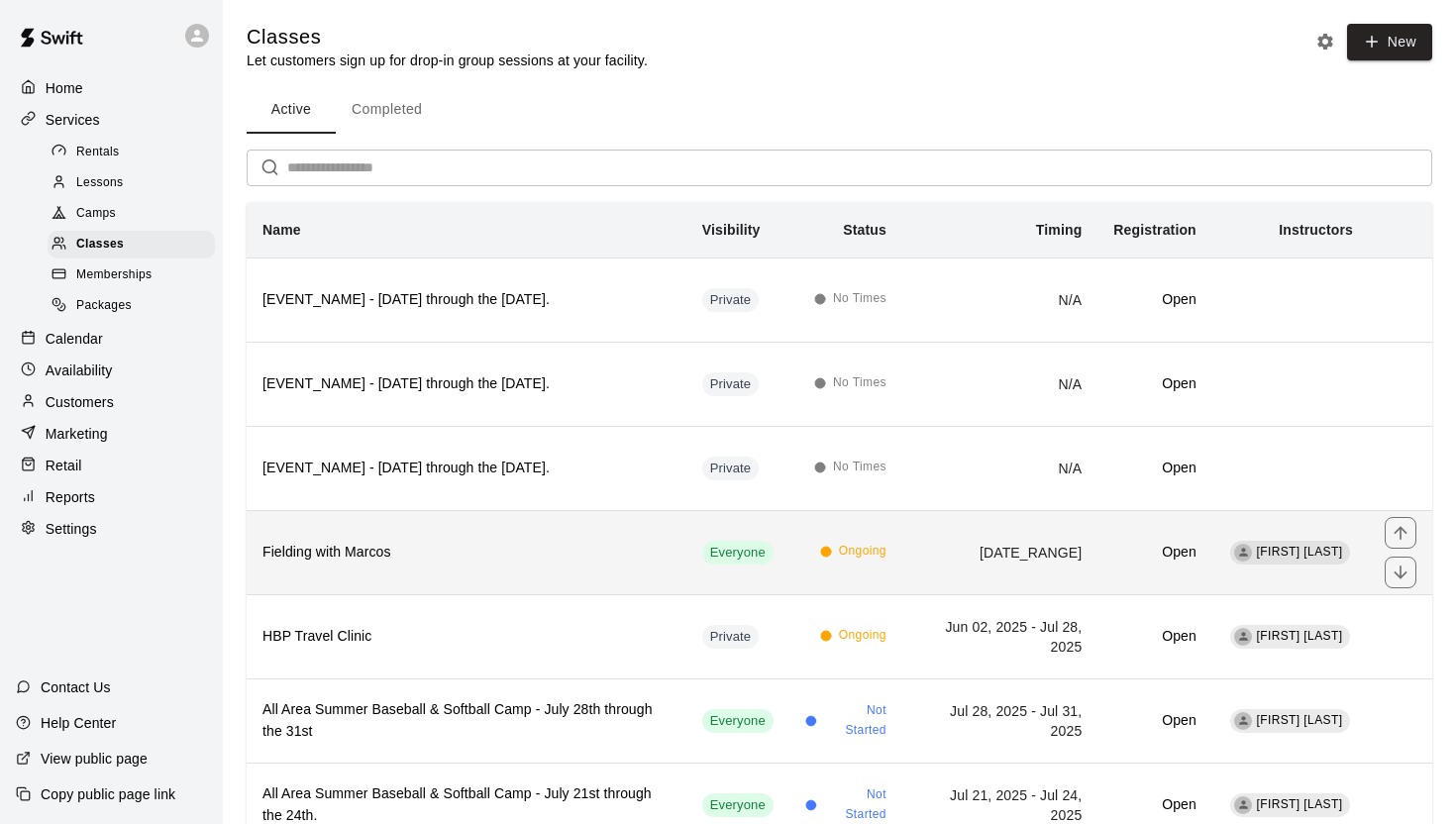scroll, scrollTop: 162, scrollLeft: 0, axis: vertical 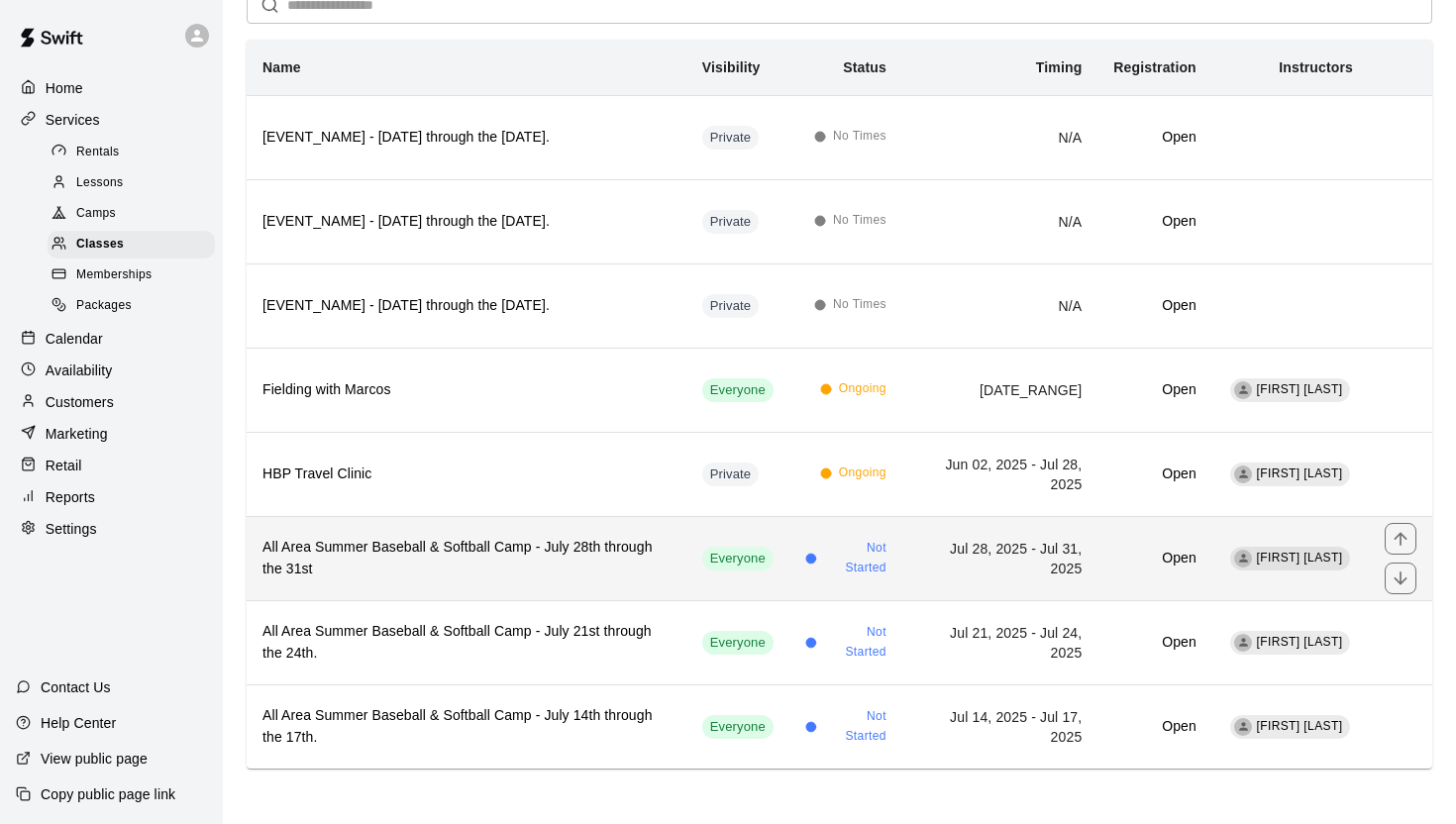 click on "All Area Summer Baseball & Softball Camp - July 28th through the 31st" at bounding box center (467, 559) 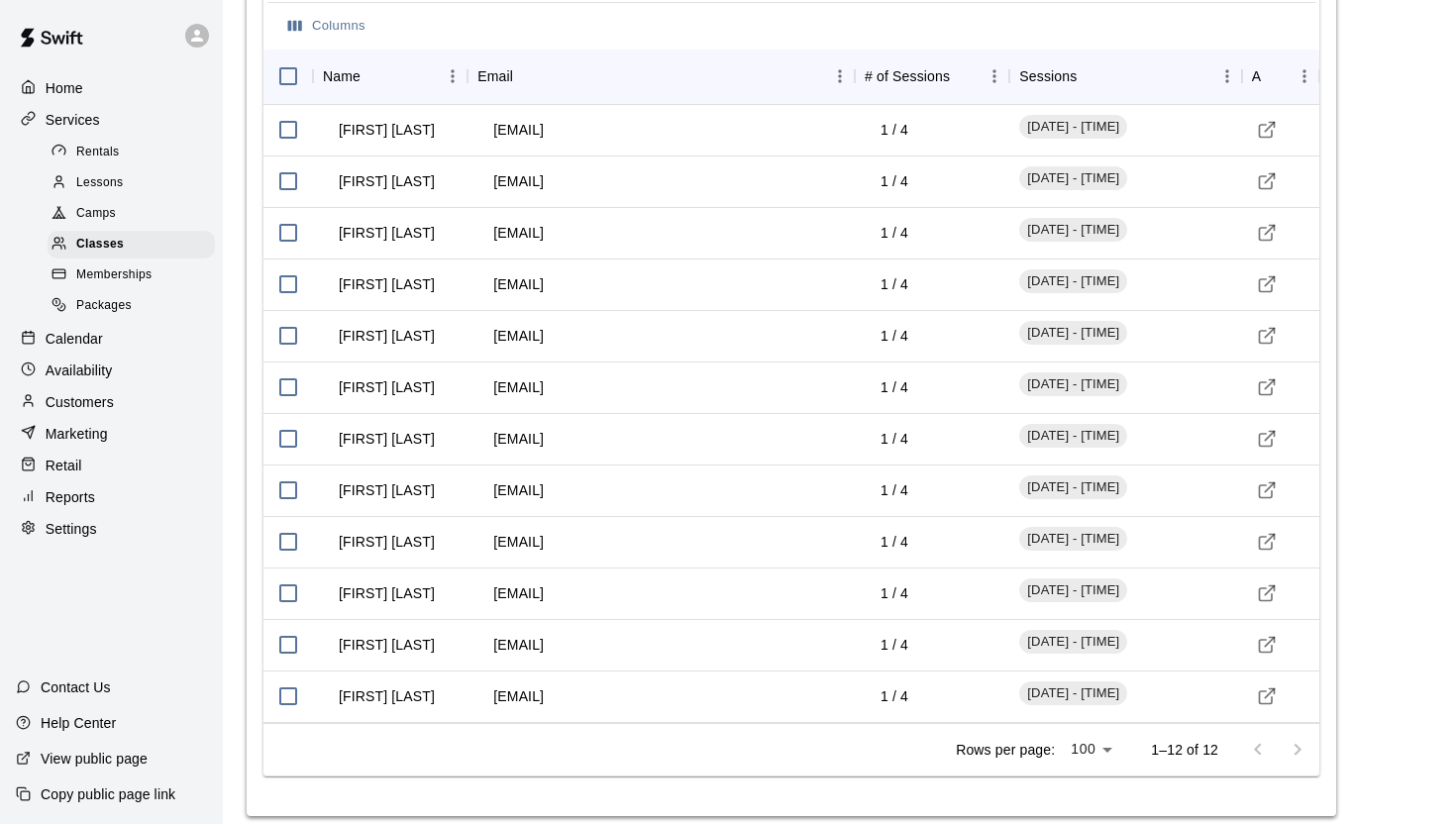 scroll, scrollTop: 2053, scrollLeft: 0, axis: vertical 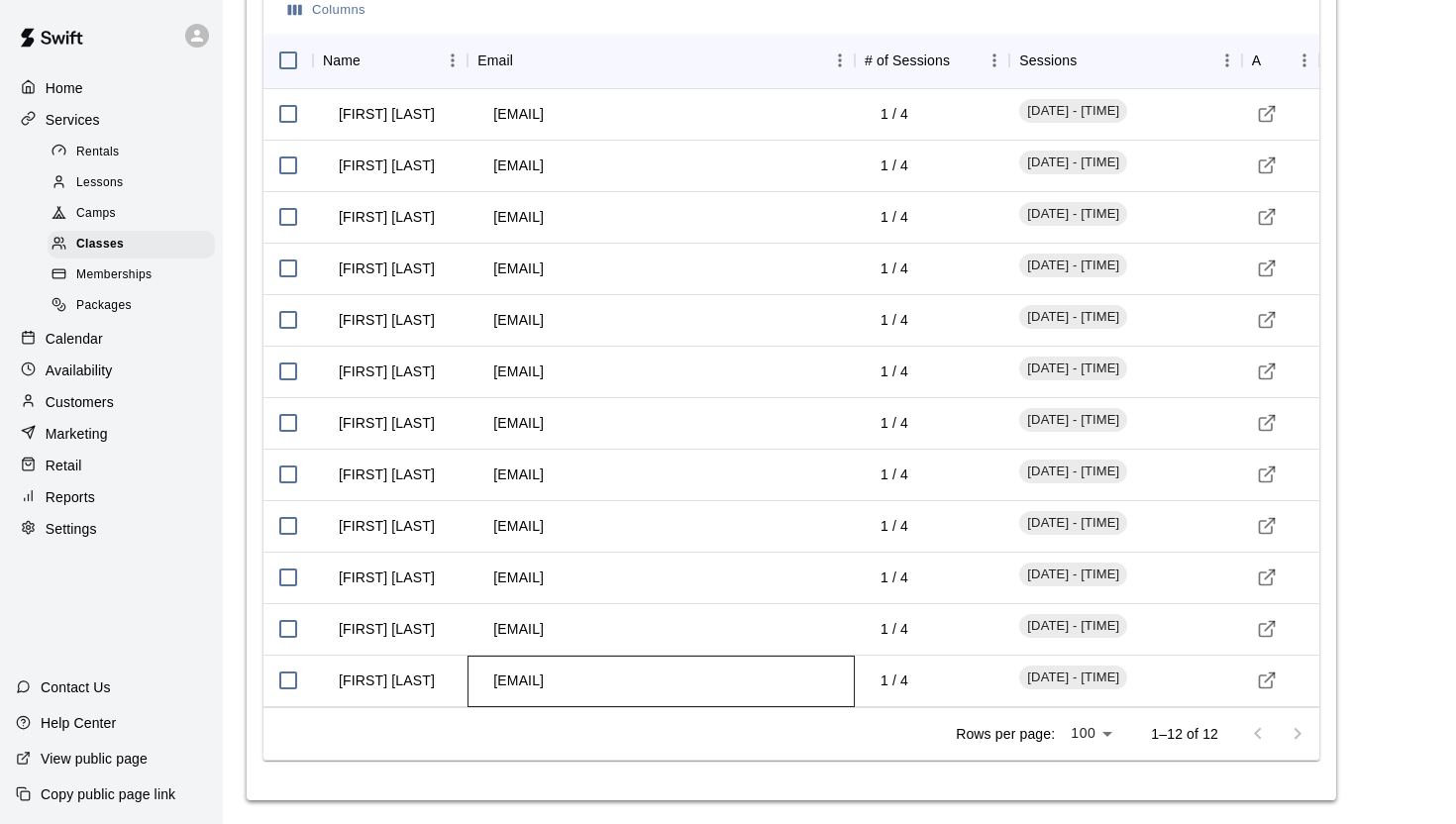 click on "[EMAIL]" at bounding box center (518, 680) 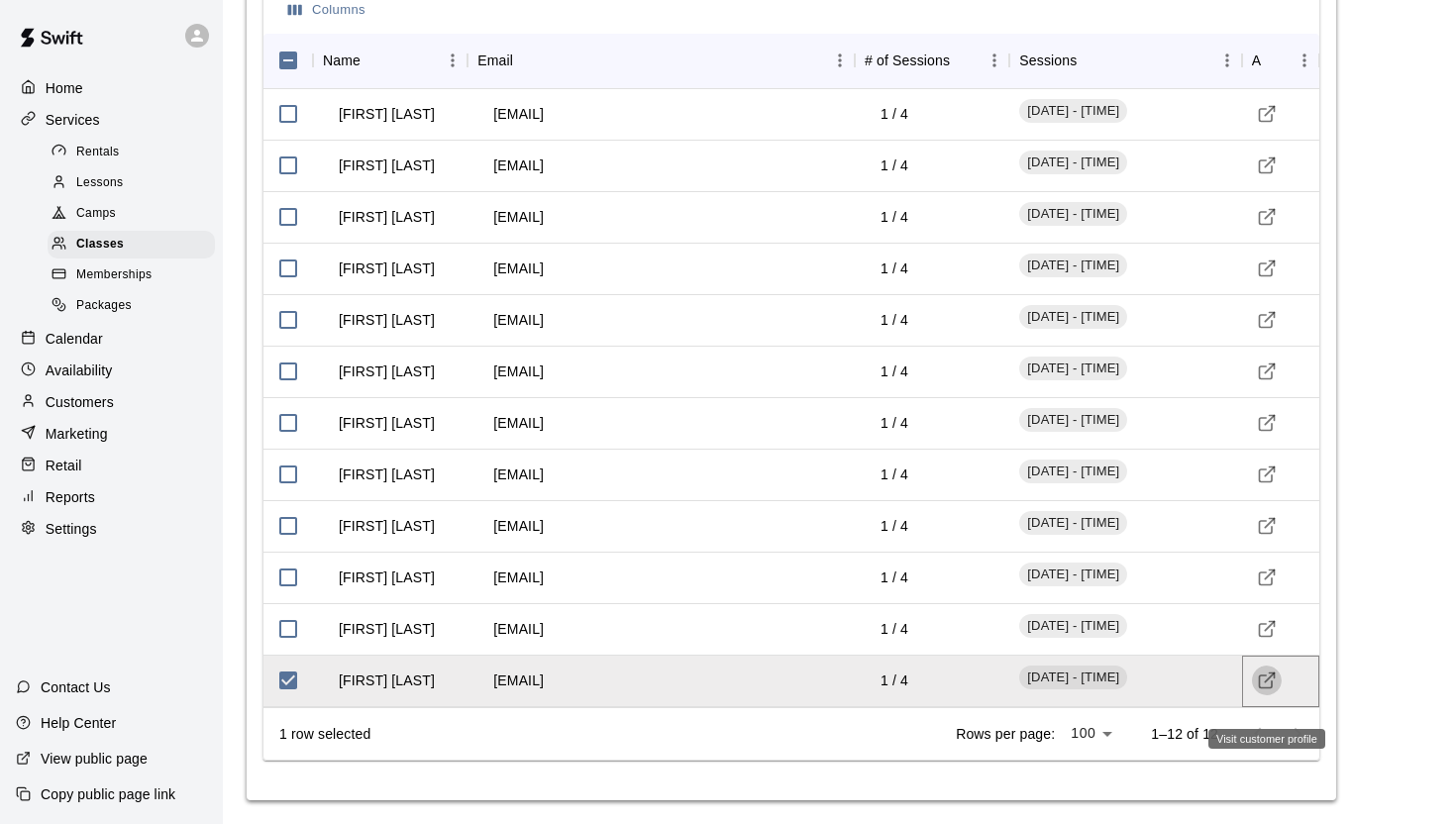 click 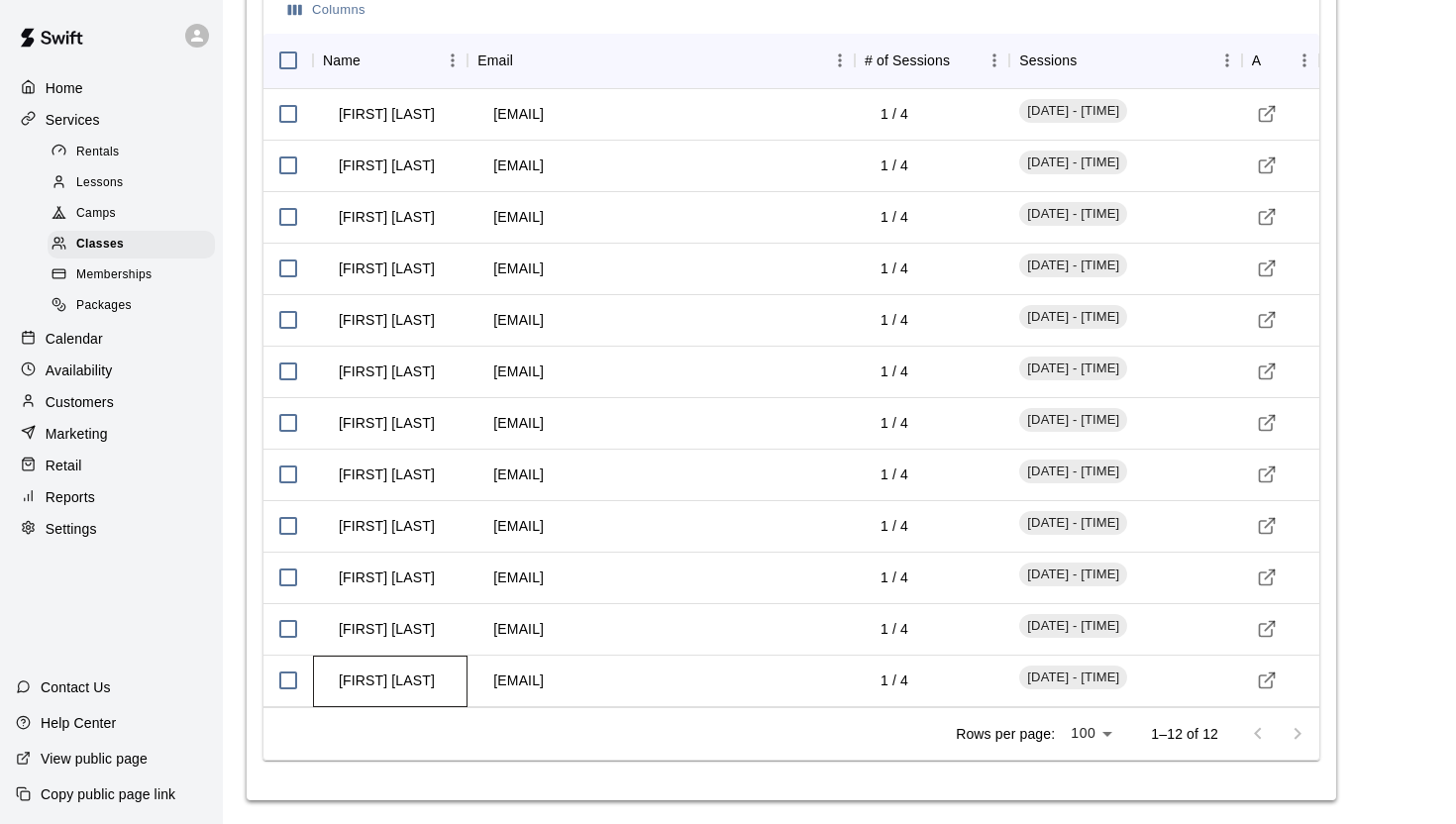 click on "[FIRST]  [LAST]" at bounding box center [386, 680] 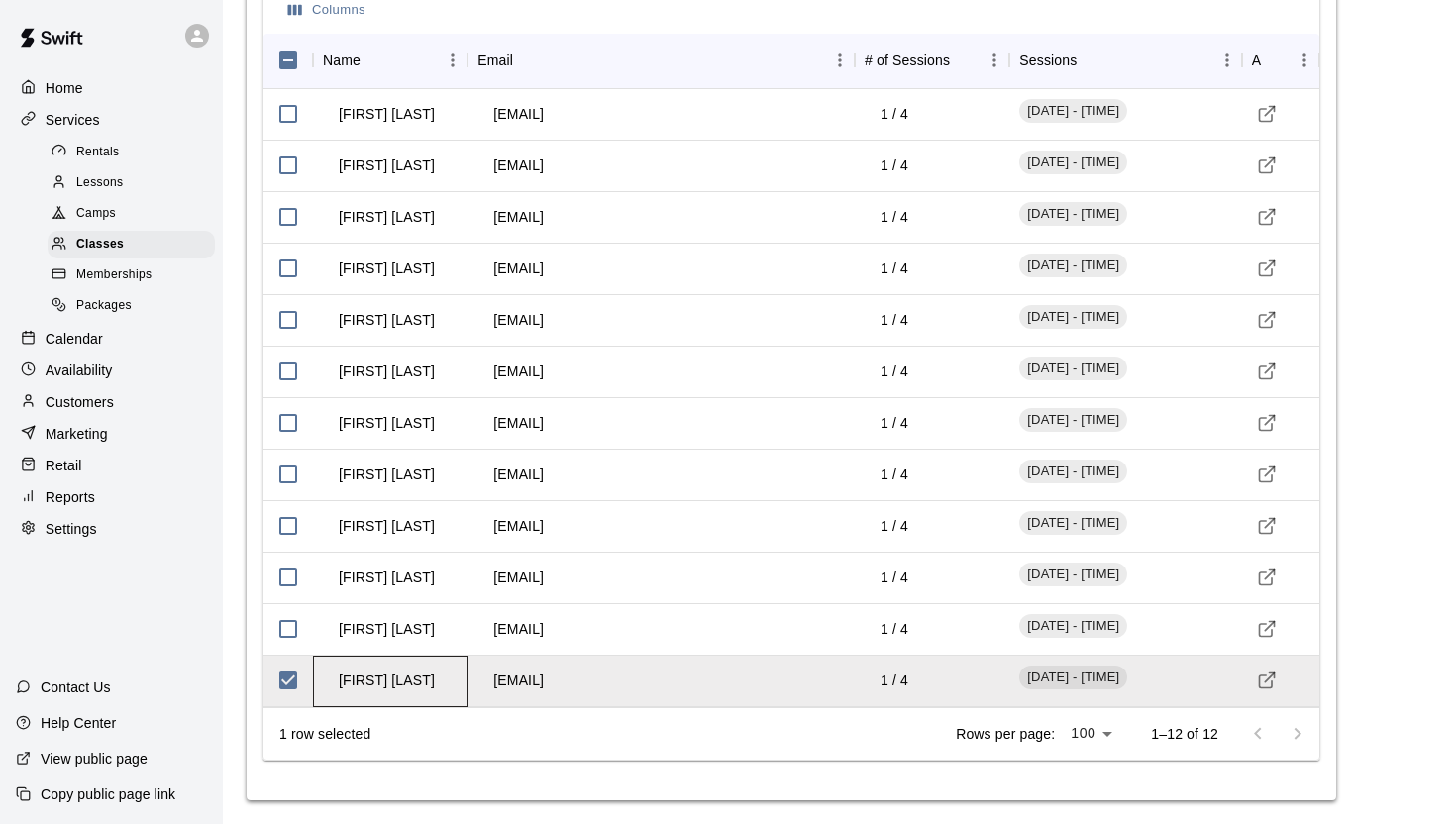 click on "[FIRST]  [LAST]" at bounding box center [386, 680] 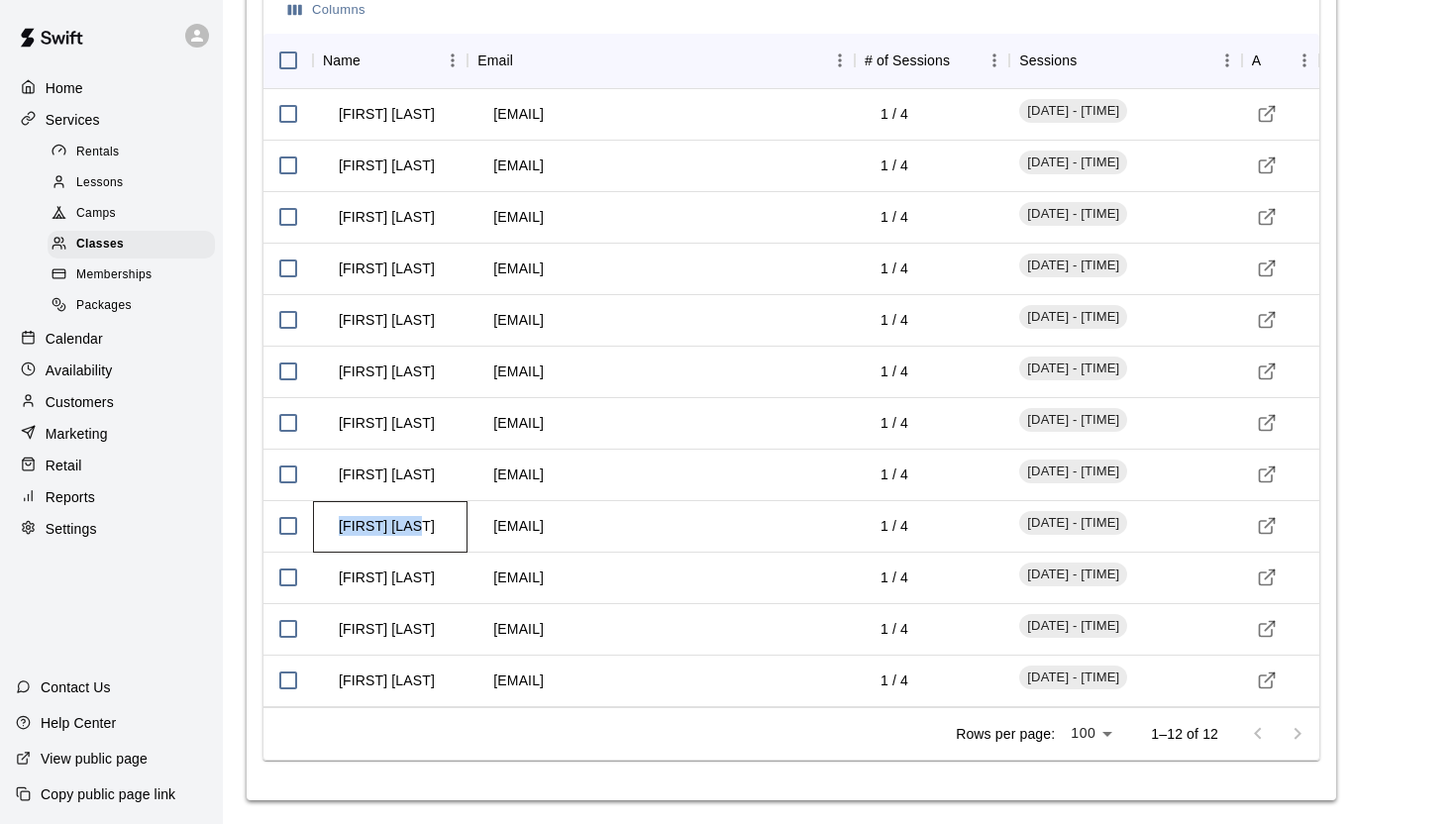 drag, startPoint x: 340, startPoint y: 525, endPoint x: 421, endPoint y: 523, distance: 81.02469 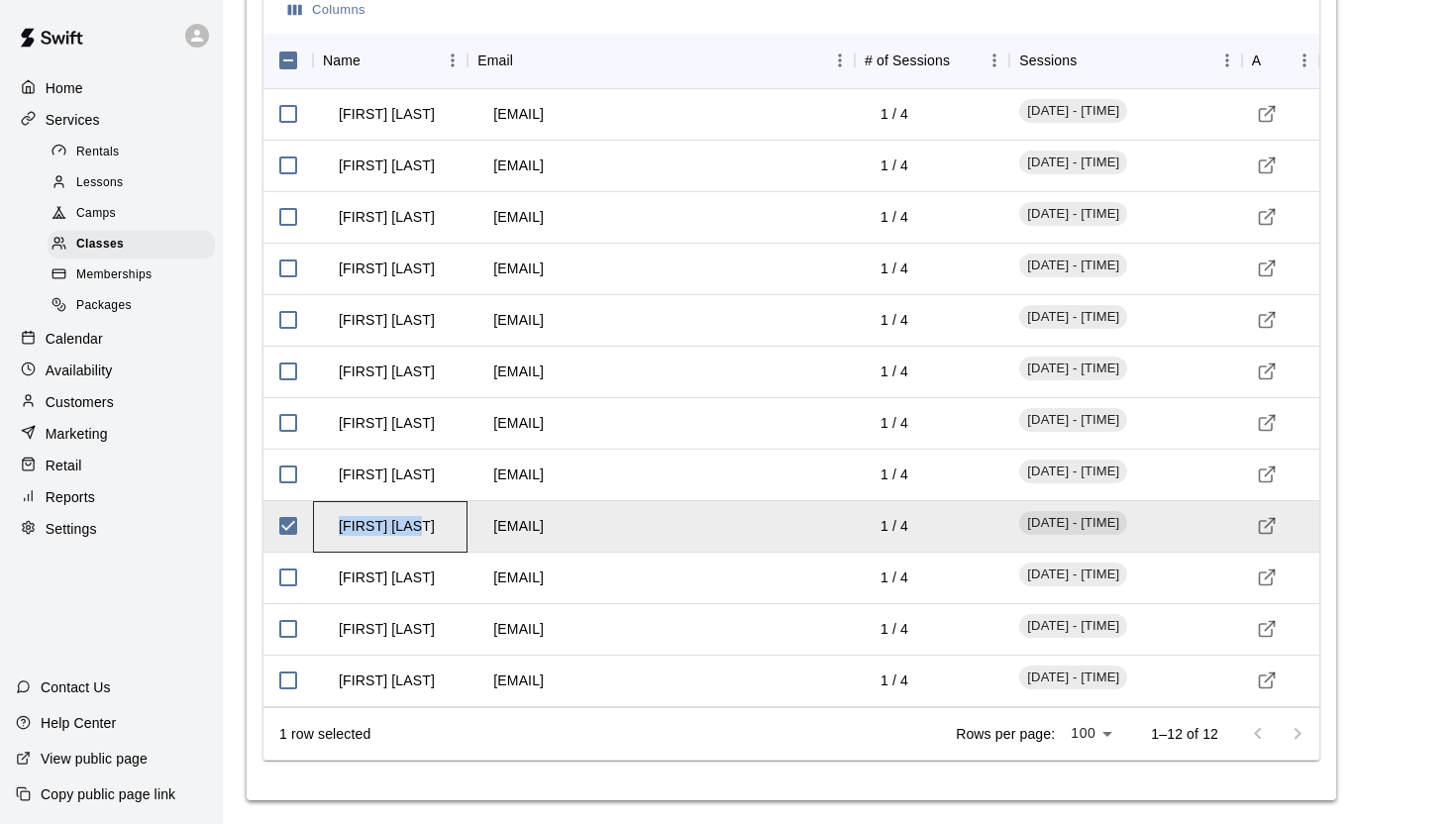 copy on "Brynn Blaire" 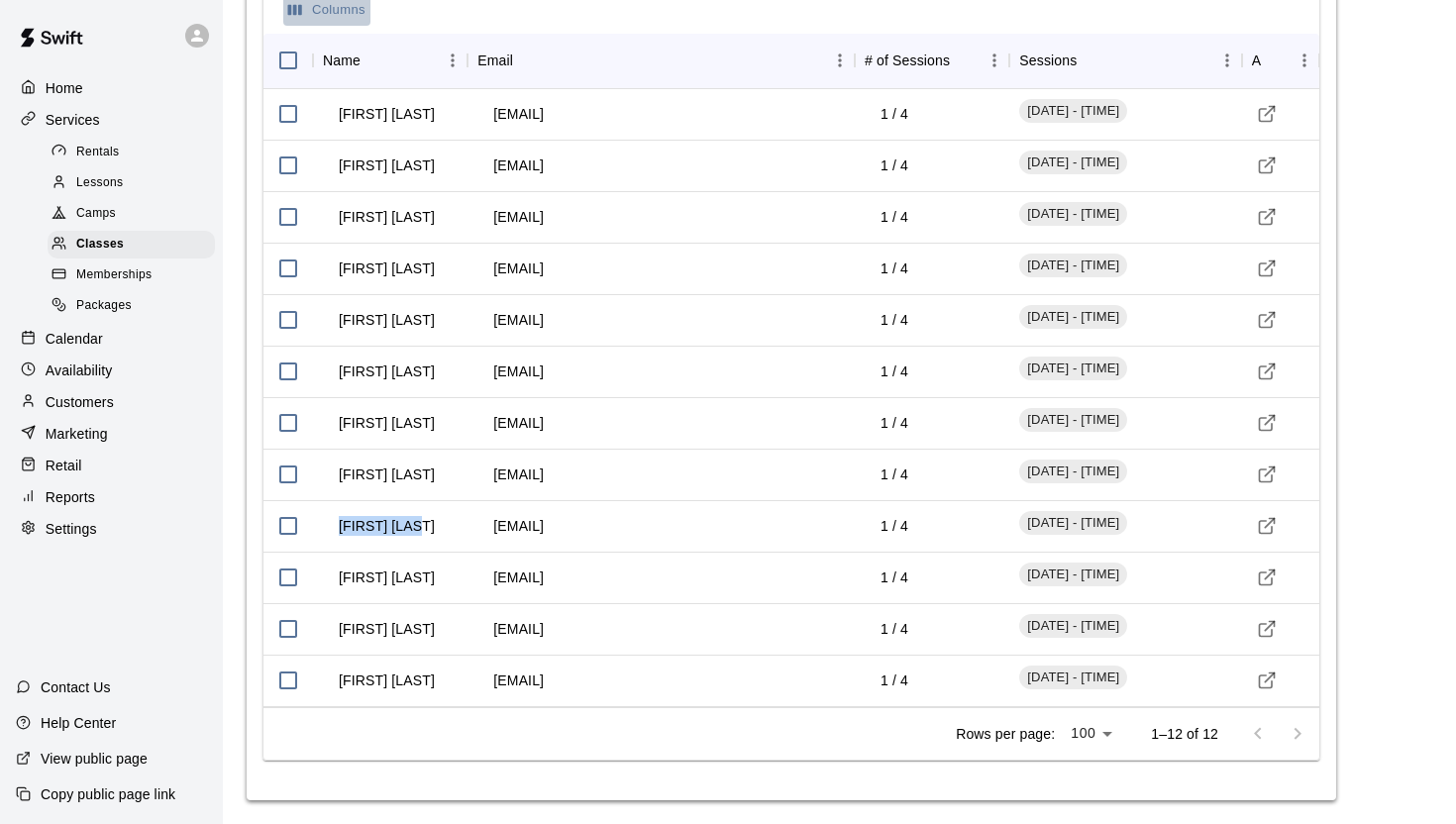 click on "Columns" at bounding box center (327, 10) 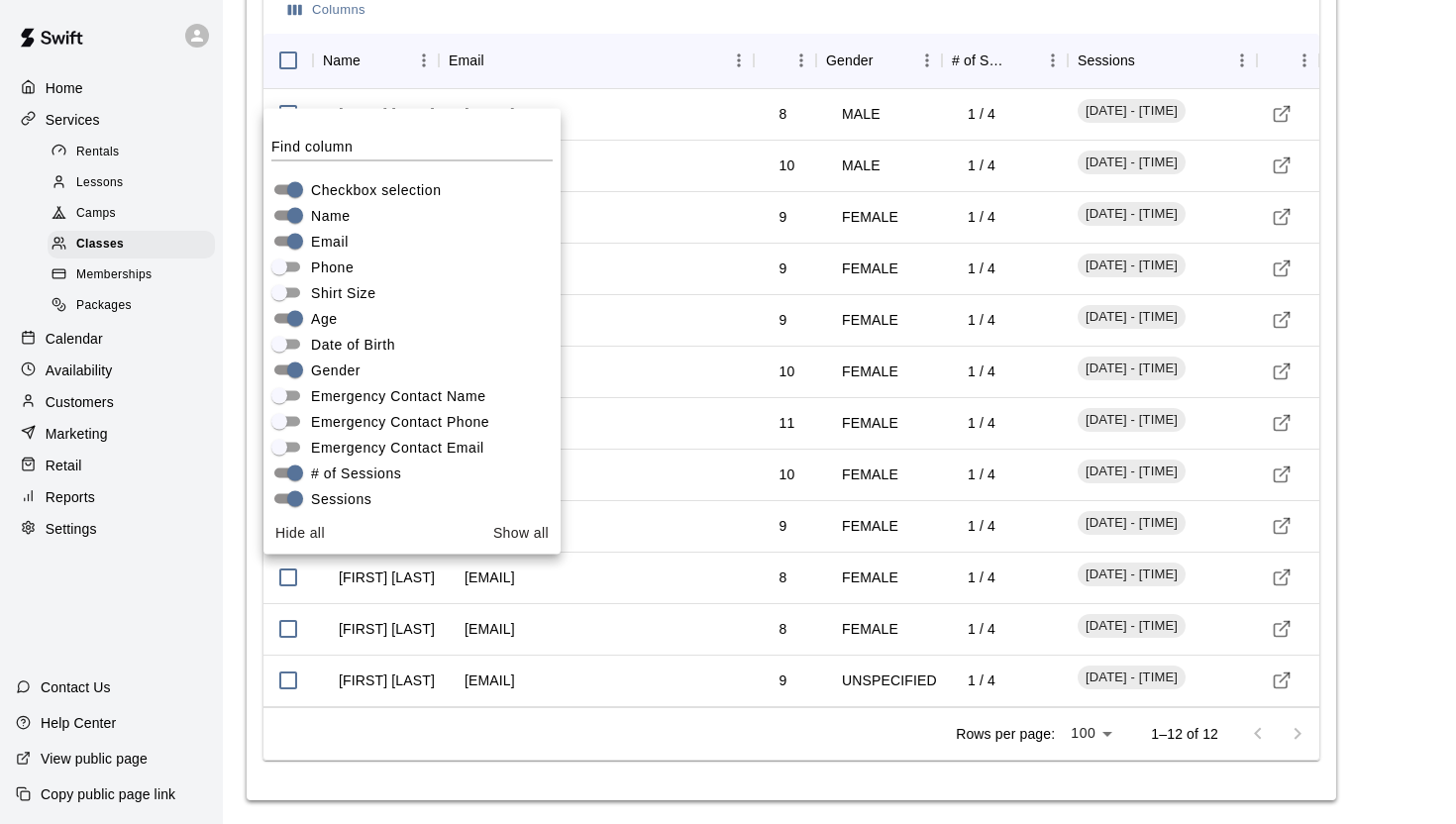 click on "Columns Name Email Age Gender # of Sessions Sessions Actions William  Song  jccg3127@hotmail.com 8 MALE 1 /
4 July 28, 2025 - 08:30 AM Nicholas Amoroso nicholas@amiclubwear.com 10 MALE 1 /
4 July 28, 2025 - 08:30 AM Avery  Givigliano jmegiv@gmail.com 9 FEMALE 1 /
4 July 28, 2025 - 08:30 AM Abigail Diaz  cruz415w@gmail.com 9 FEMALE 1 /
4 July 28, 2025 - 08:30 AM Malia  Martinez mel15sa@hotmail.com 9 FEMALE 1 /
4 July 28, 2025 - 08:30 AM Sadie Tapia kkaribian@gmail.com 10 FEMALE 1 /
4 July 28, 2025 - 08:30 AM Lucille Pazmino thepazmino3@yahoo.com 11 FEMALE 1 /
4 July 28, 2025 - 08:30 AM Athena Meza mrsm.meza@gmail.com 10 FEMALE 1 /
4 July 28, 2025 - 08:30 AM Brynn Blaire kristiblaire@gmail.com 9 FEMALE 1 /
4 July 28, 2025 - 08:30 AM Lana  Valencia tanian.valencia@gmail.com 8 FEMALE 1 /
4 July 28, 2025 - 08:30 AM Leila Neumeister jenmneumeister@yahoo.com" at bounding box center [791, 343] 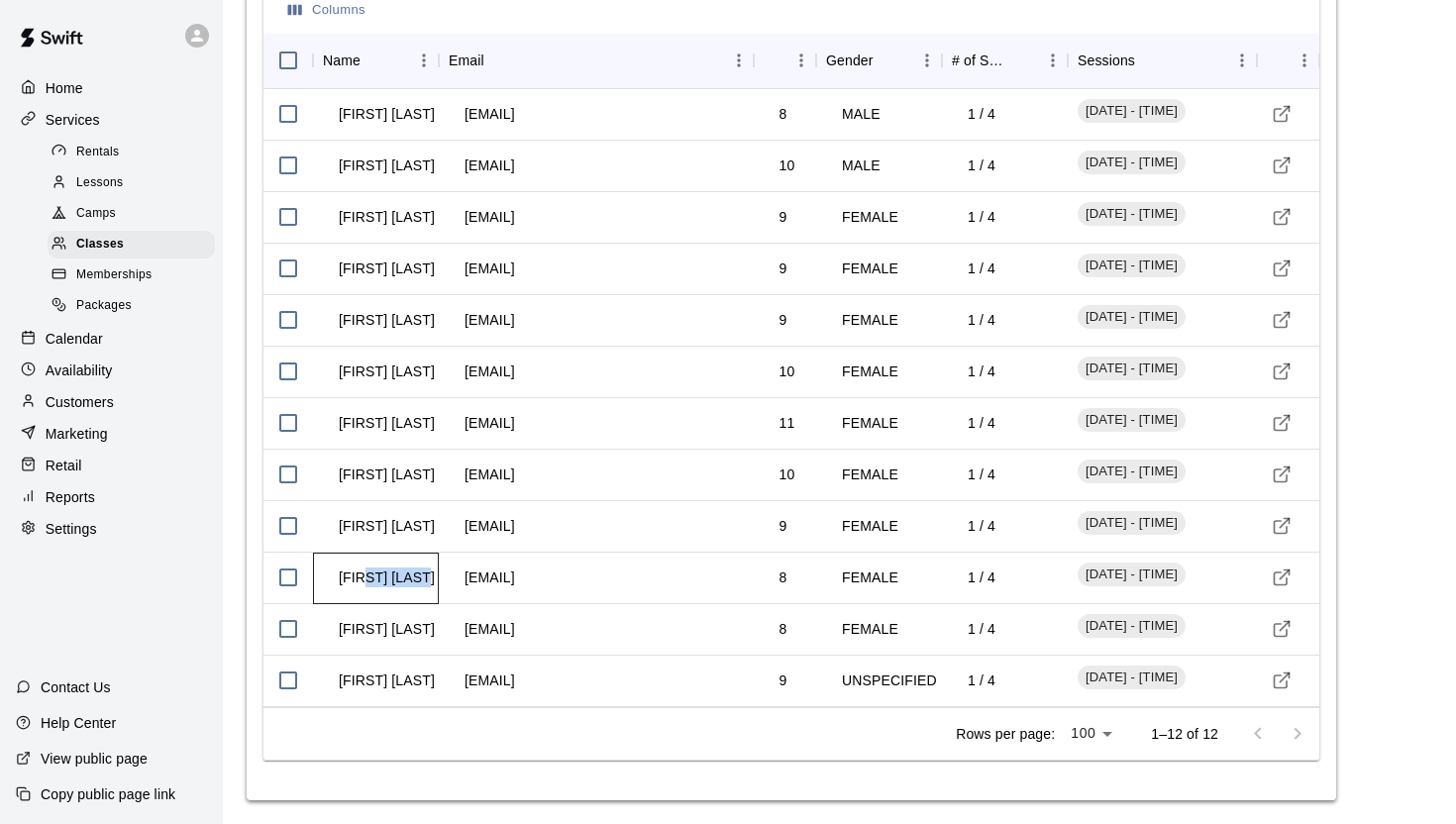 drag, startPoint x: 423, startPoint y: 575, endPoint x: 367, endPoint y: 575, distance: 56 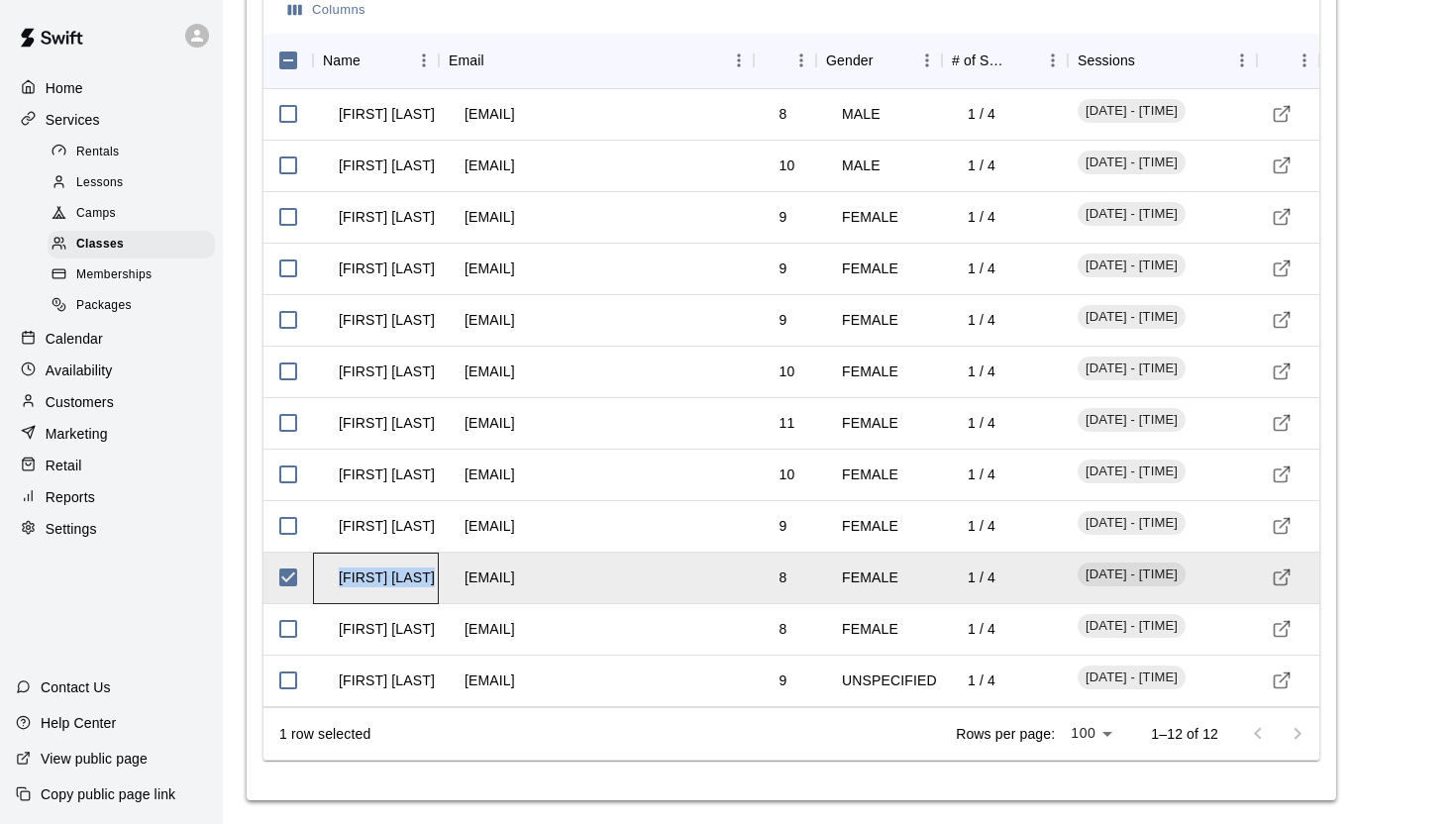 drag, startPoint x: 429, startPoint y: 576, endPoint x: 334, endPoint y: 579, distance: 95.04736 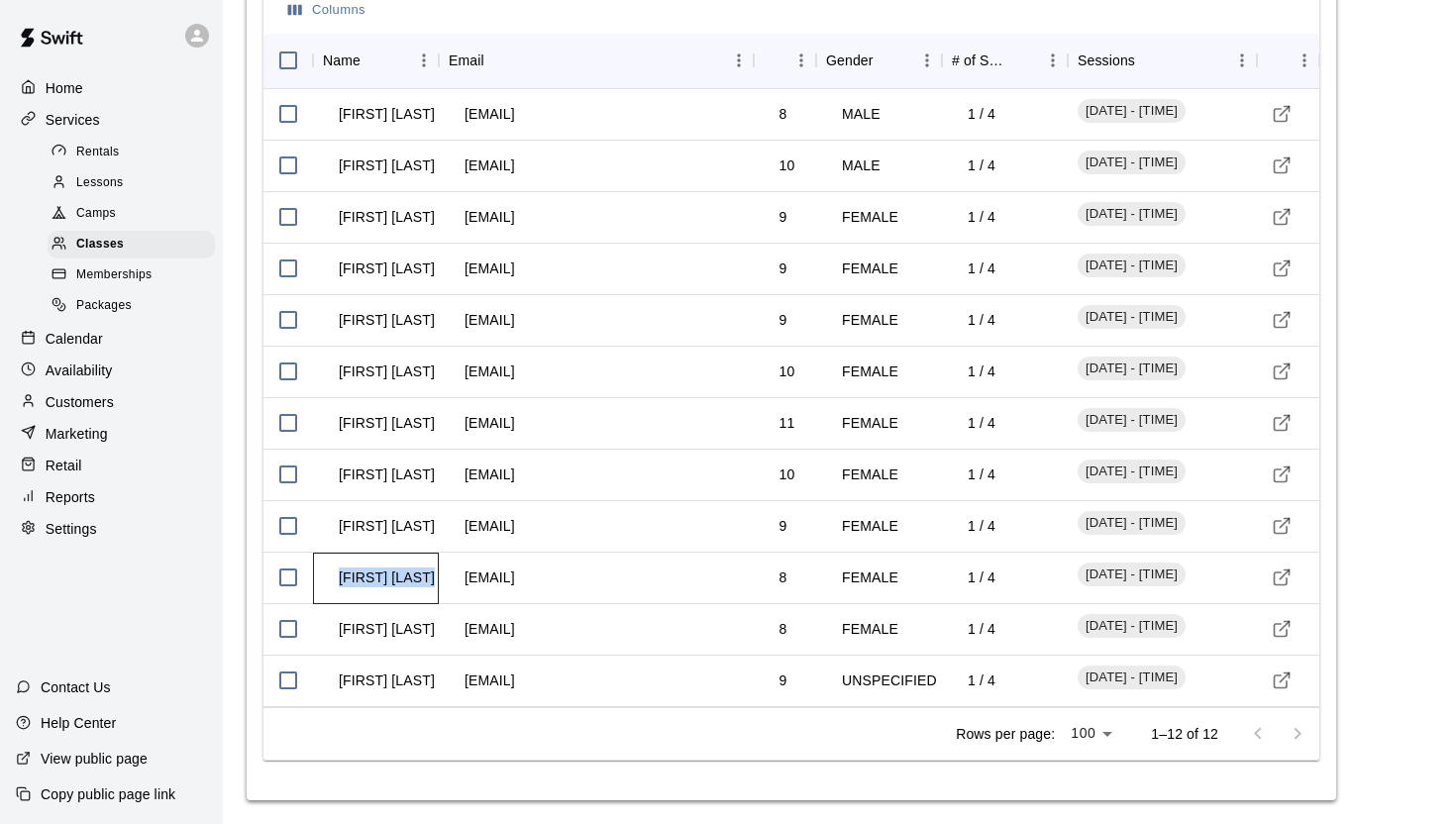 copy on "Lana  Valencia" 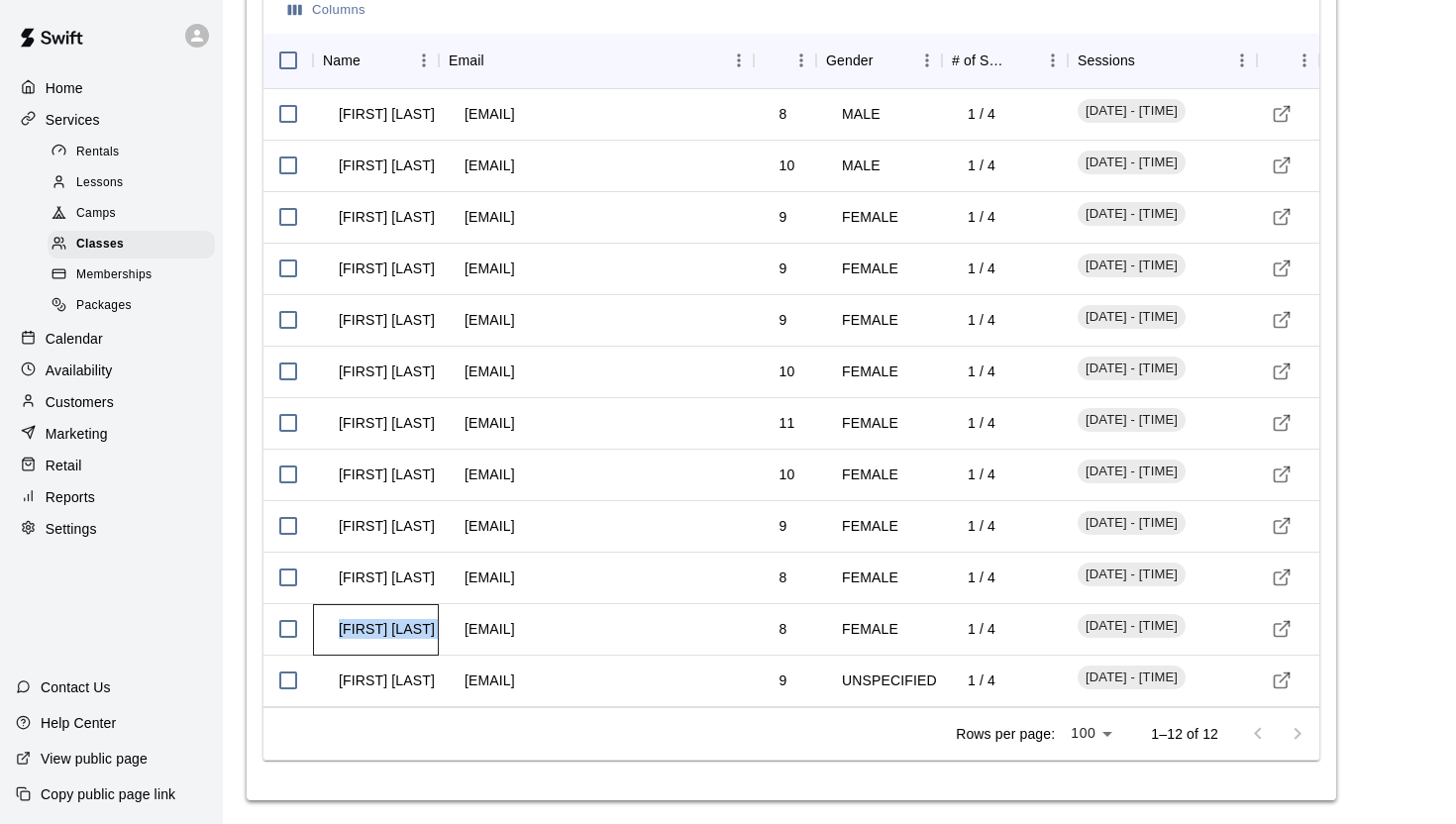 drag, startPoint x: 337, startPoint y: 626, endPoint x: 463, endPoint y: 625, distance: 126.00397 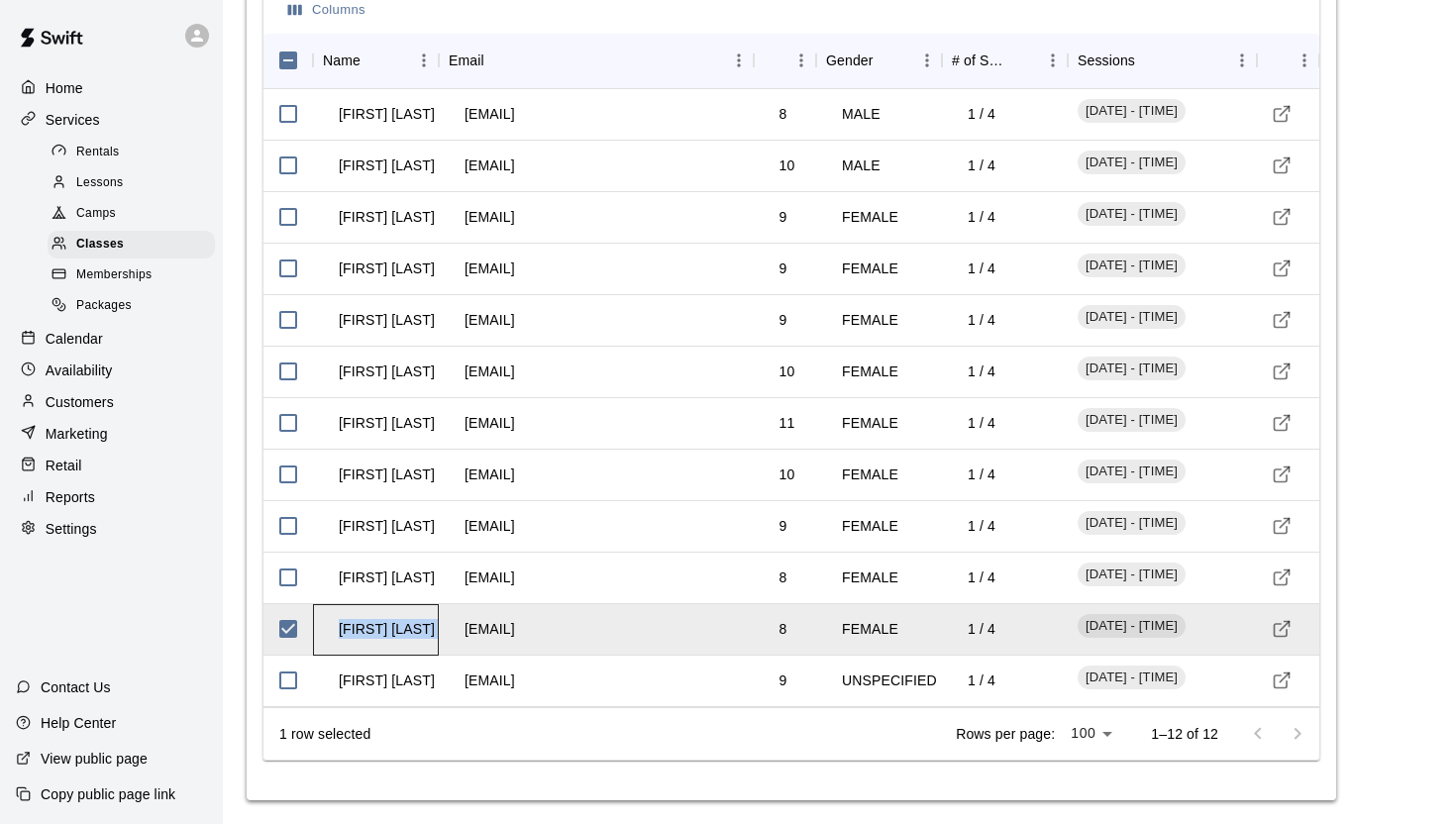 copy on "Leila Neumeister" 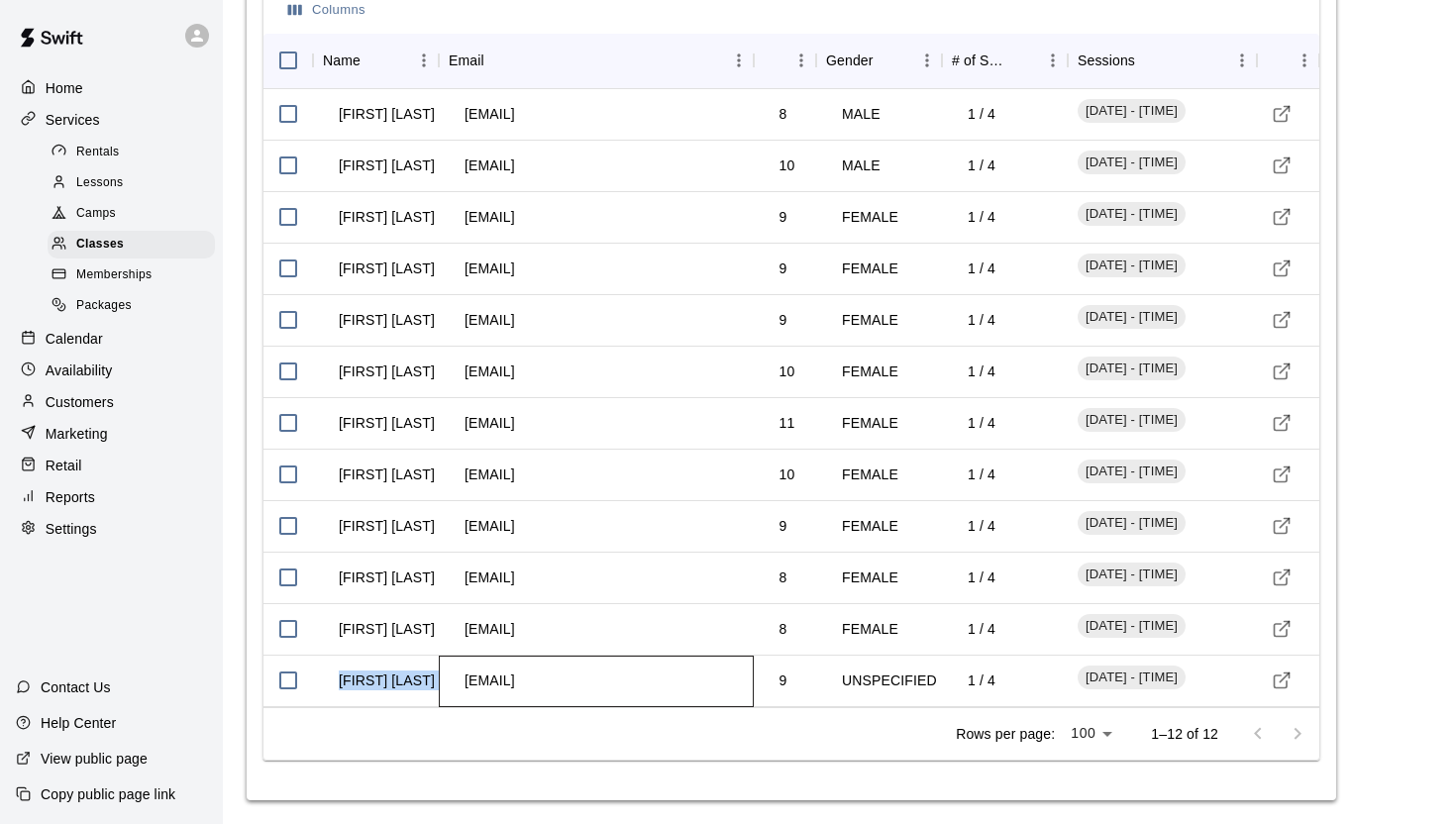 drag, startPoint x: 440, startPoint y: 681, endPoint x: 332, endPoint y: 676, distance: 108.11568 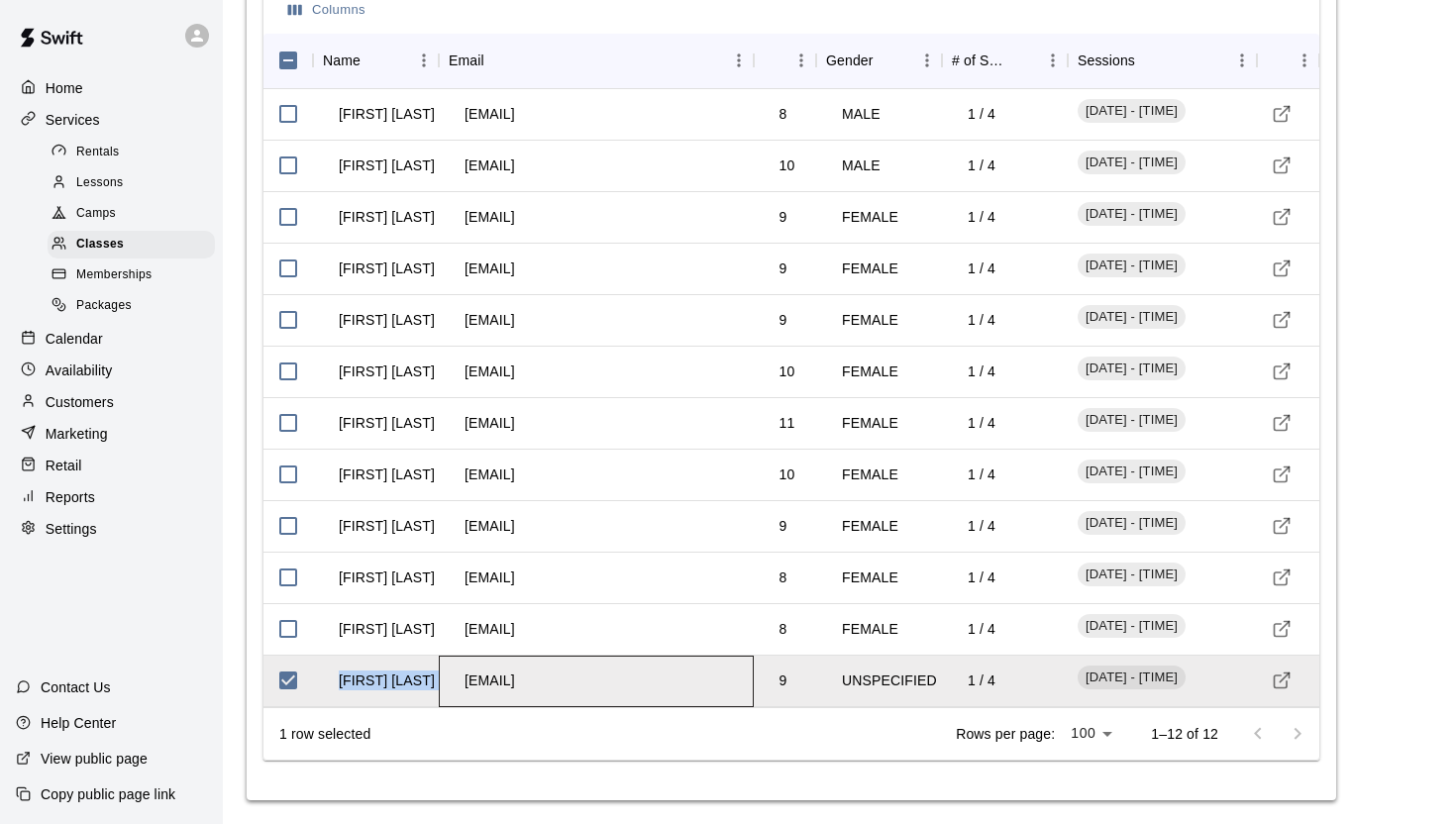 copy on "[FIRST]  [LAST]" 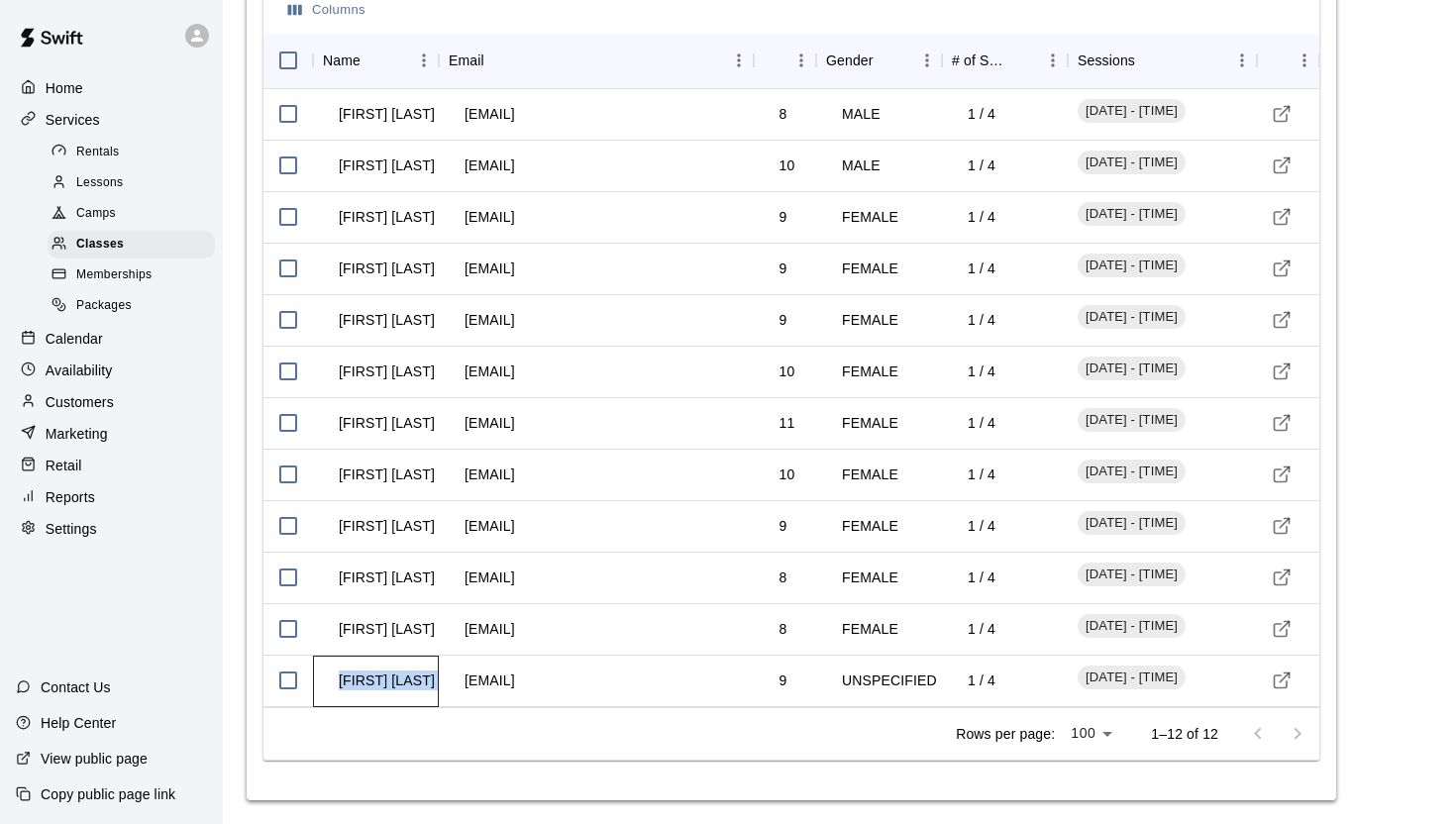 click on "[FIRST]  [LAST]" at bounding box center [386, 680] 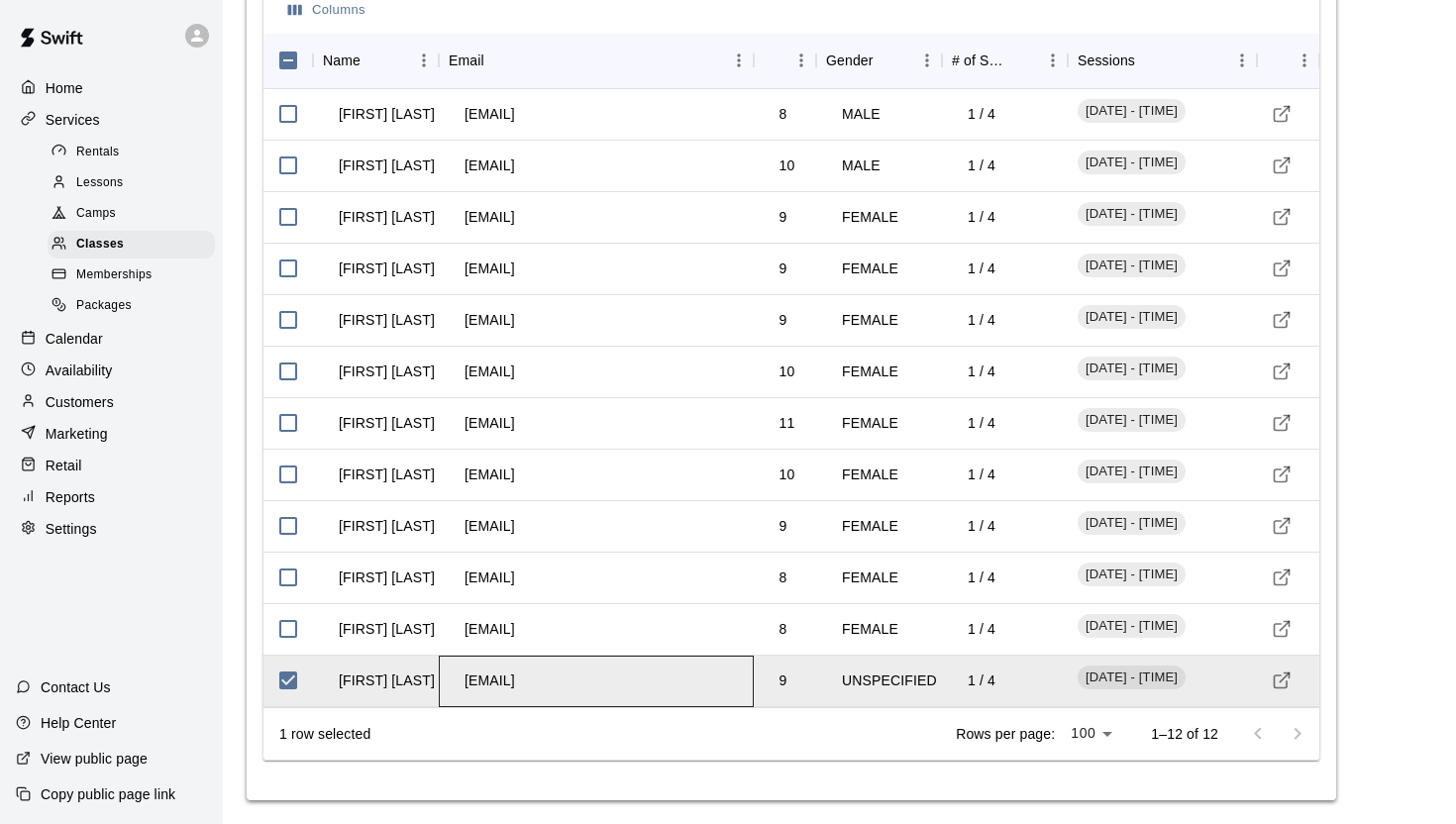 click on "[EMAIL]" at bounding box center [489, 680] 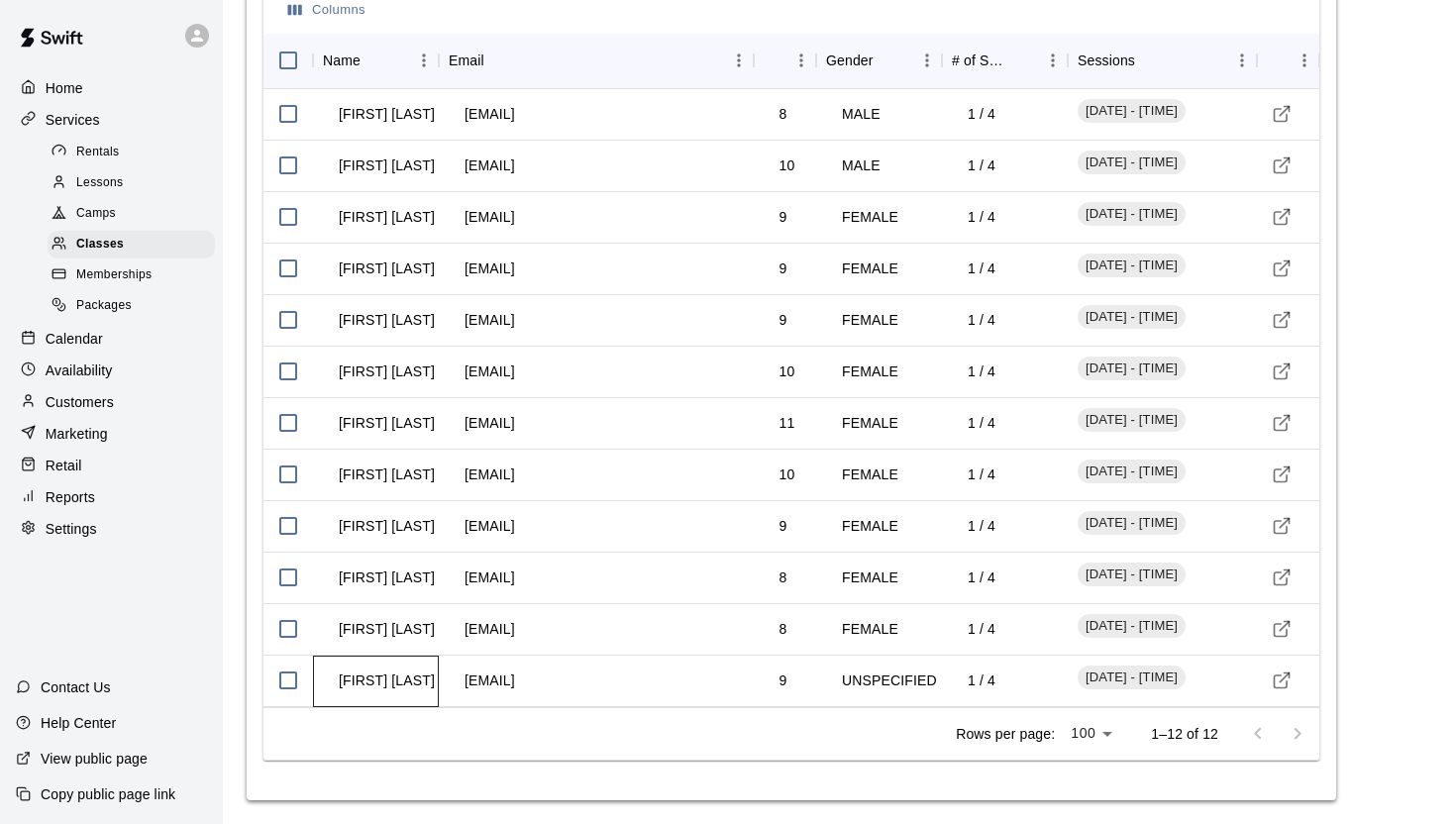 click on "[FIRST]  [LAST]" at bounding box center (386, 680) 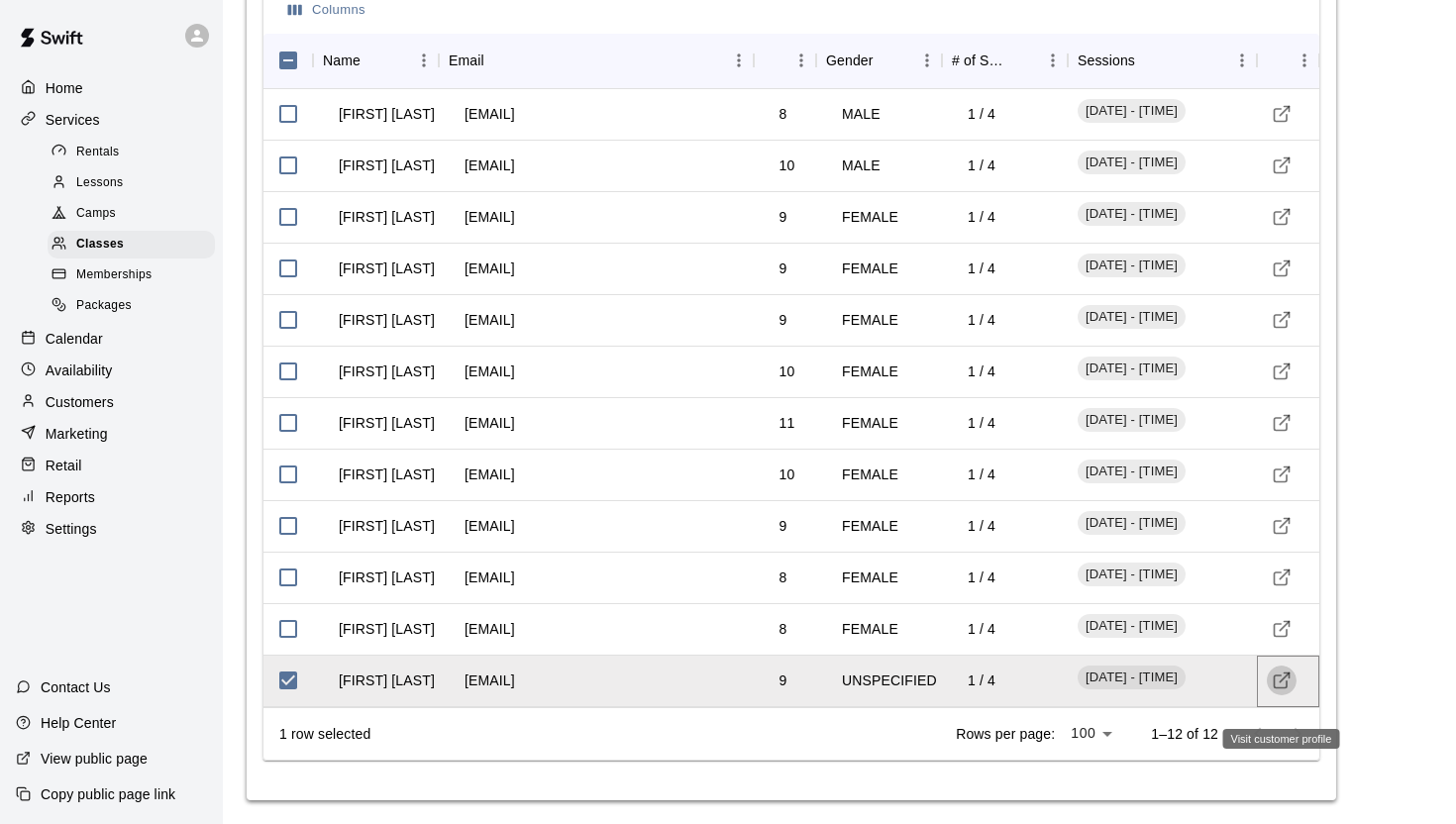 click 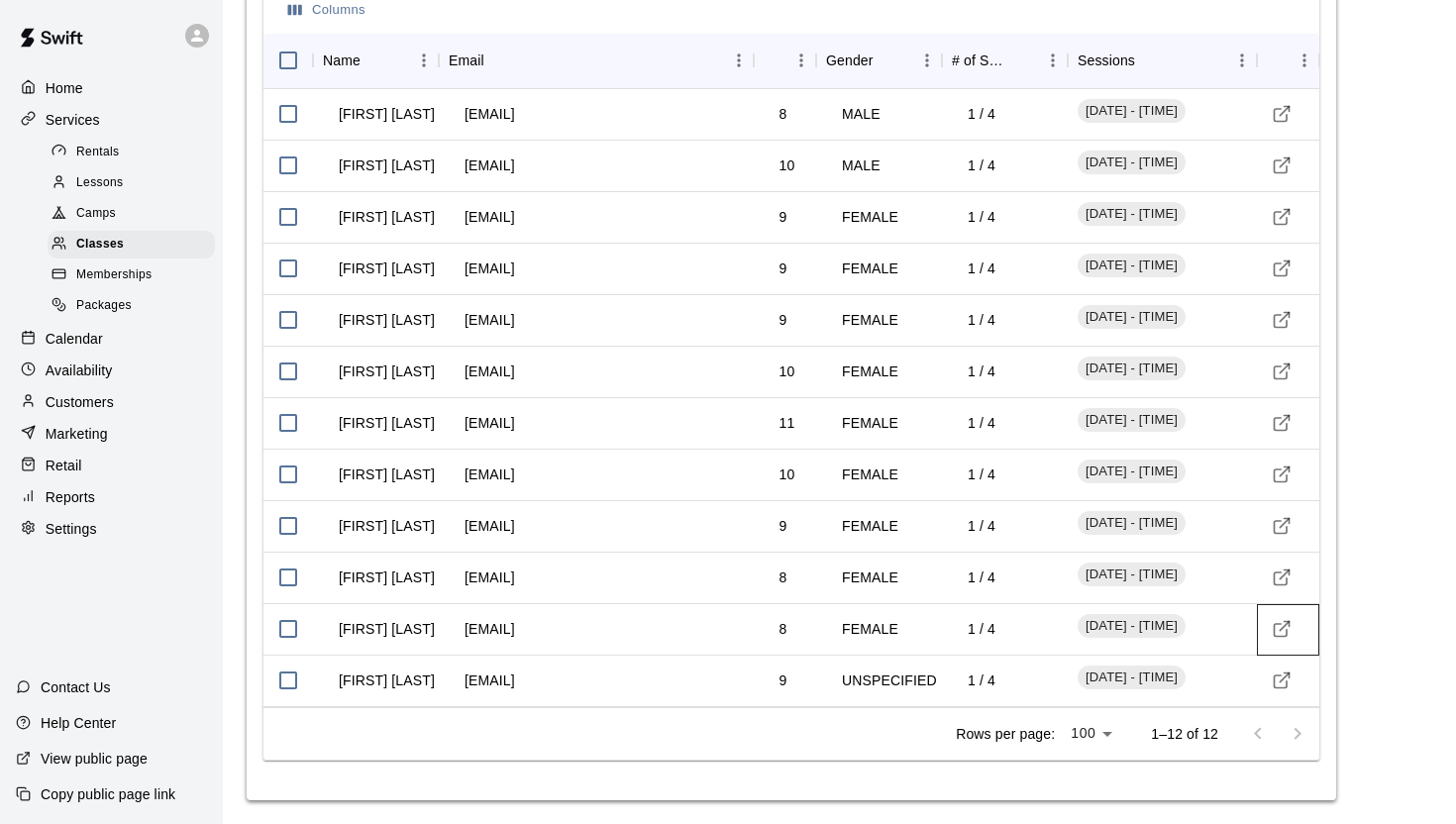 click at bounding box center [1289, 630] 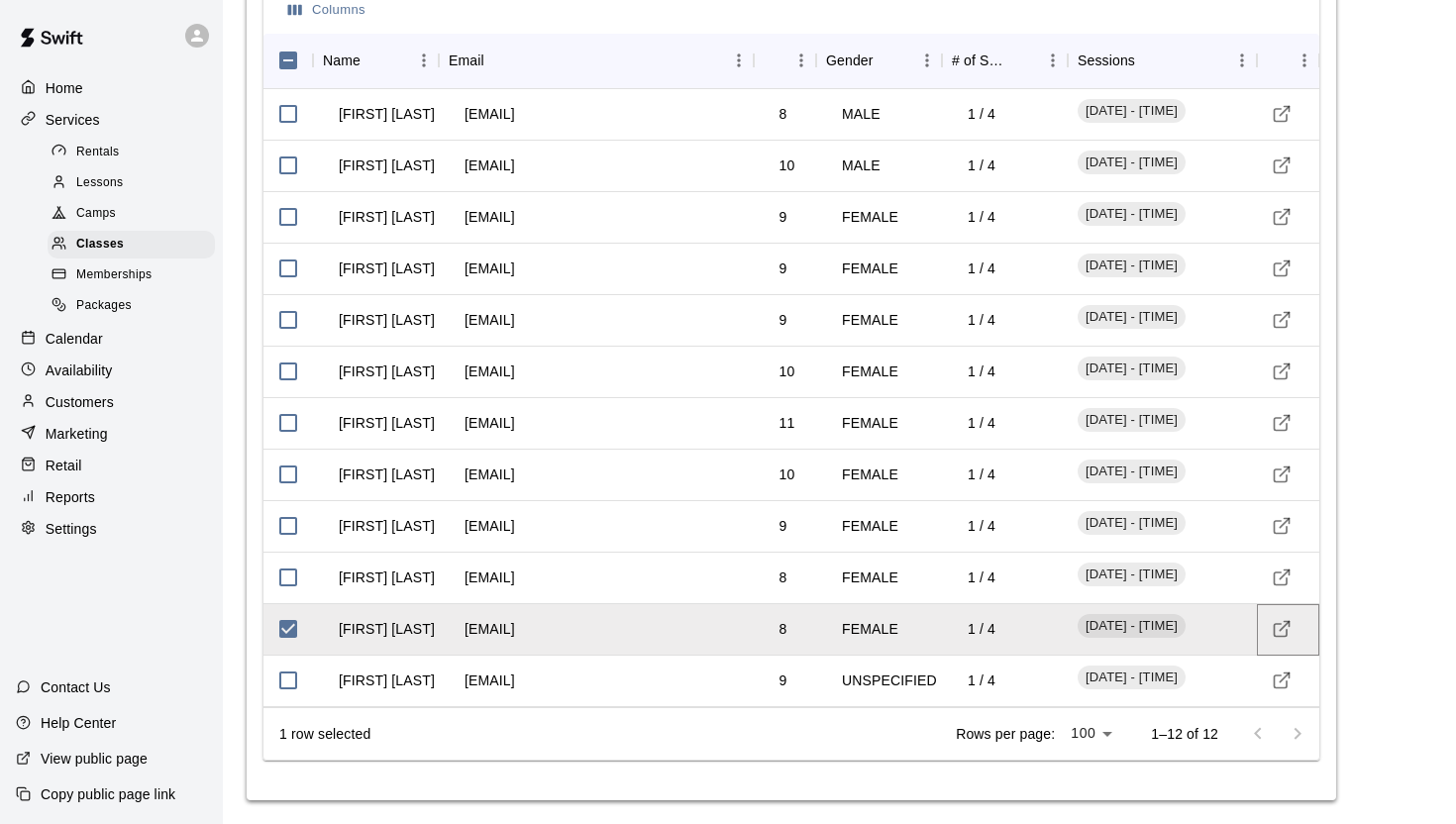 click 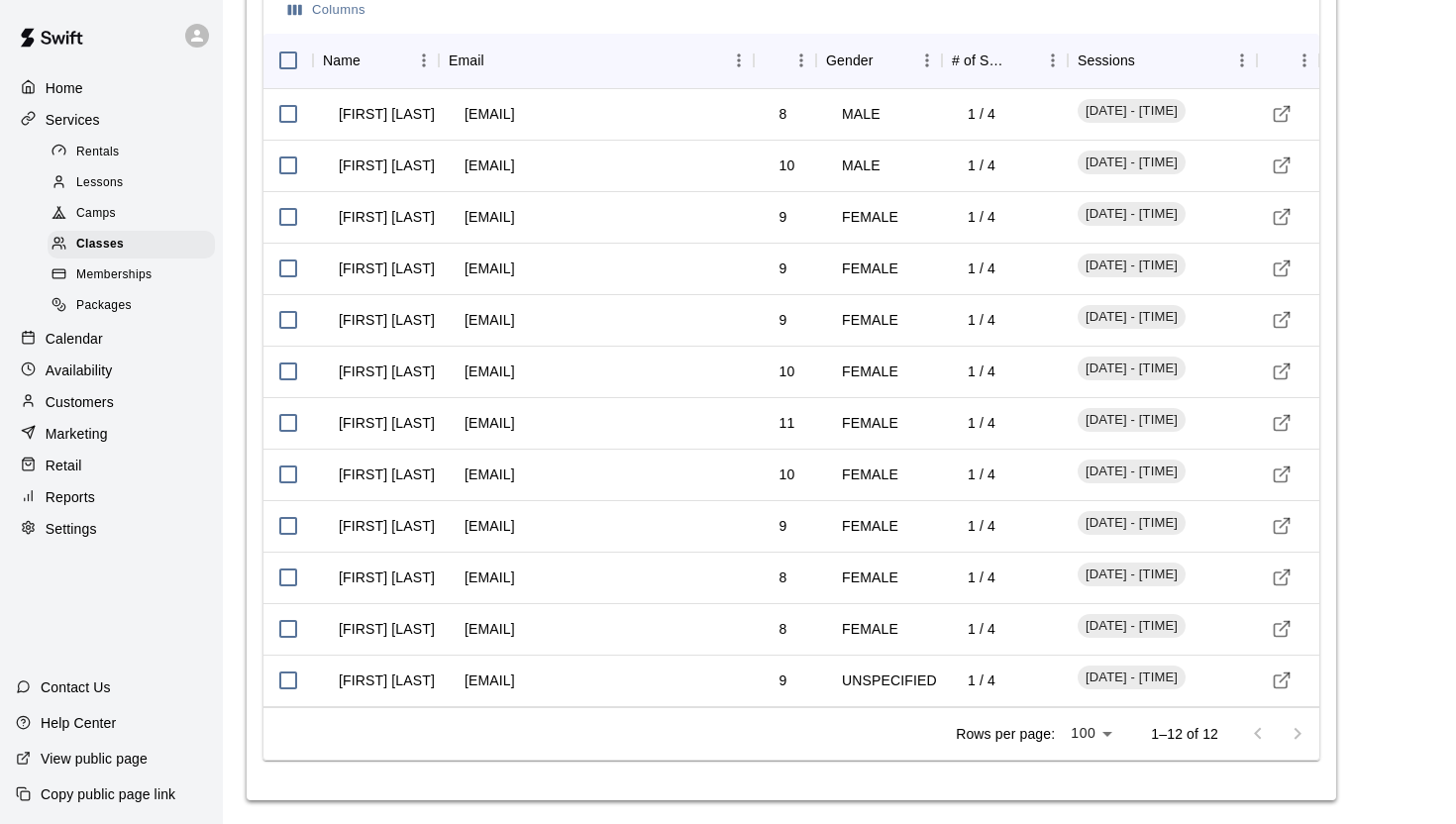 click on "Customers" at bounding box center [79, 402] 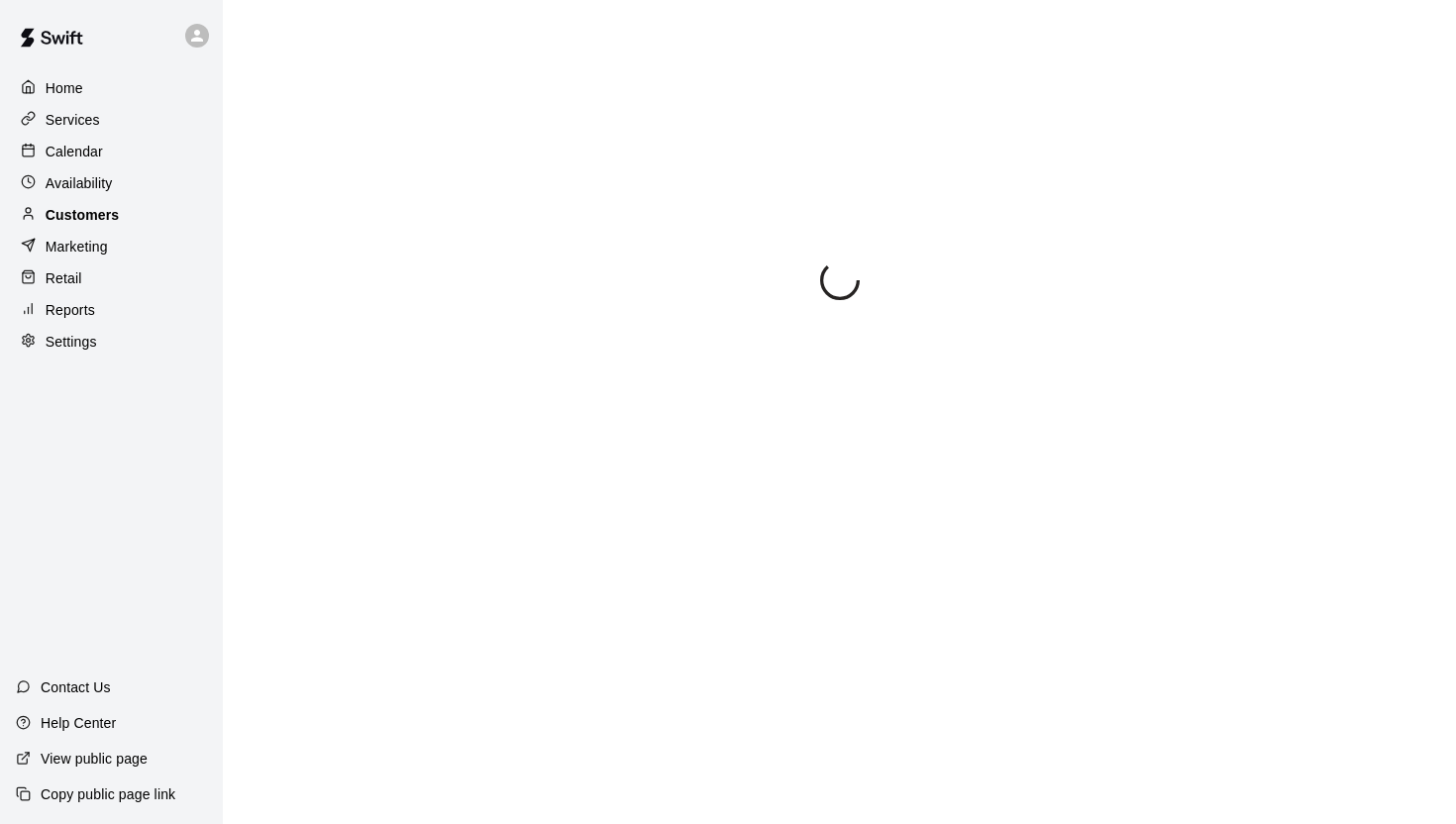 scroll, scrollTop: 0, scrollLeft: 0, axis: both 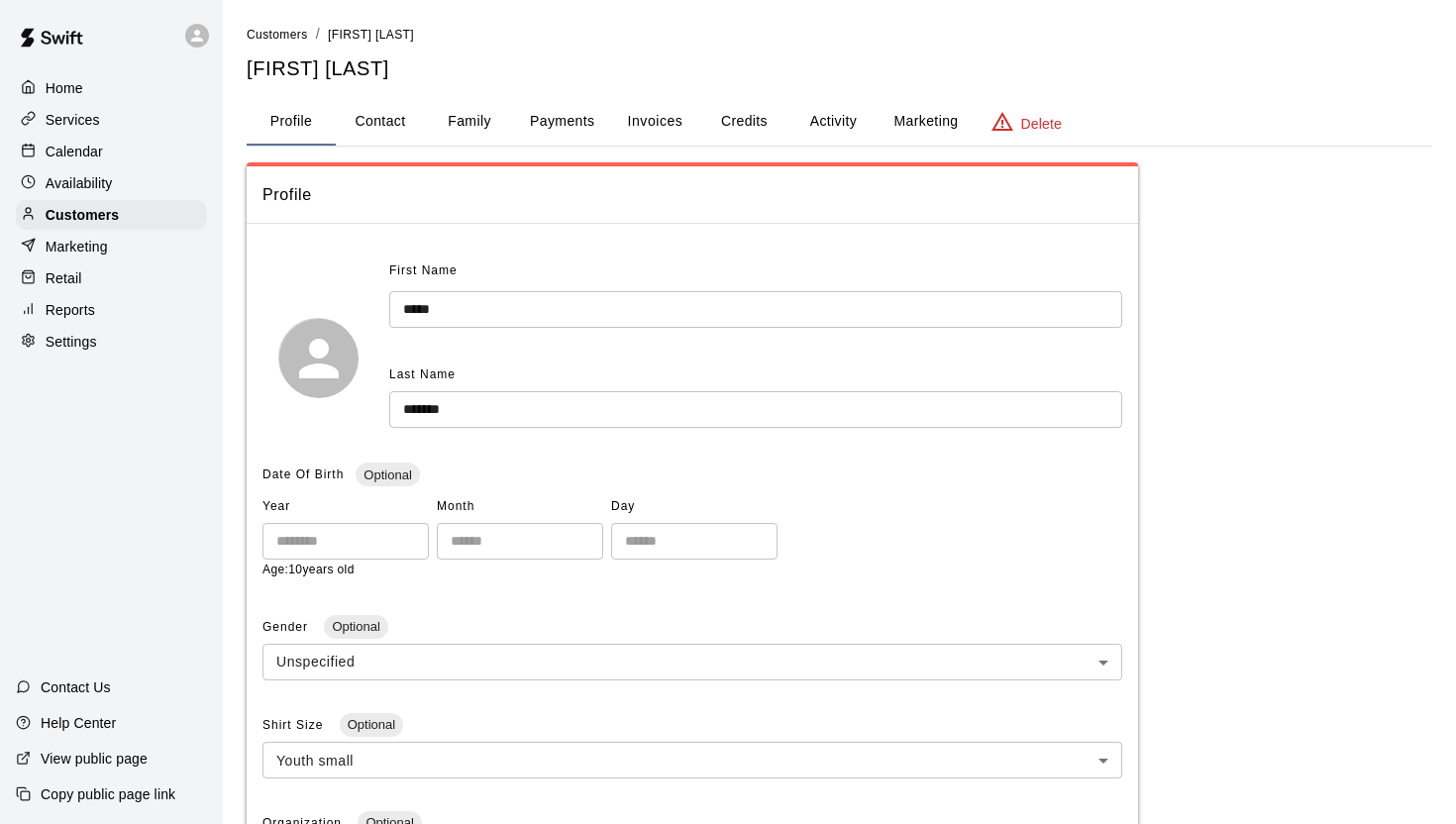 click on "Payments" at bounding box center [562, 122] 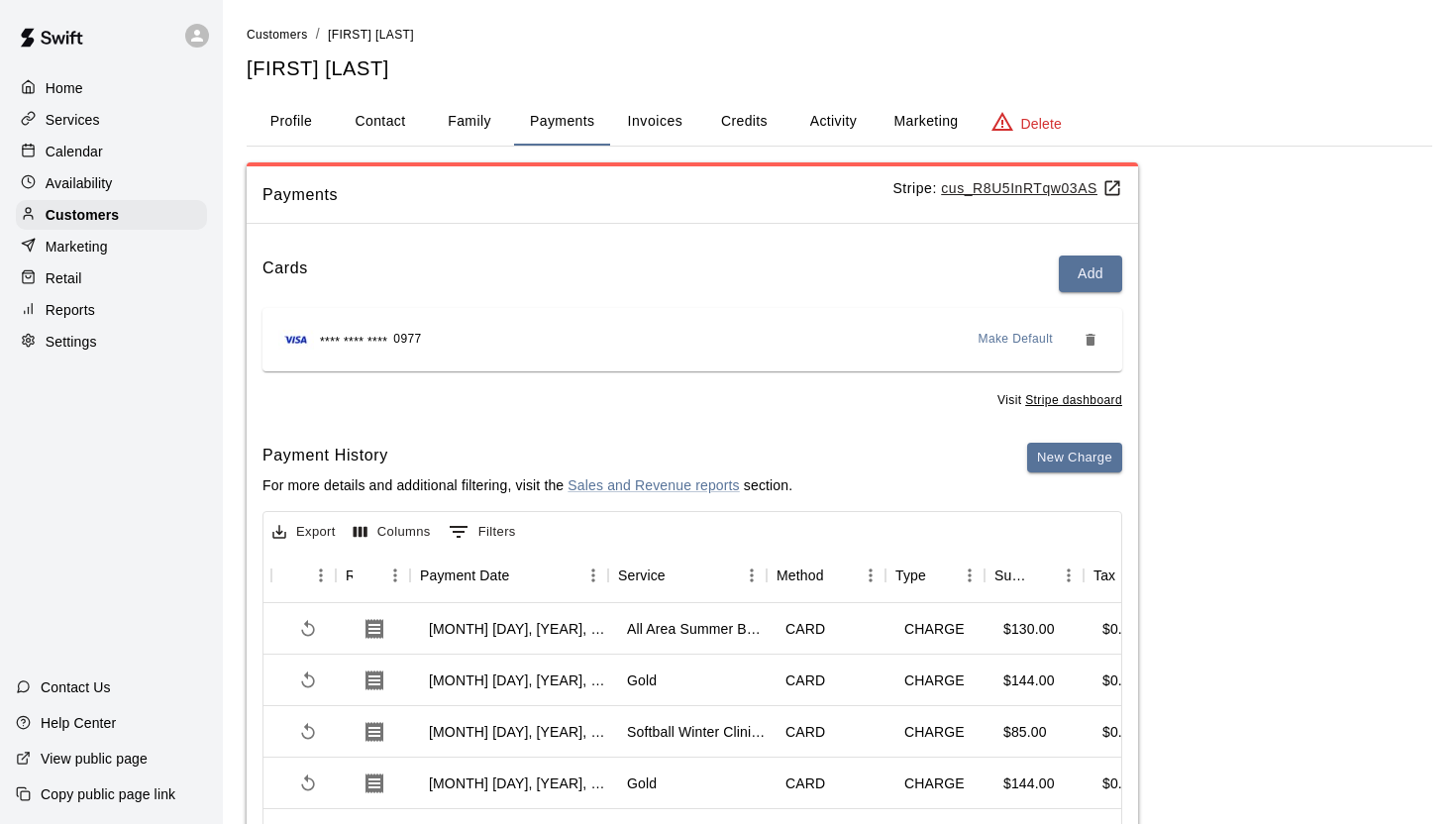 scroll, scrollTop: 0, scrollLeft: 106, axis: horizontal 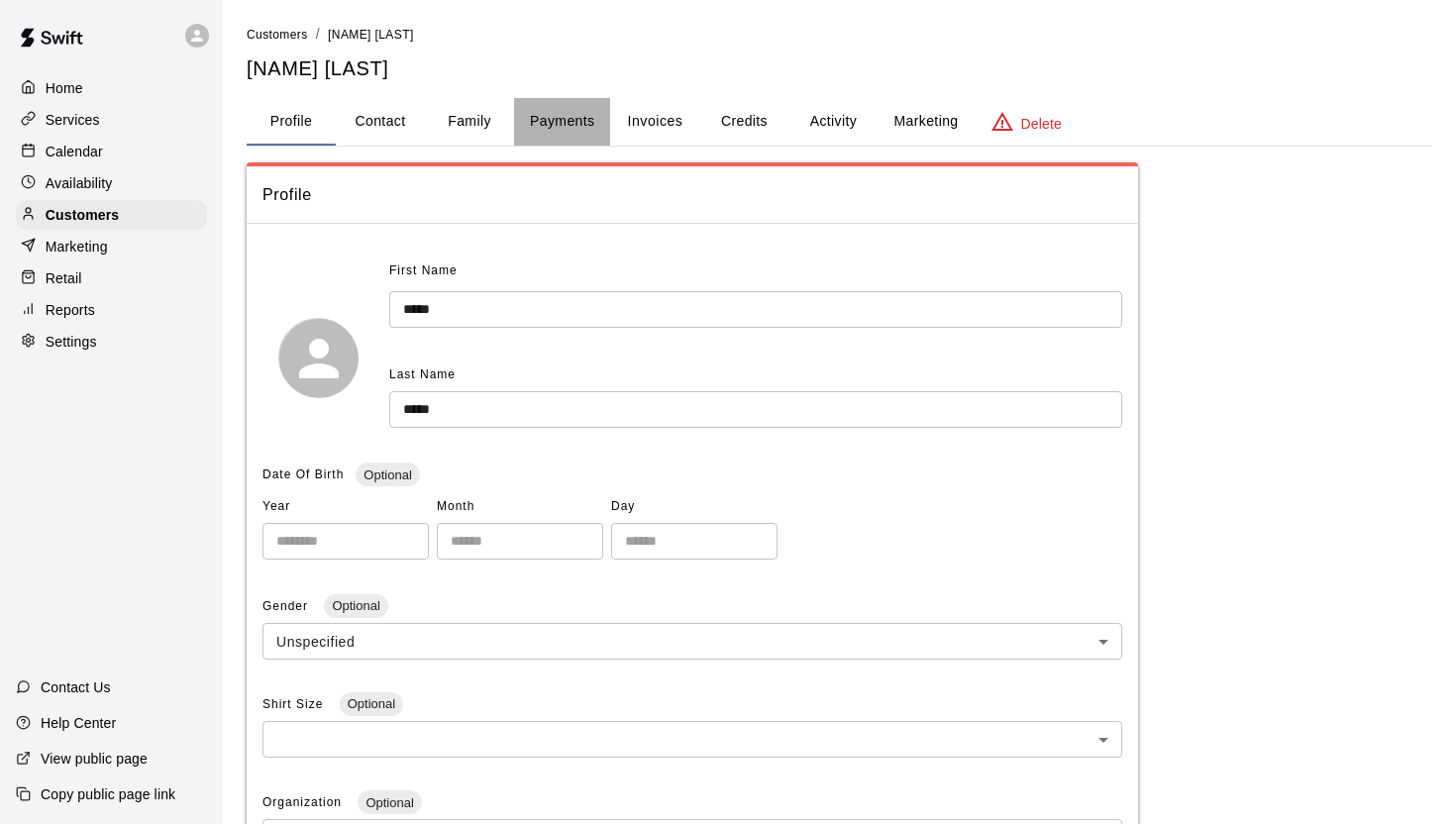 click on "Payments" at bounding box center [562, 122] 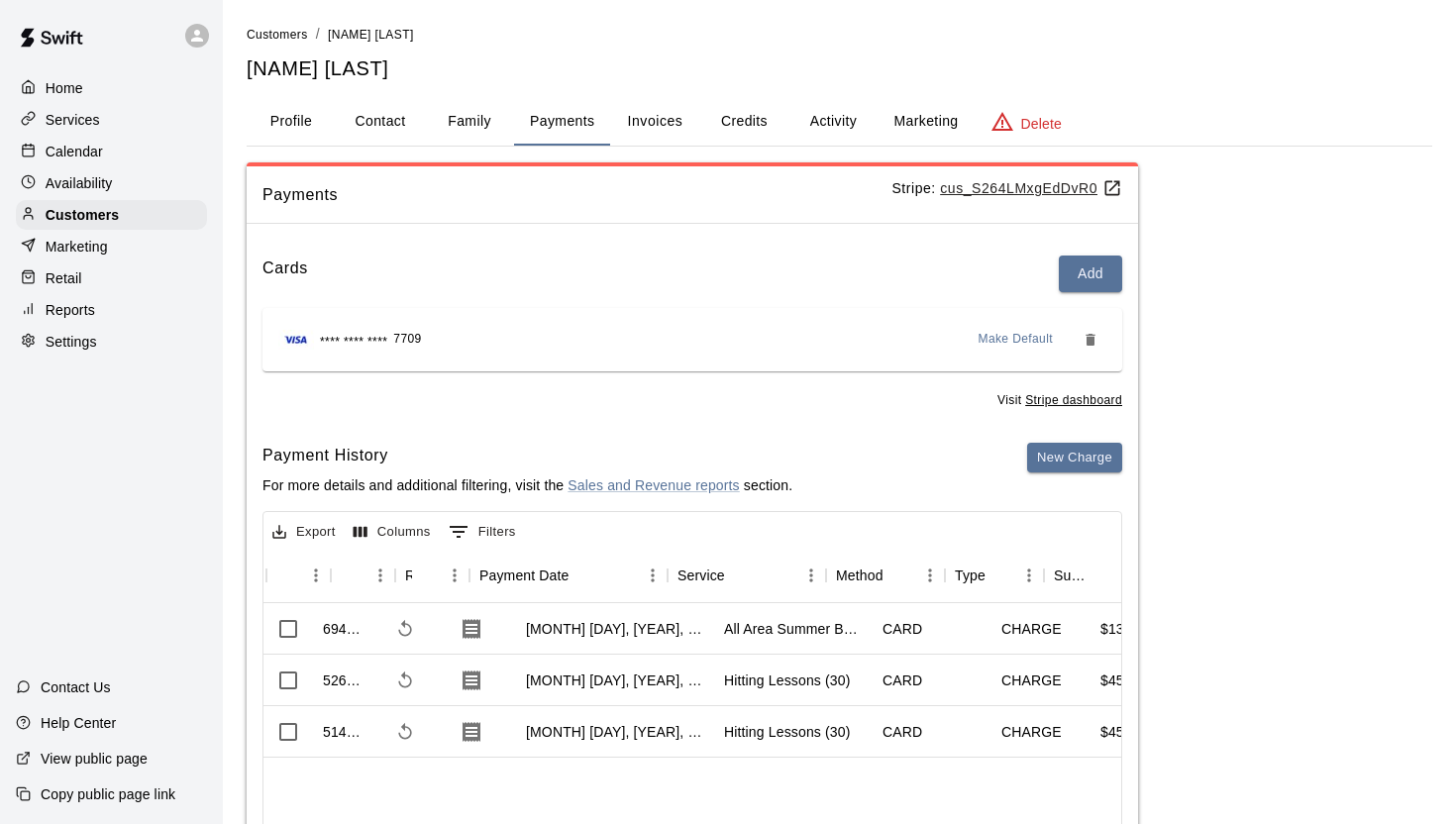 scroll, scrollTop: 0, scrollLeft: 82, axis: horizontal 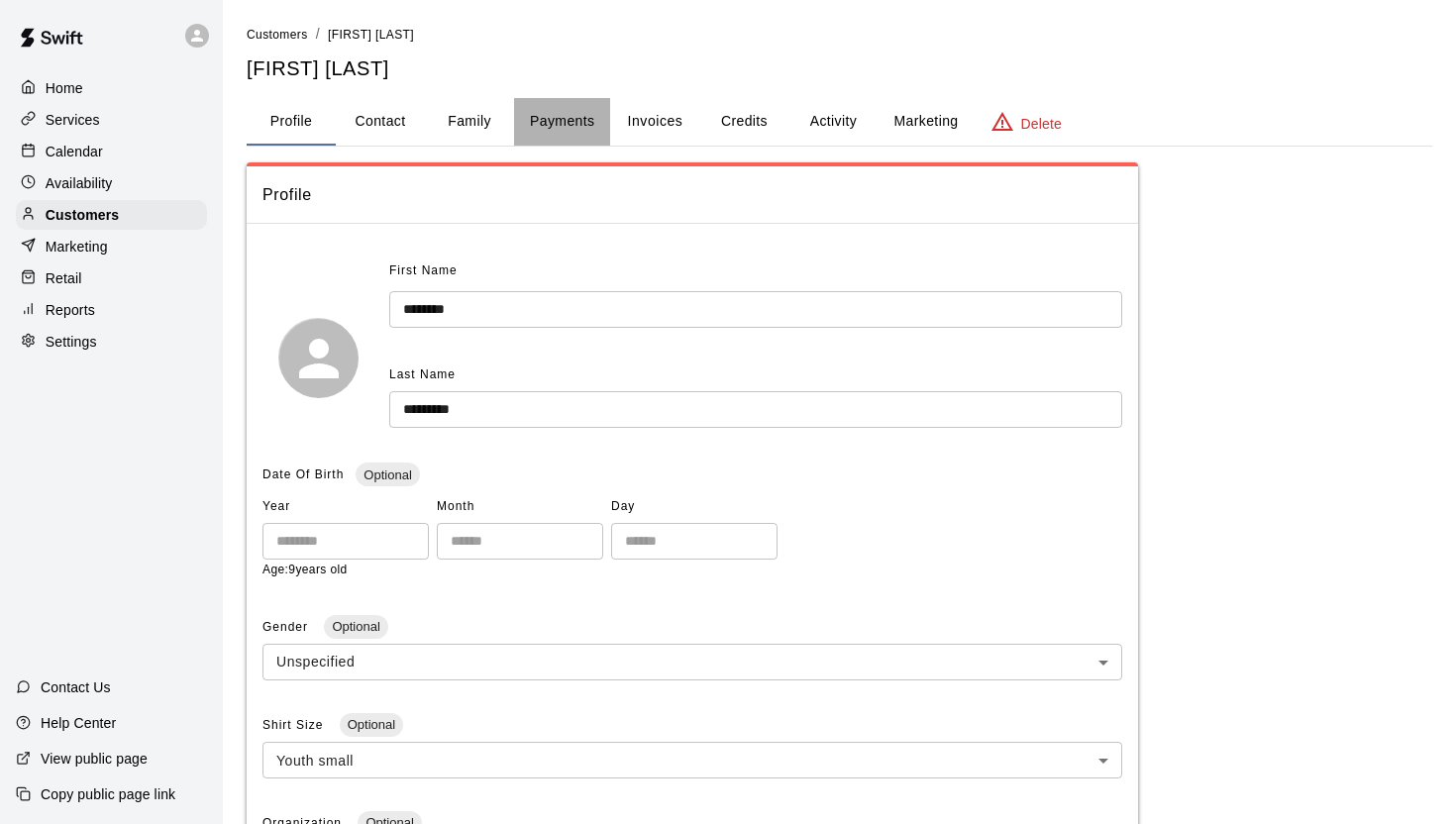 click on "Payments" at bounding box center (562, 122) 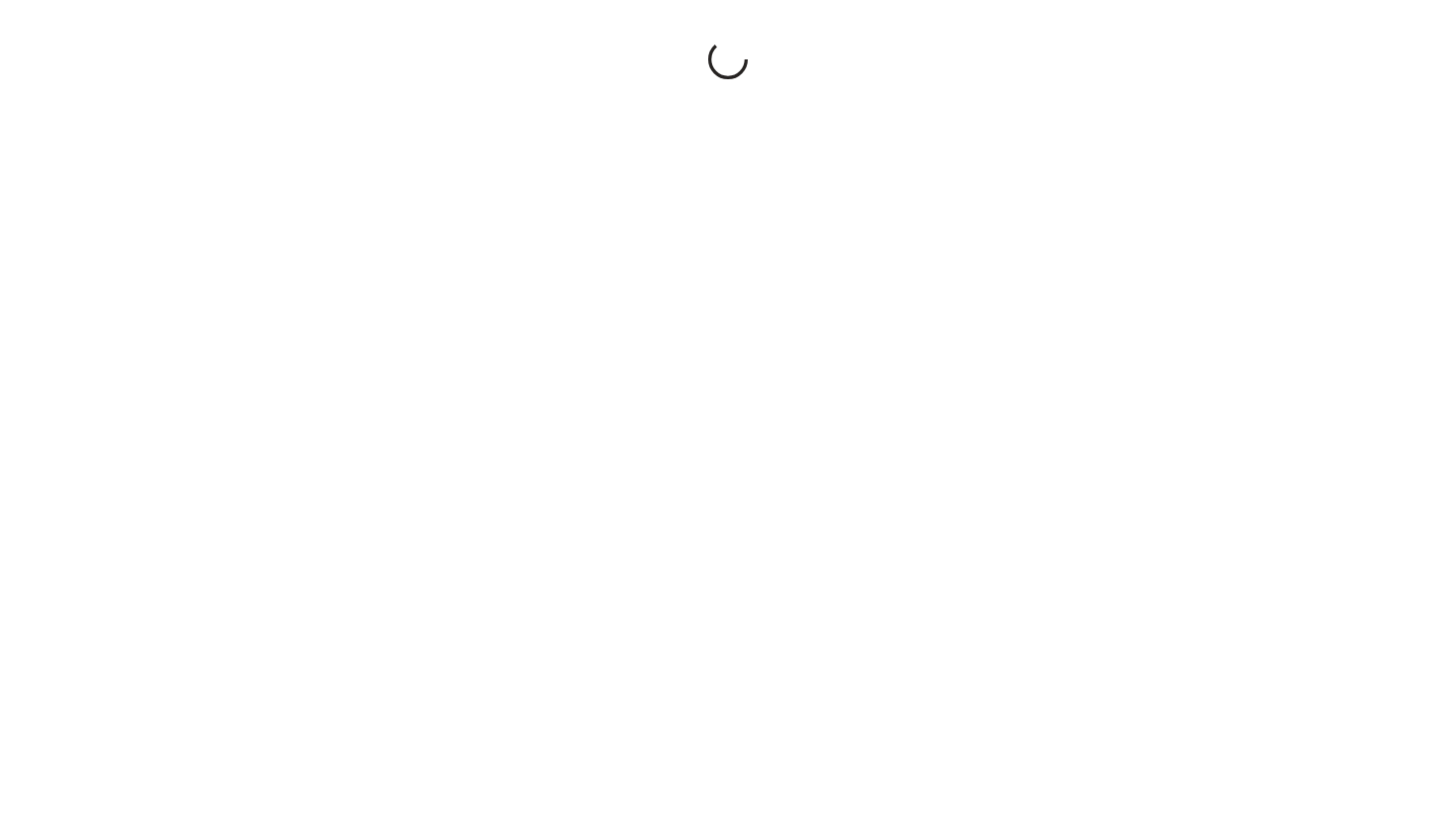 scroll, scrollTop: 0, scrollLeft: 0, axis: both 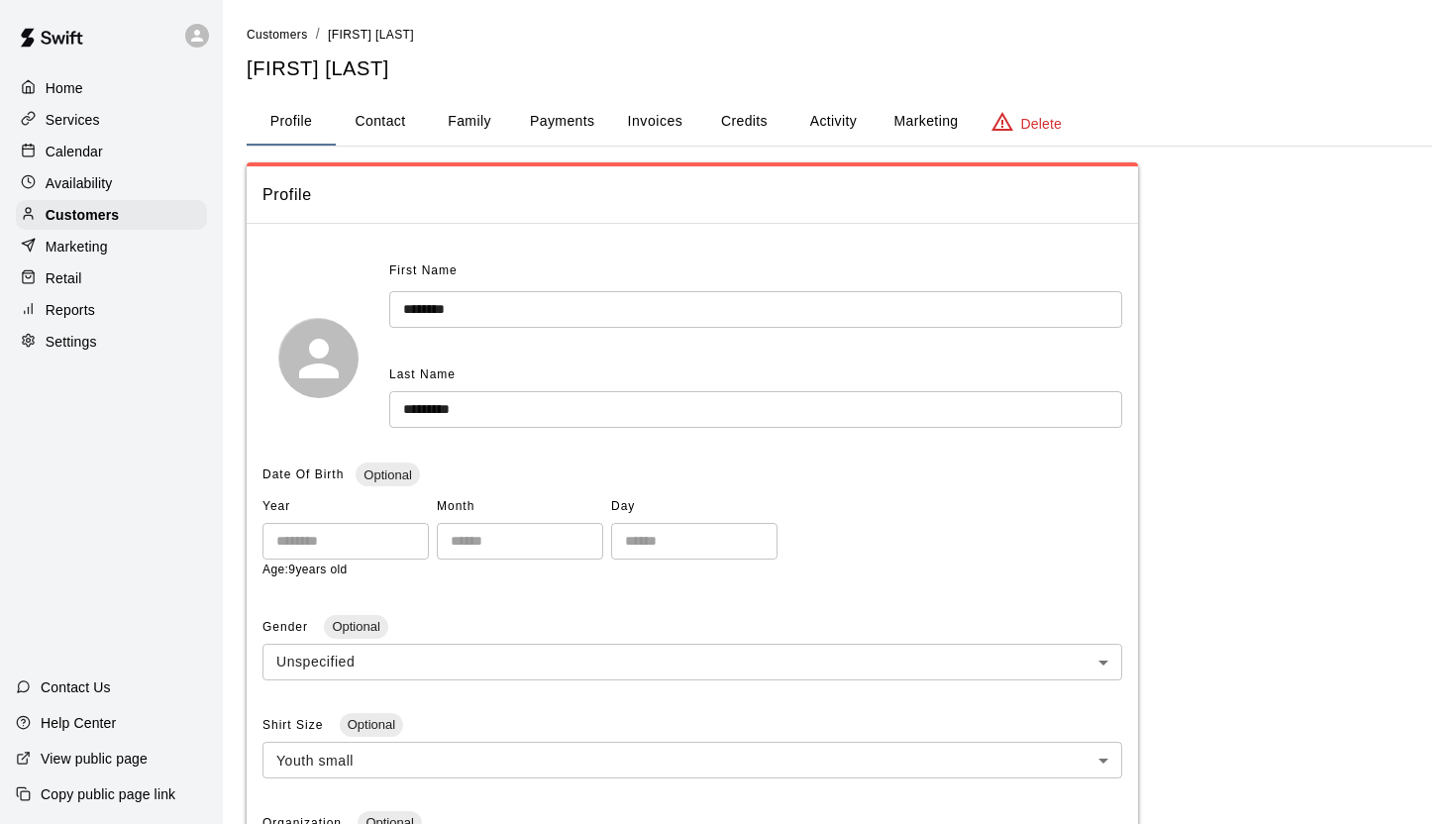 click on "Credits" at bounding box center [744, 122] 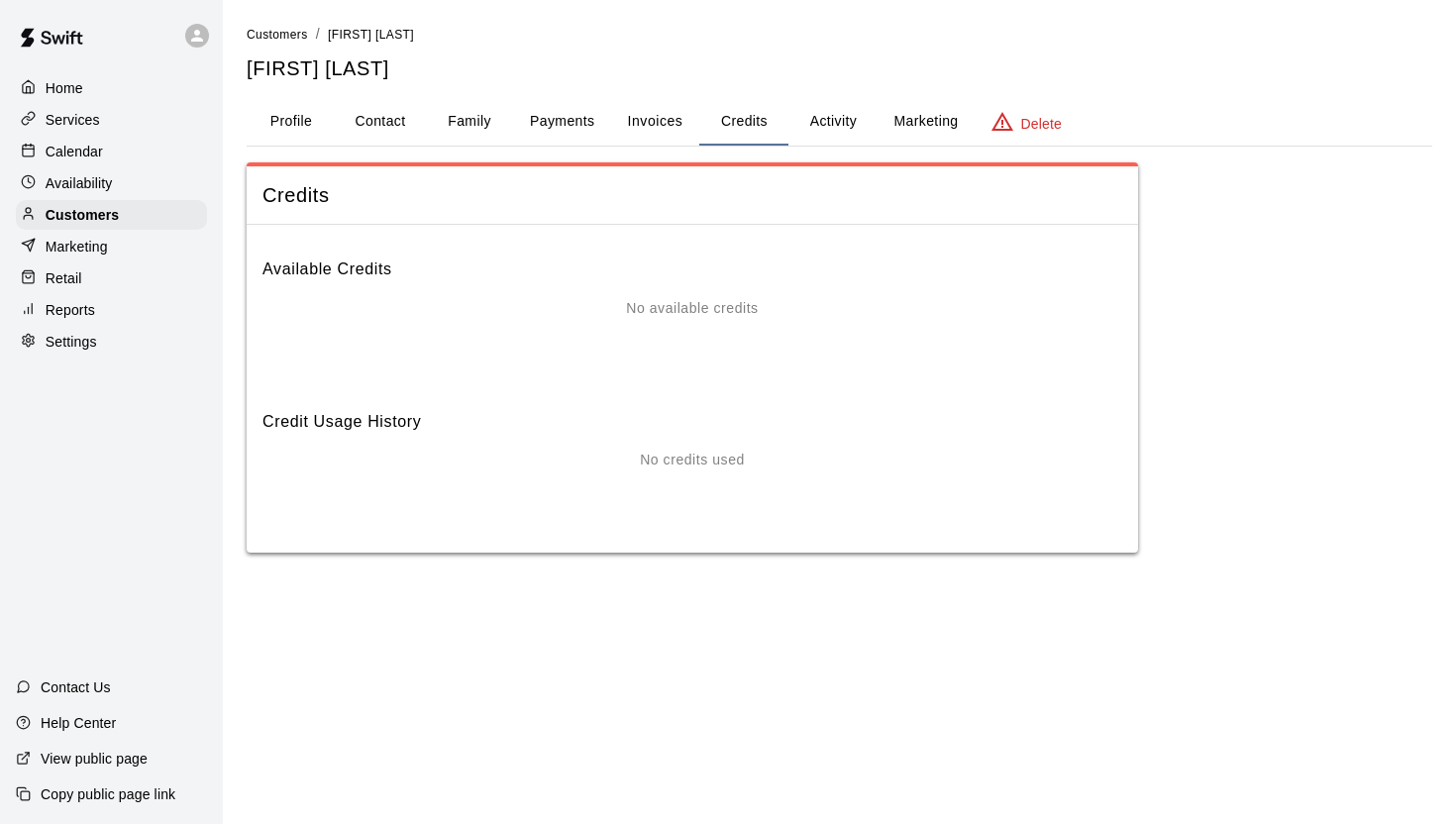 click on "Invoices" at bounding box center (656, 121) 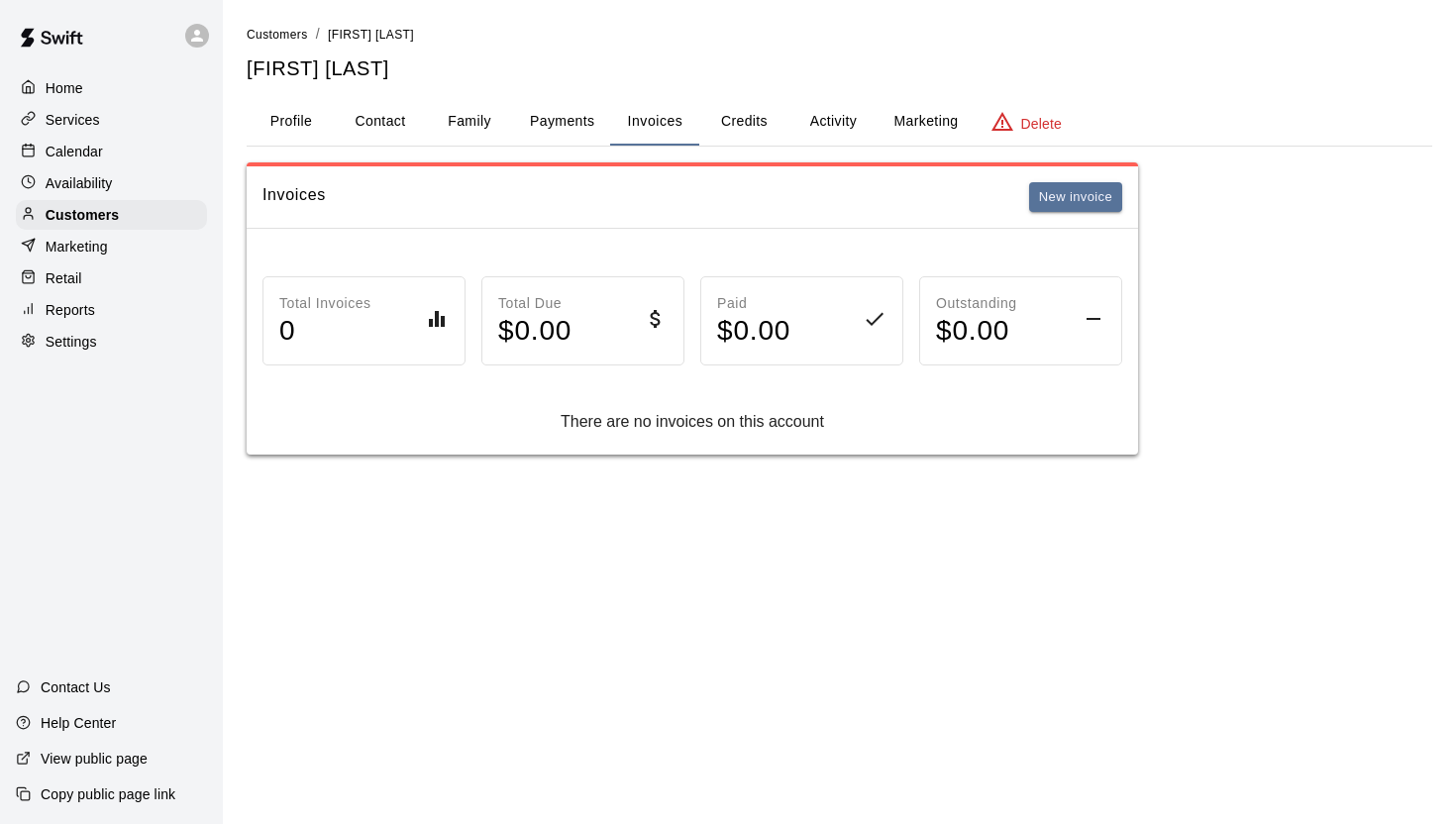 click on "Marketing" at bounding box center (925, 122) 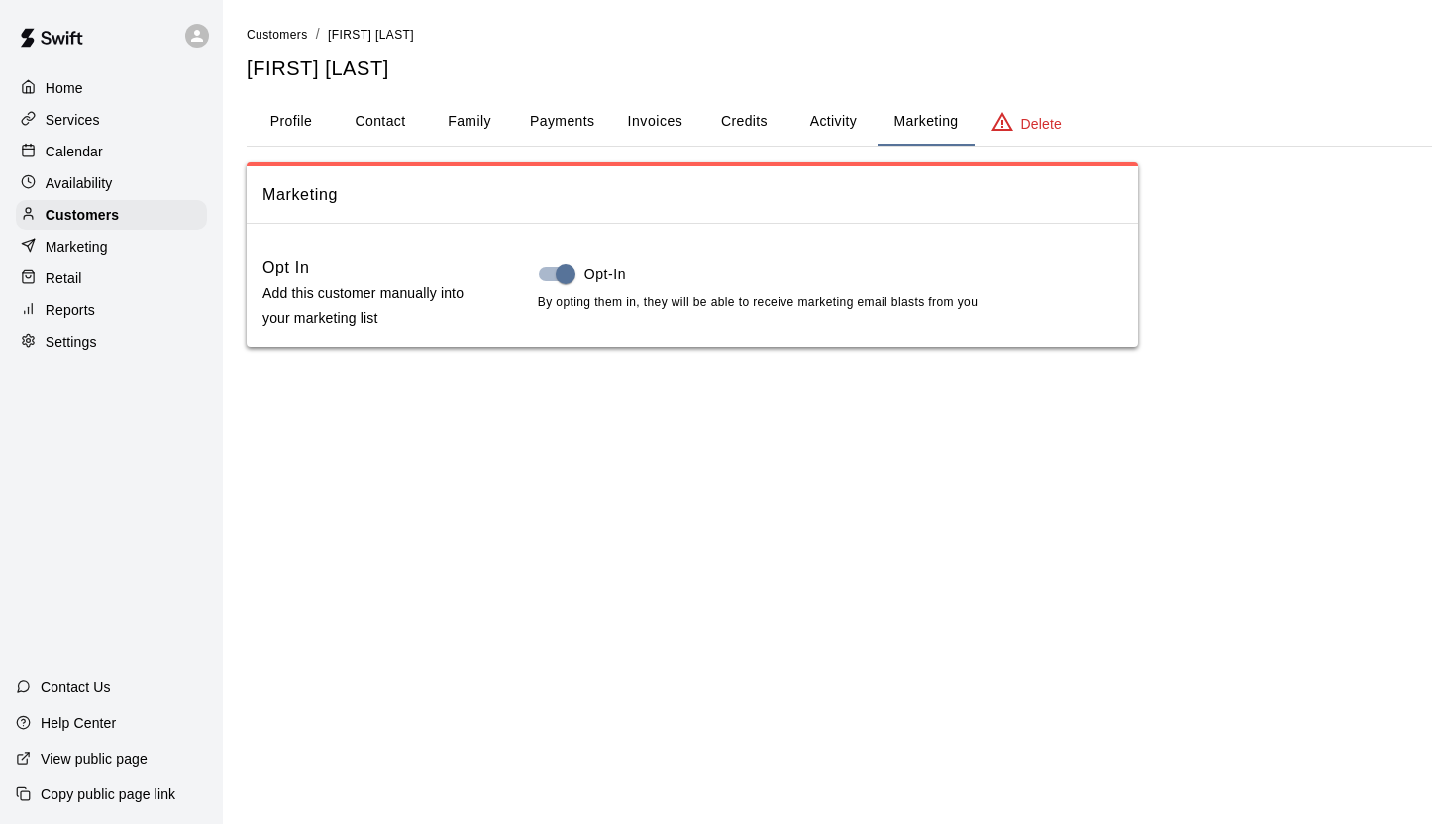 click on "Activity" at bounding box center [833, 122] 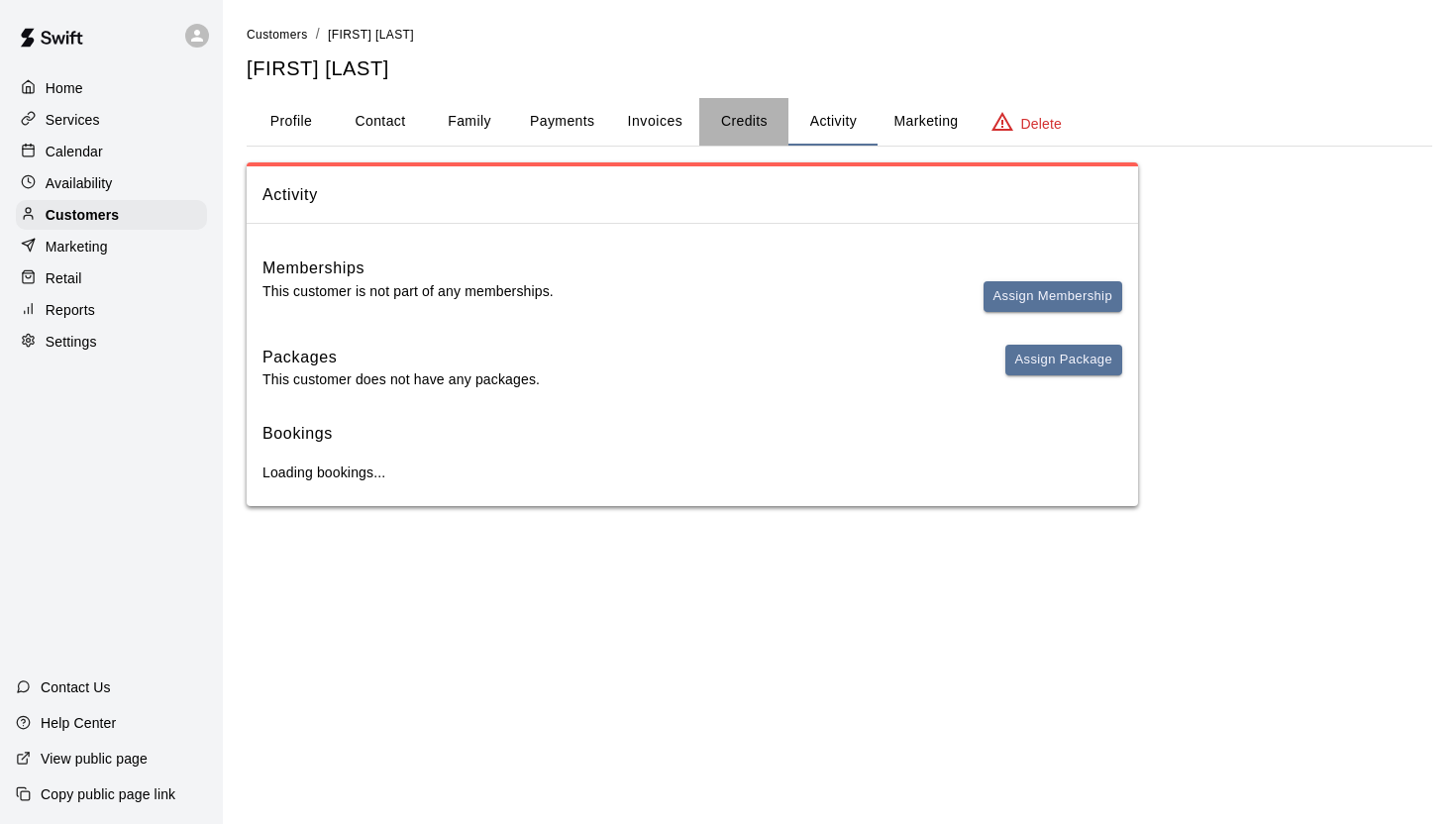 click on "Credits" at bounding box center (744, 122) 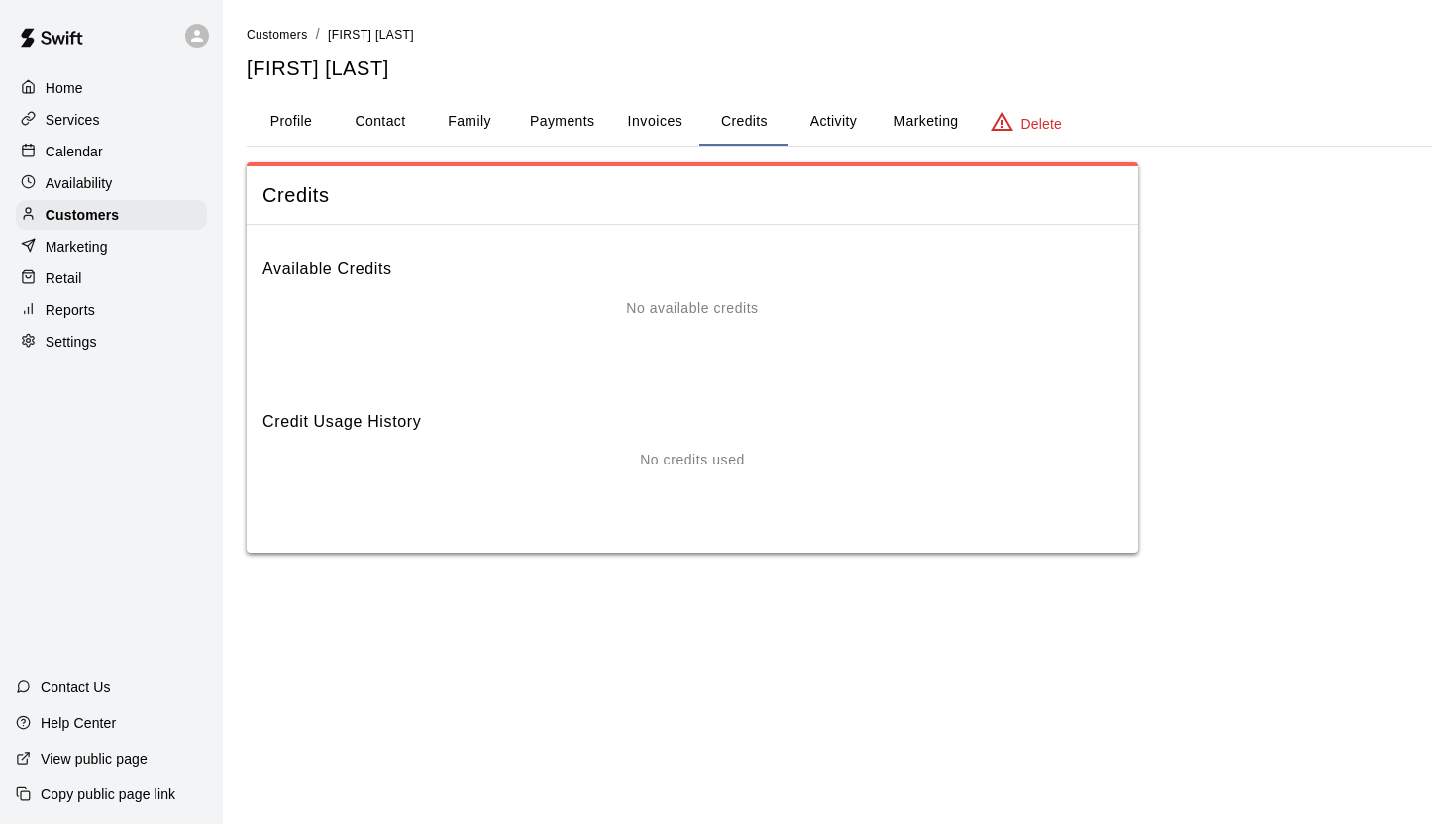 click on "Payments" at bounding box center [562, 122] 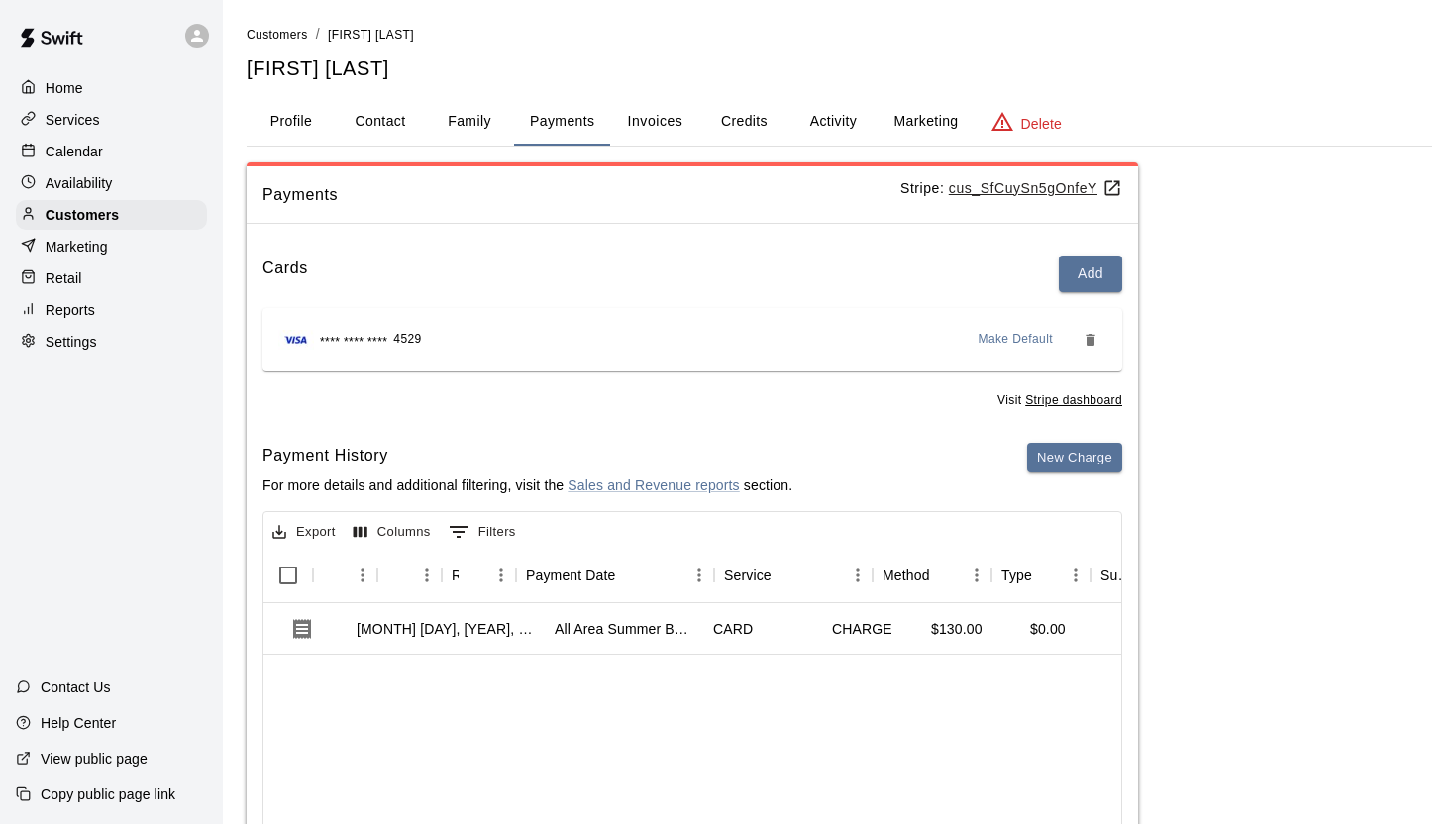 scroll, scrollTop: 0, scrollLeft: 0, axis: both 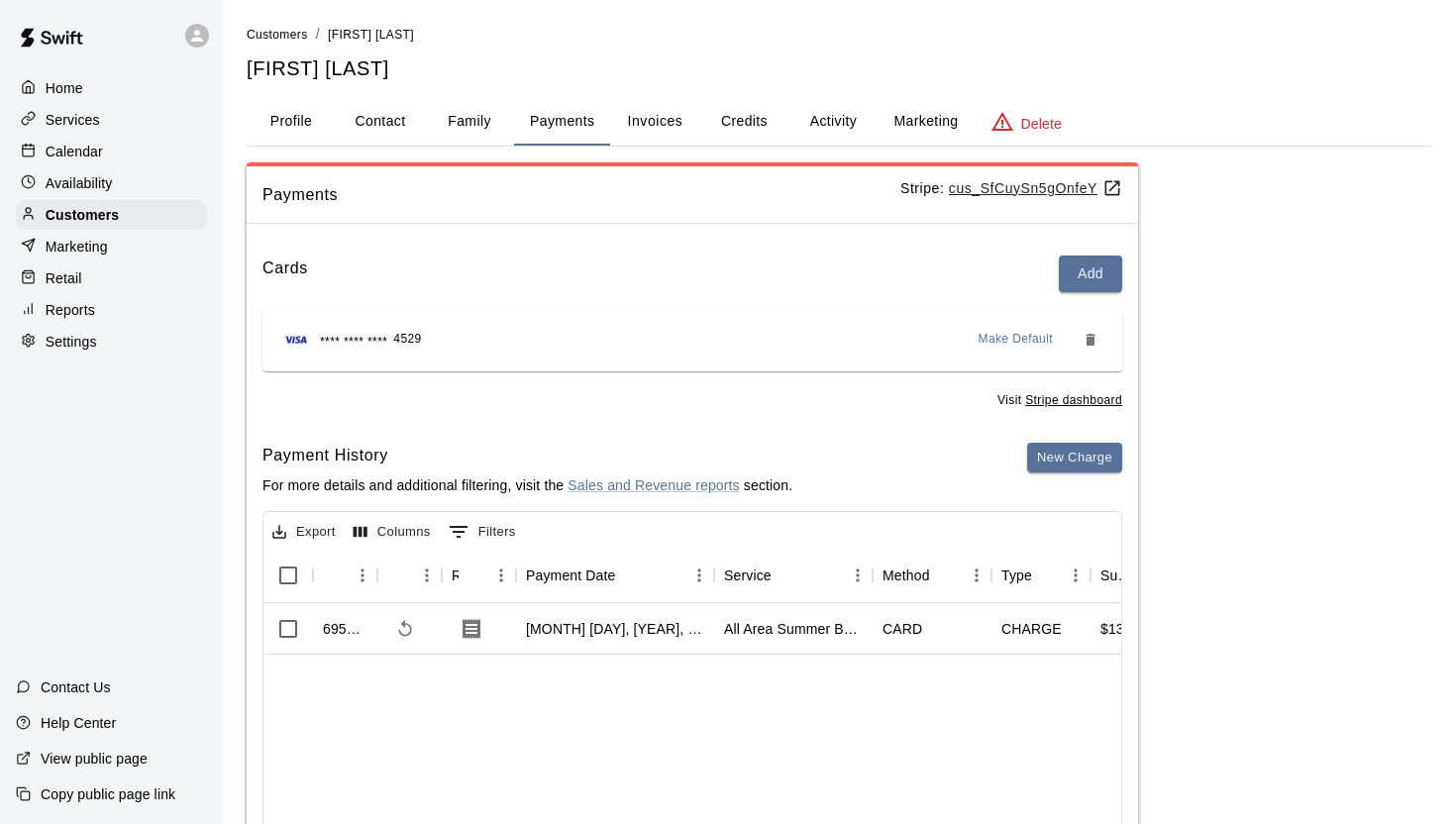 click on "Contact" at bounding box center [380, 122] 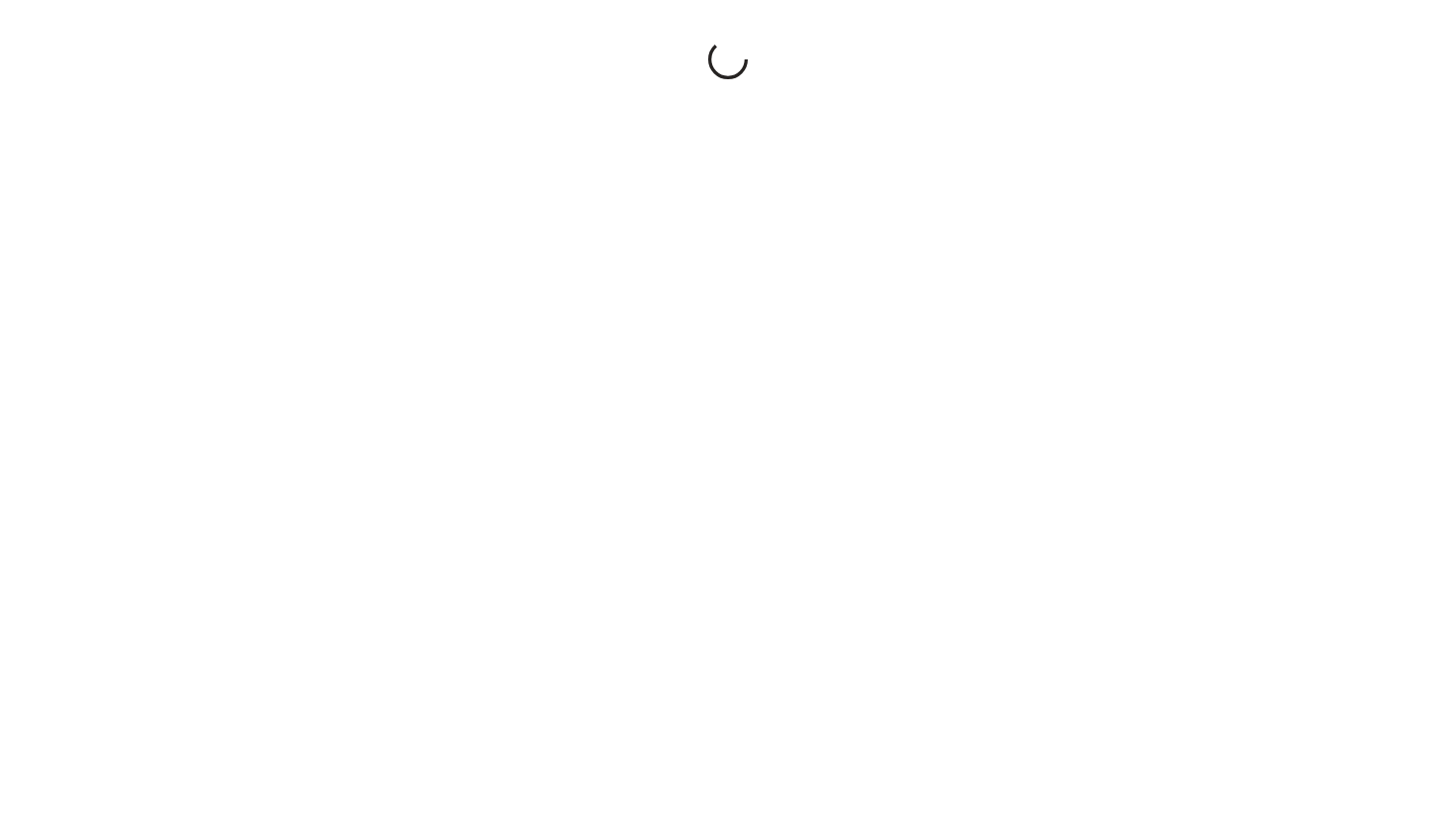scroll, scrollTop: 0, scrollLeft: 0, axis: both 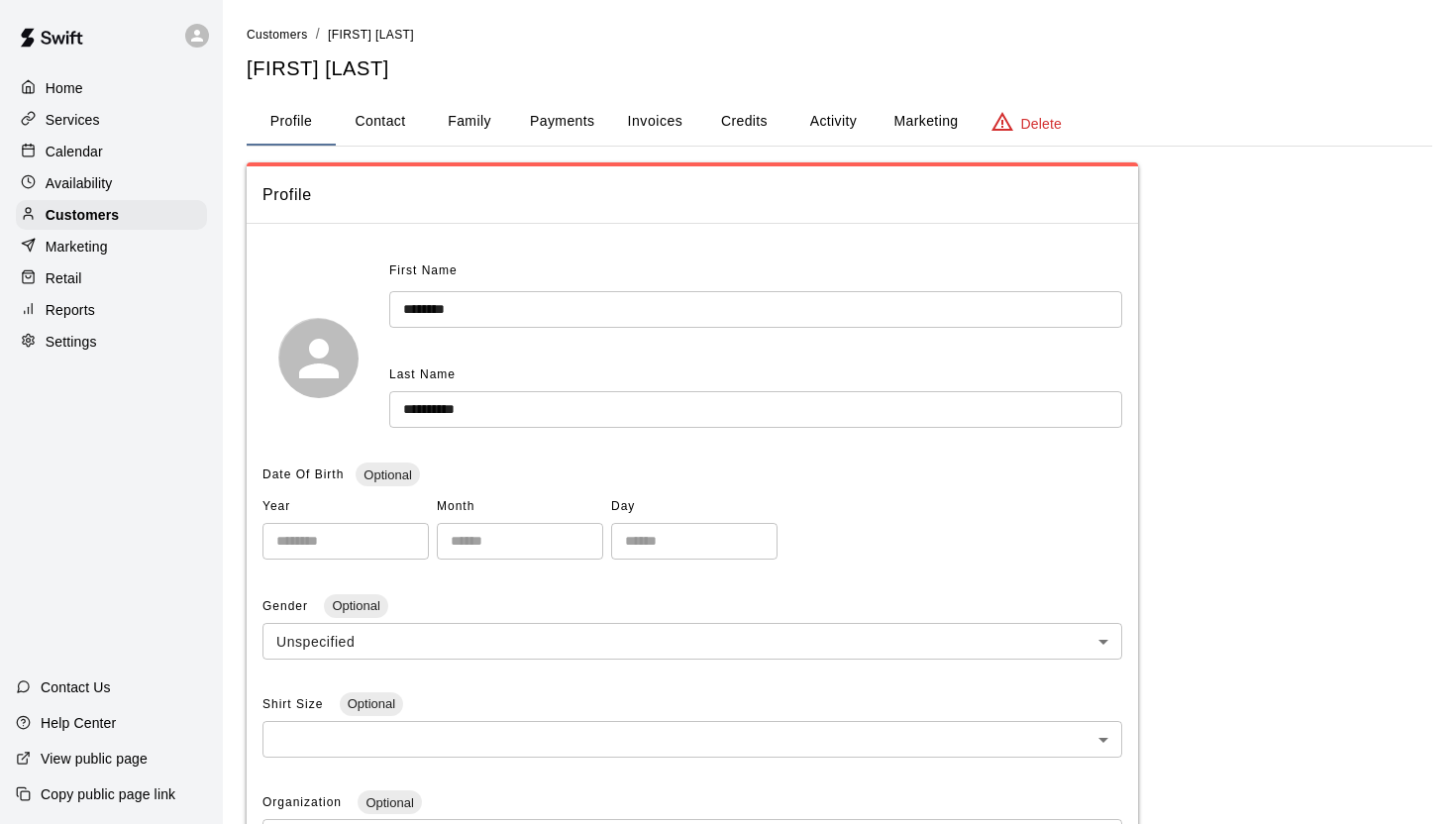 click on "Family" at bounding box center [469, 122] 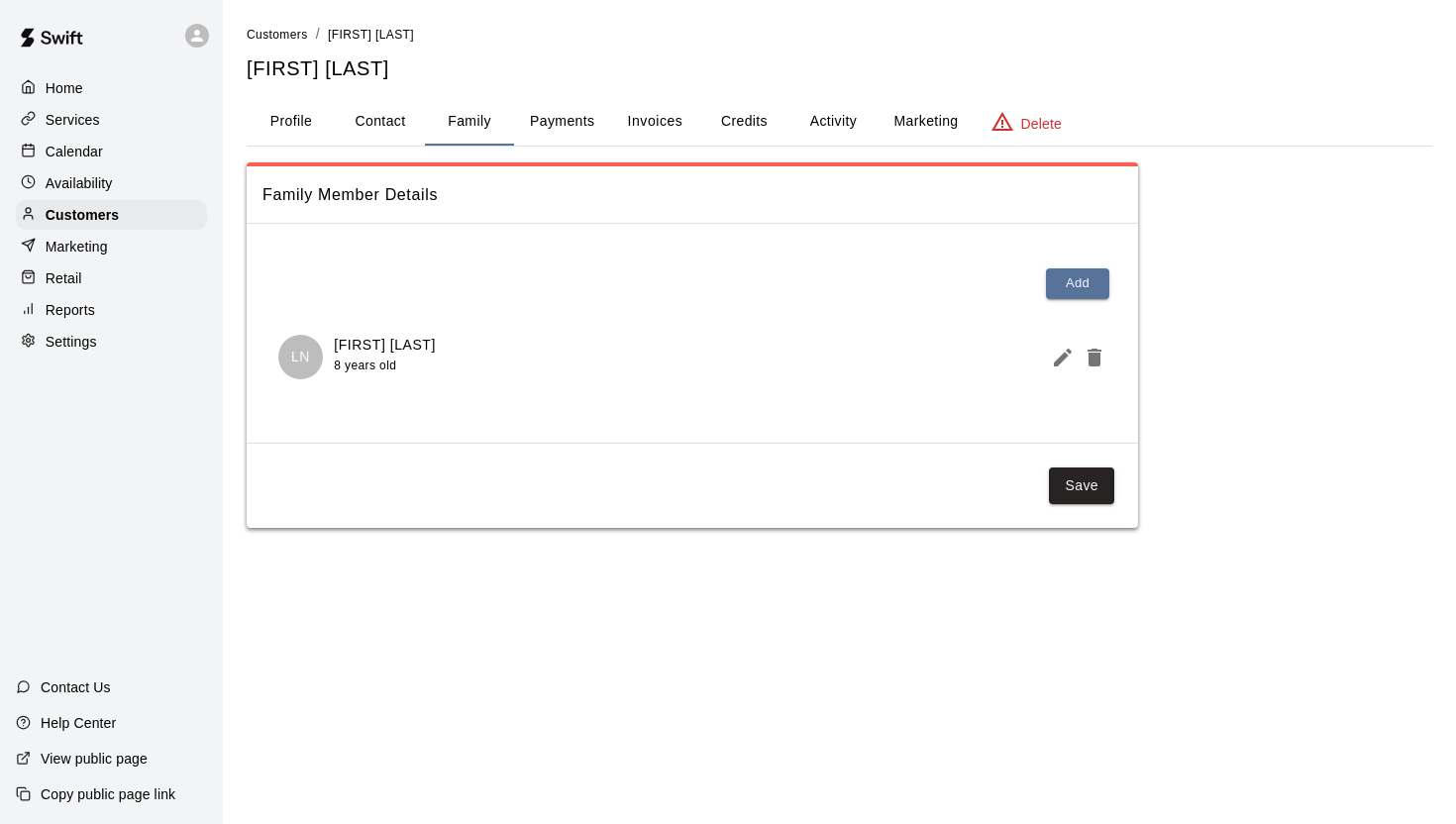 click on "Payments" at bounding box center (562, 122) 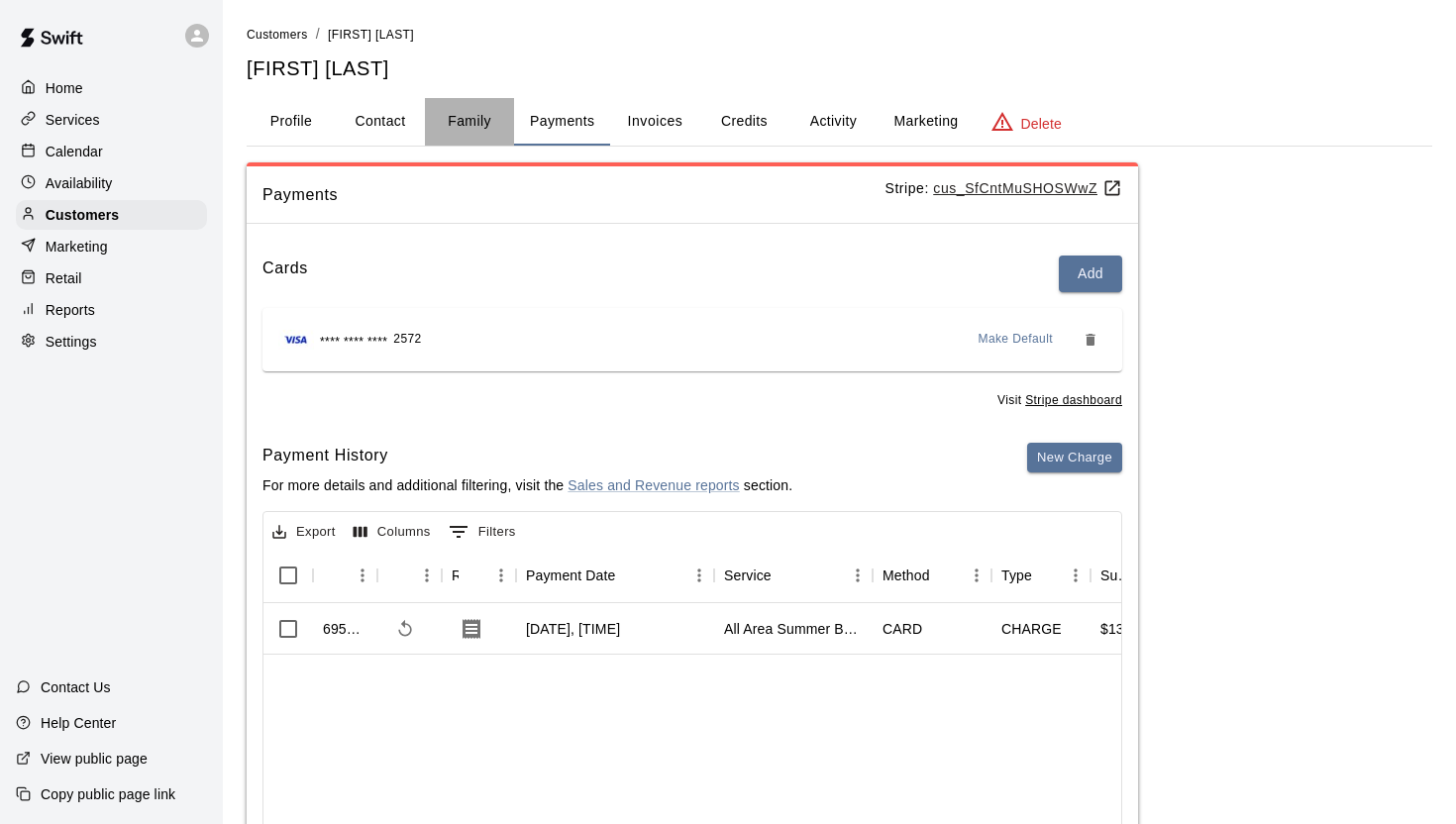 click on "Family" at bounding box center [469, 122] 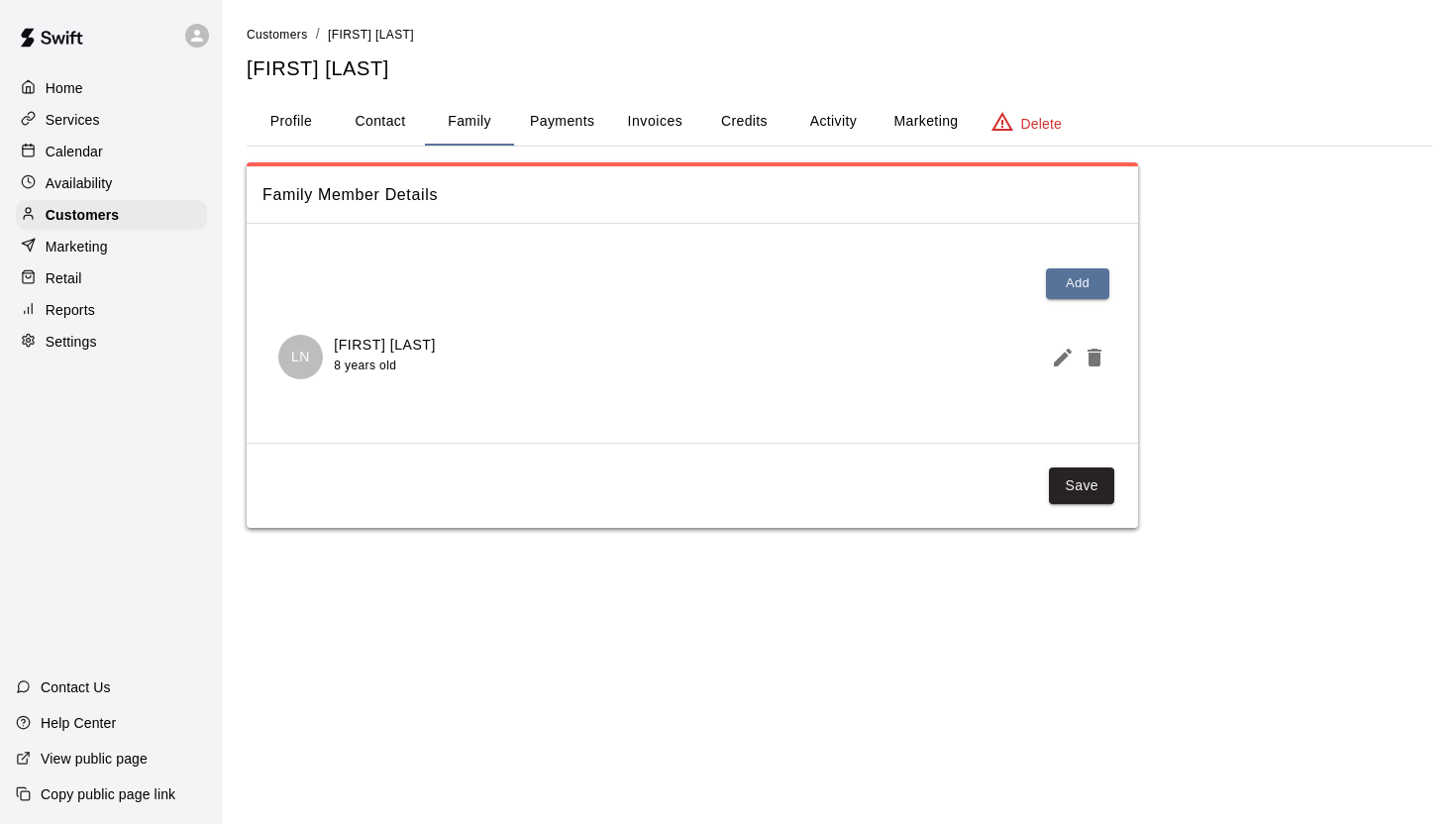 click on "Contact" at bounding box center (380, 122) 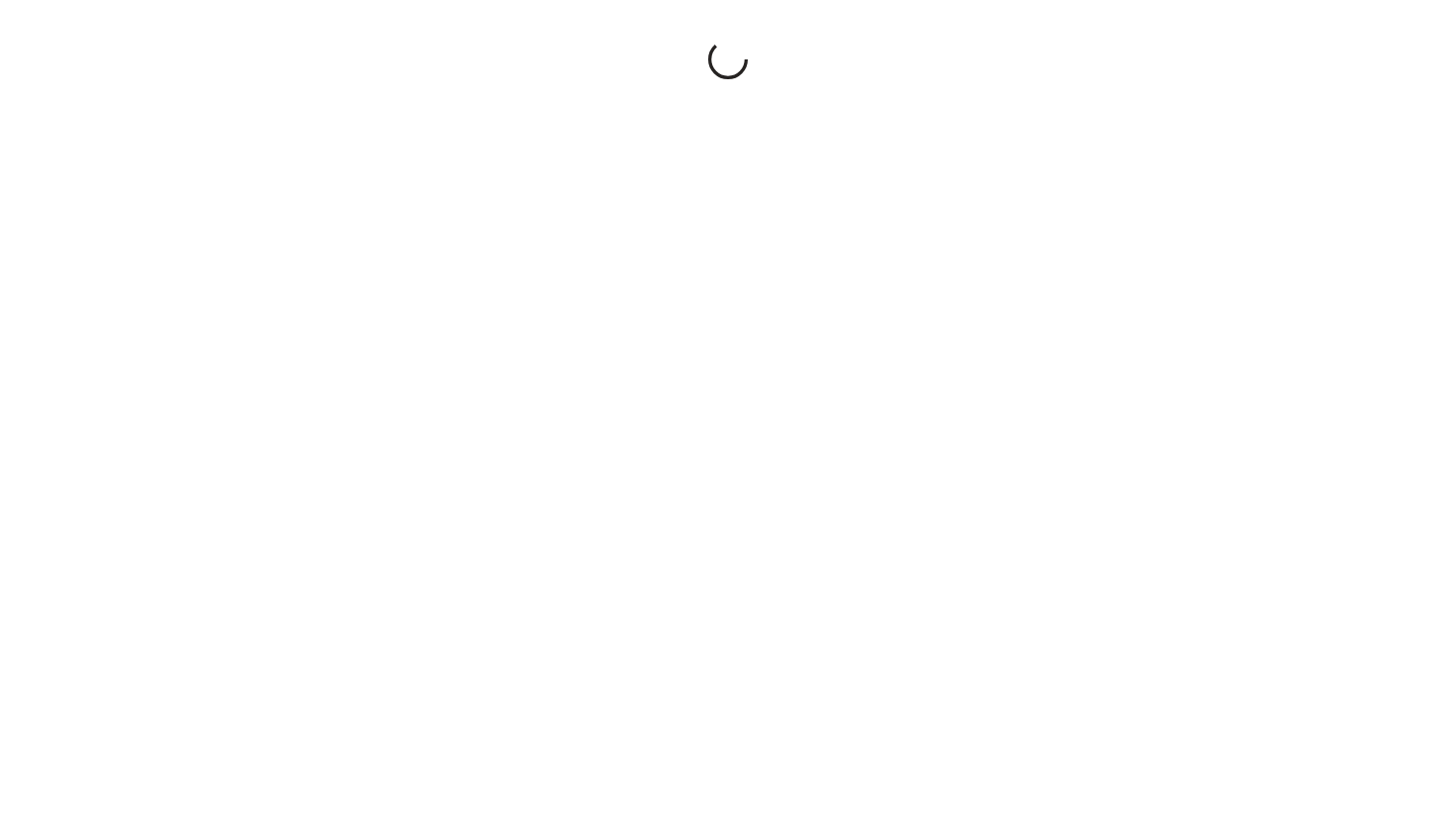 scroll, scrollTop: 0, scrollLeft: 0, axis: both 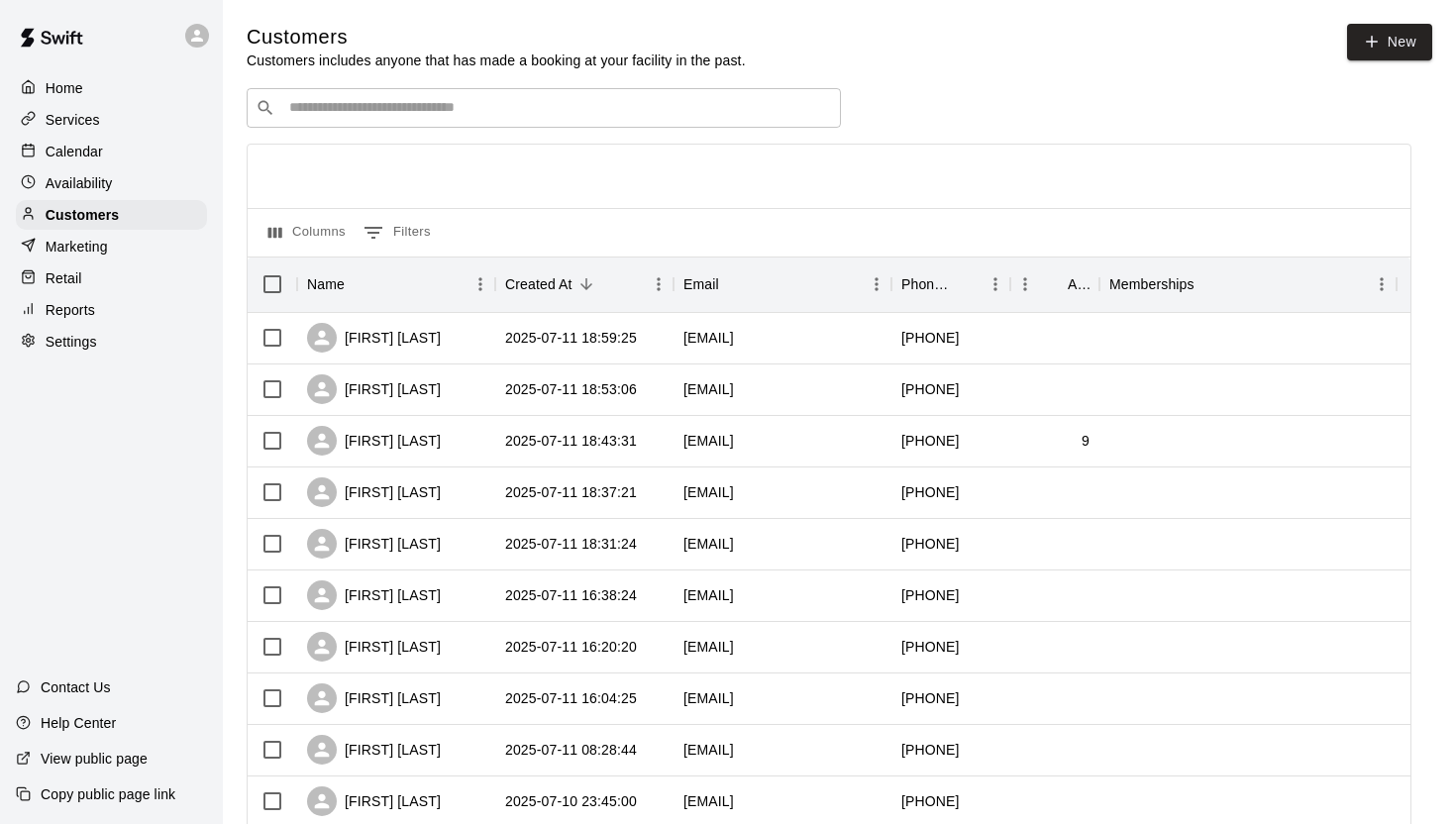 click on "Marketing" at bounding box center [111, 247] 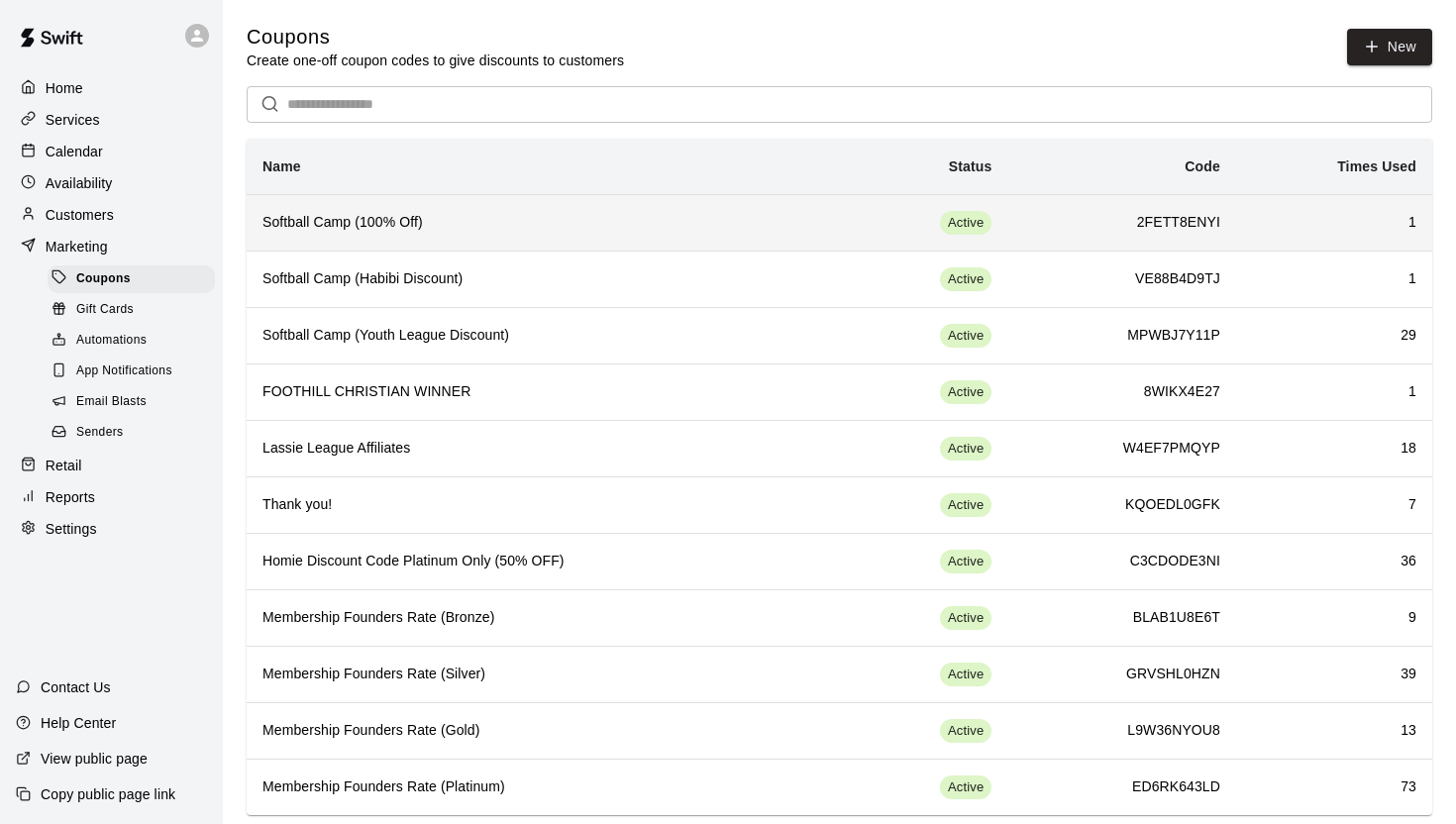 click on "Softball Camp (100% Off)" at bounding box center [542, 222] 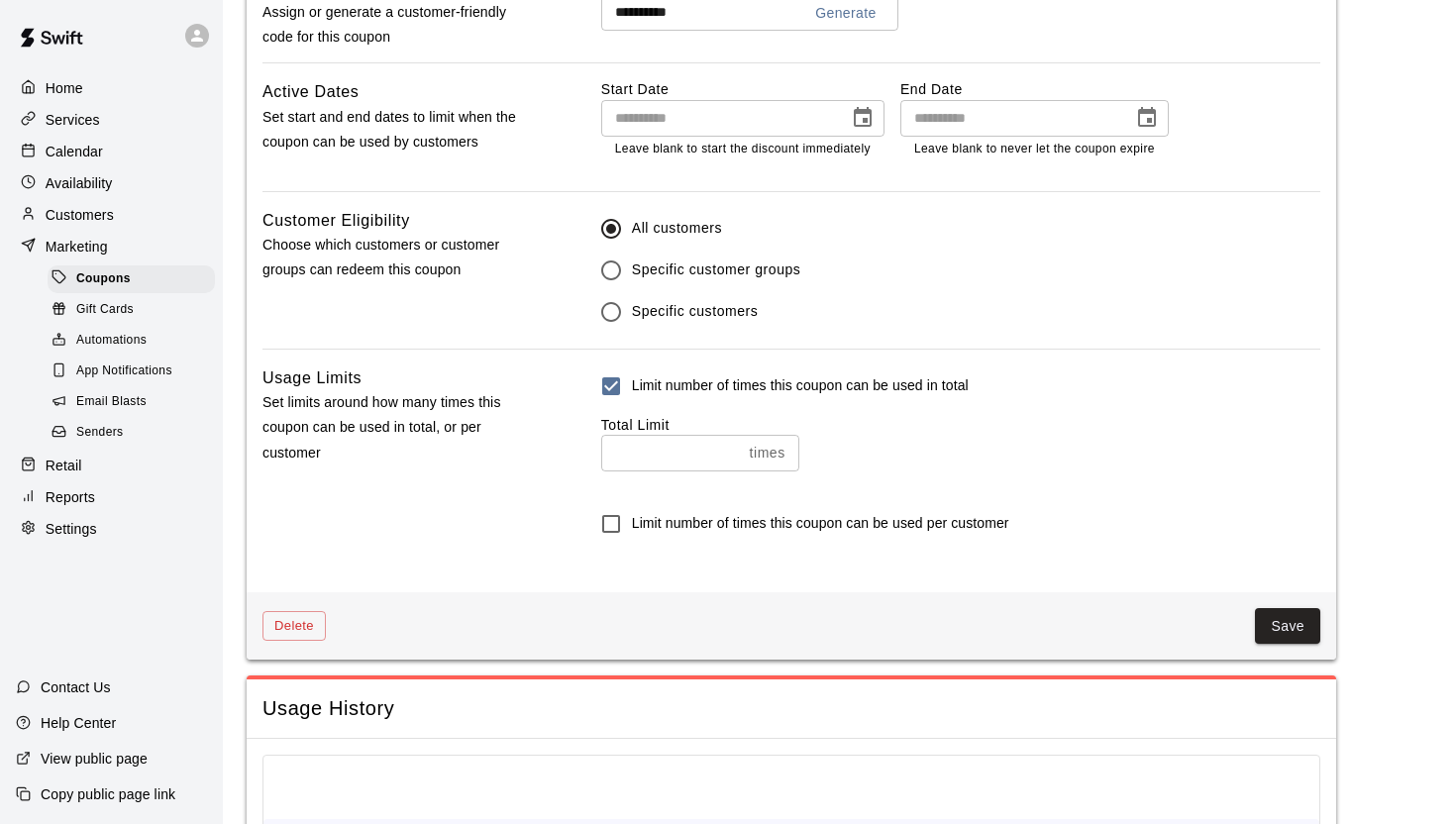 scroll, scrollTop: 1328, scrollLeft: 0, axis: vertical 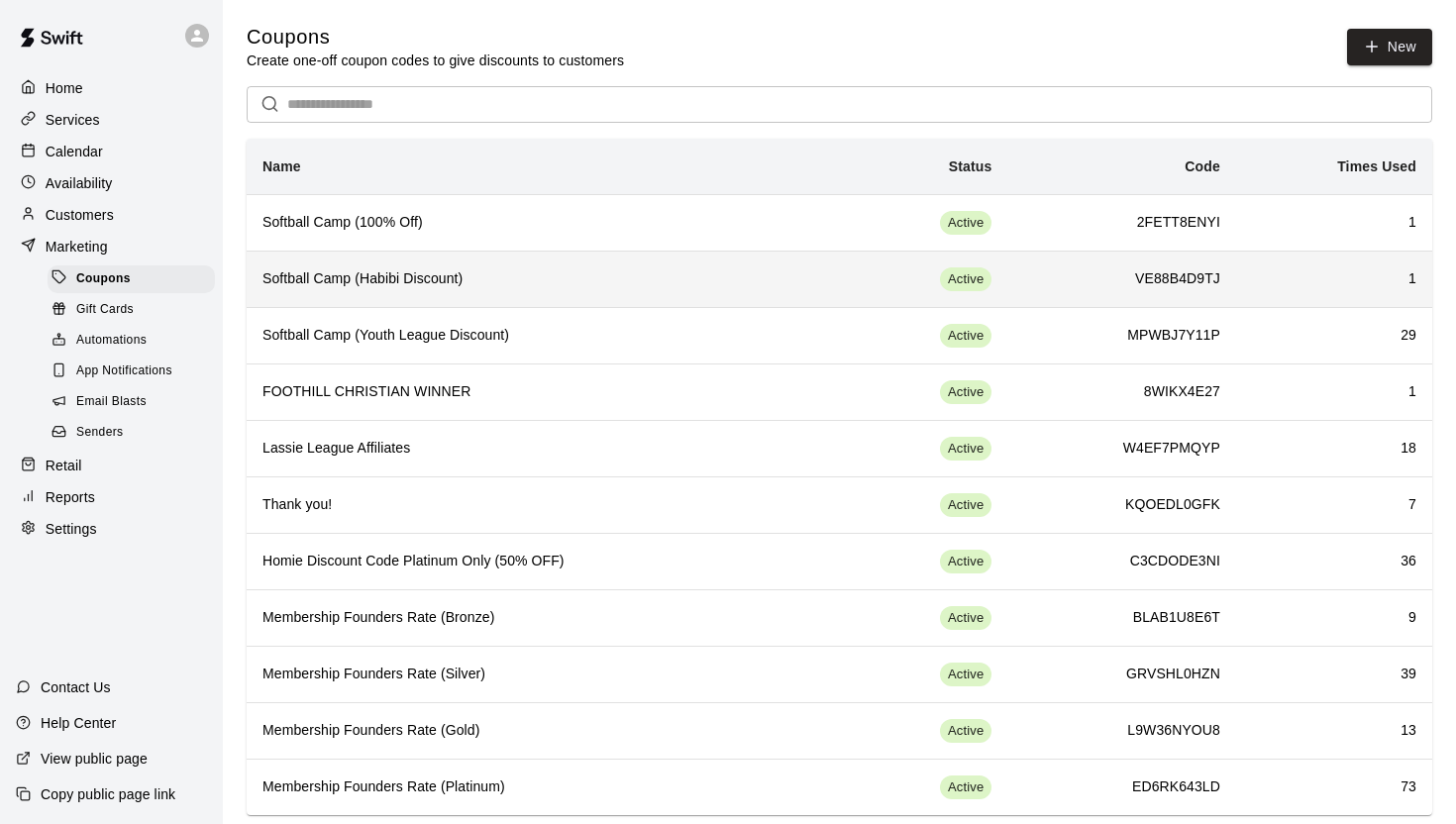 click on "Softball Camp (Habibi Discount)" at bounding box center [542, 279] 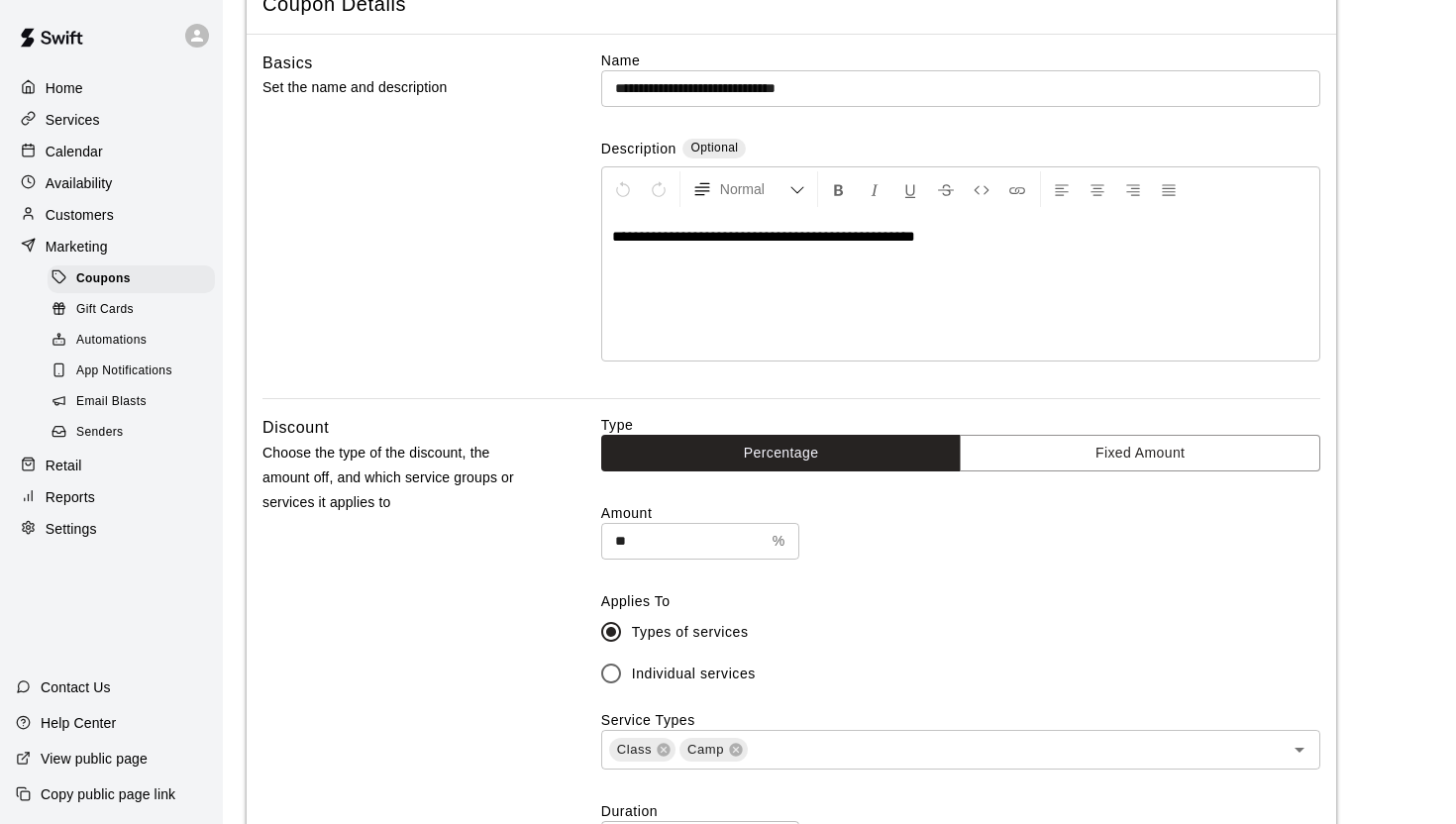 scroll, scrollTop: 151, scrollLeft: 0, axis: vertical 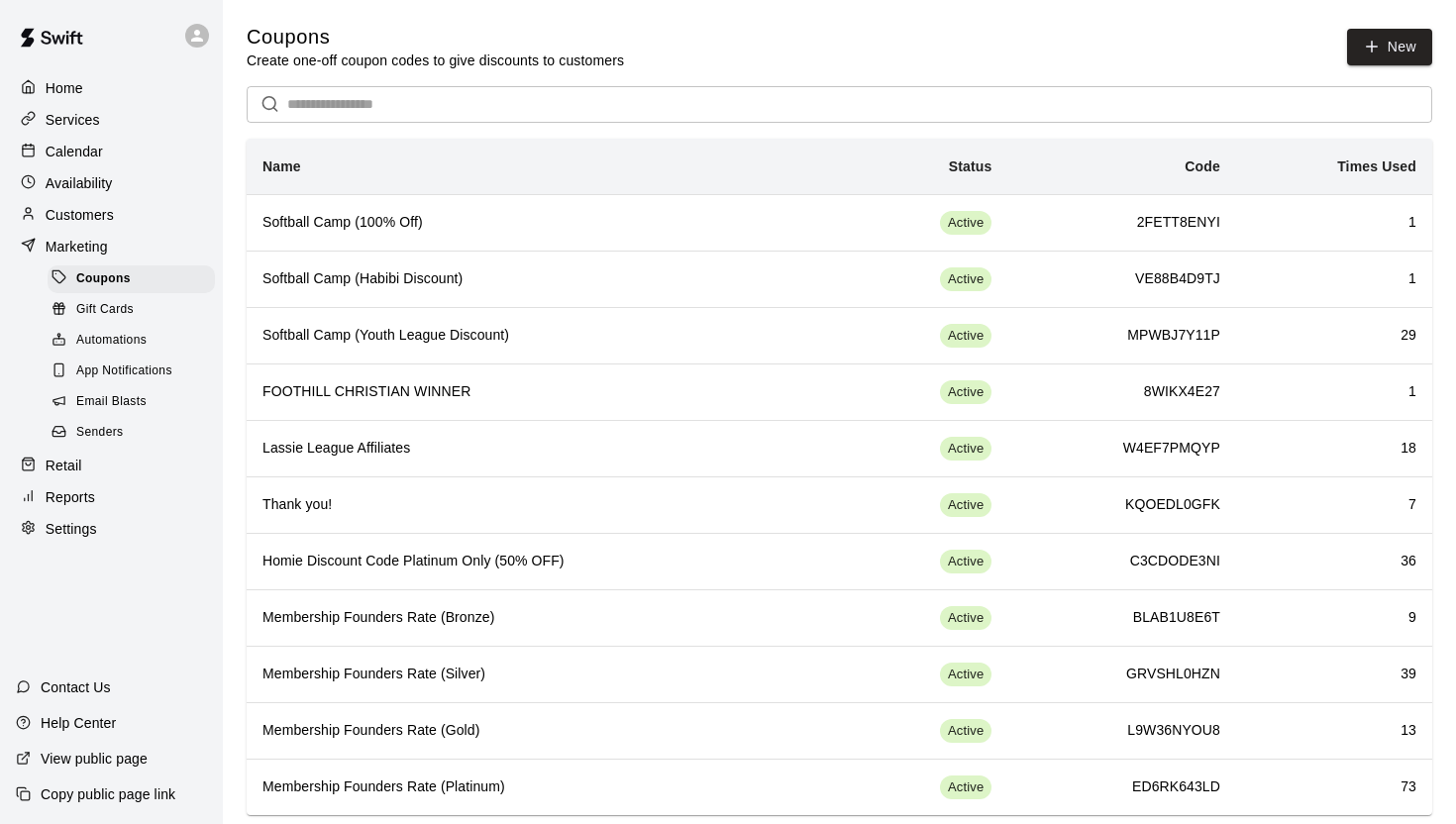 click on "Home" at bounding box center [111, 88] 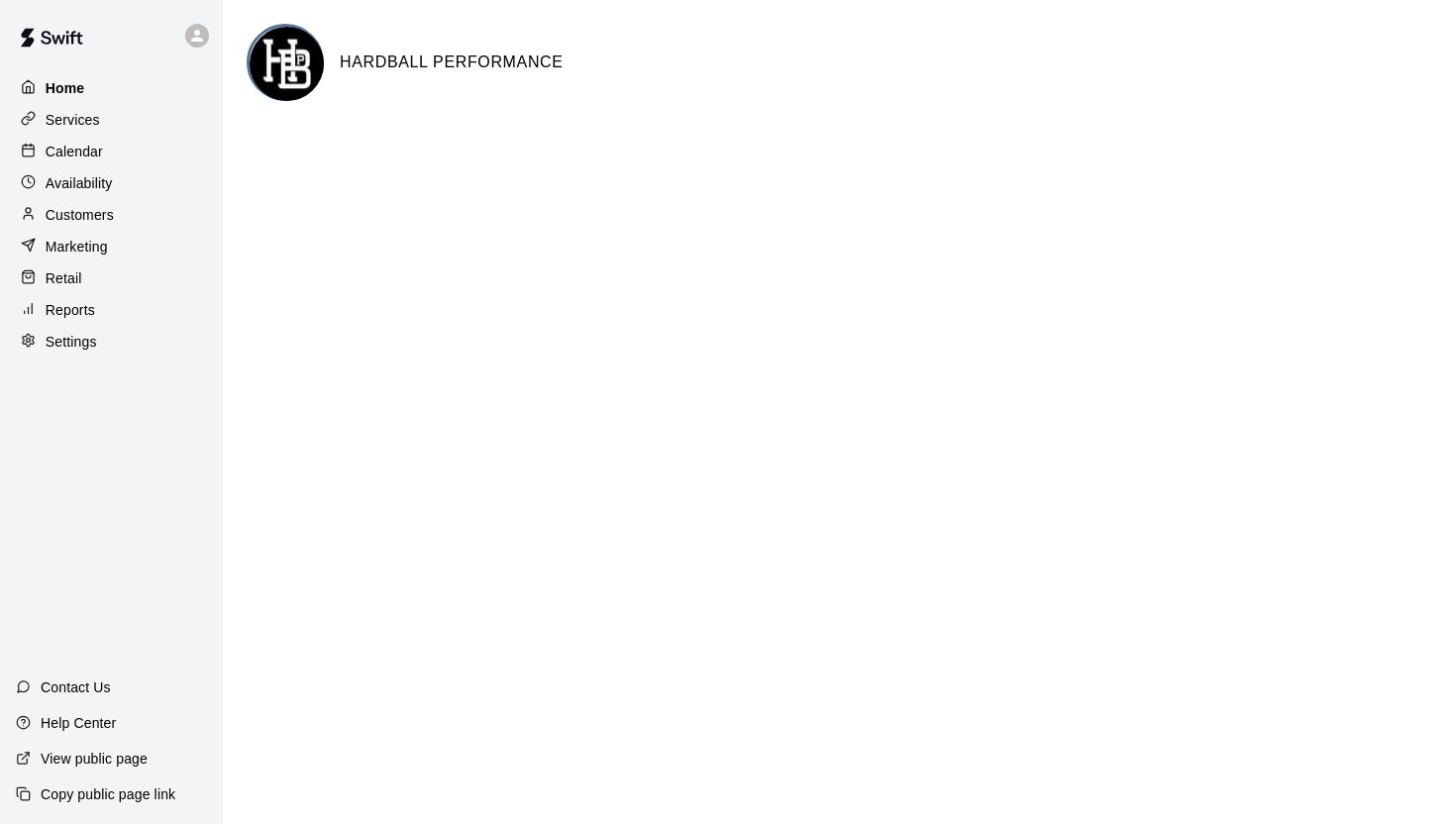 click on "Home" at bounding box center (111, 88) 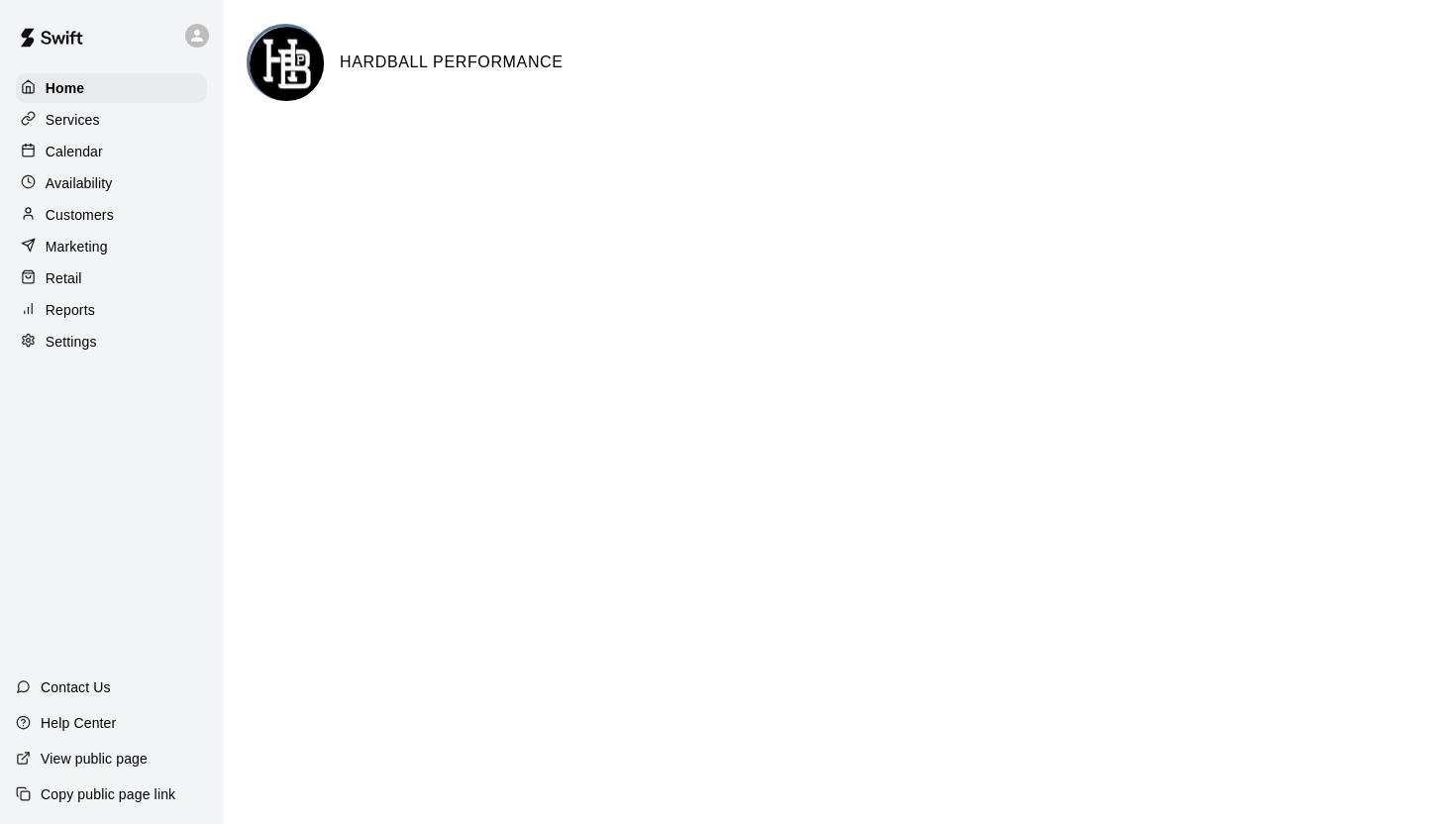 click on "Services" at bounding box center [72, 120] 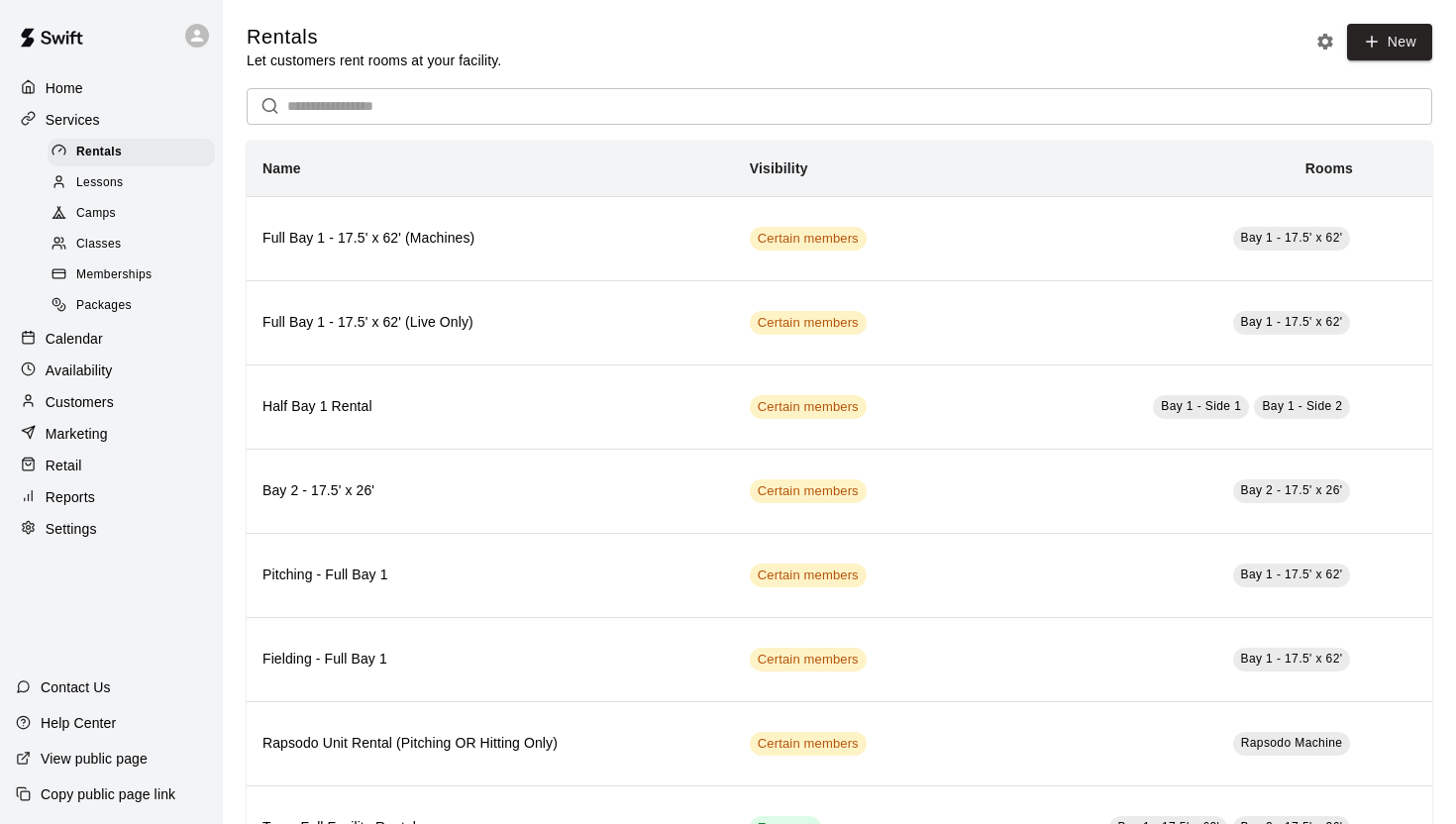 click on "Lessons" at bounding box center [131, 183] 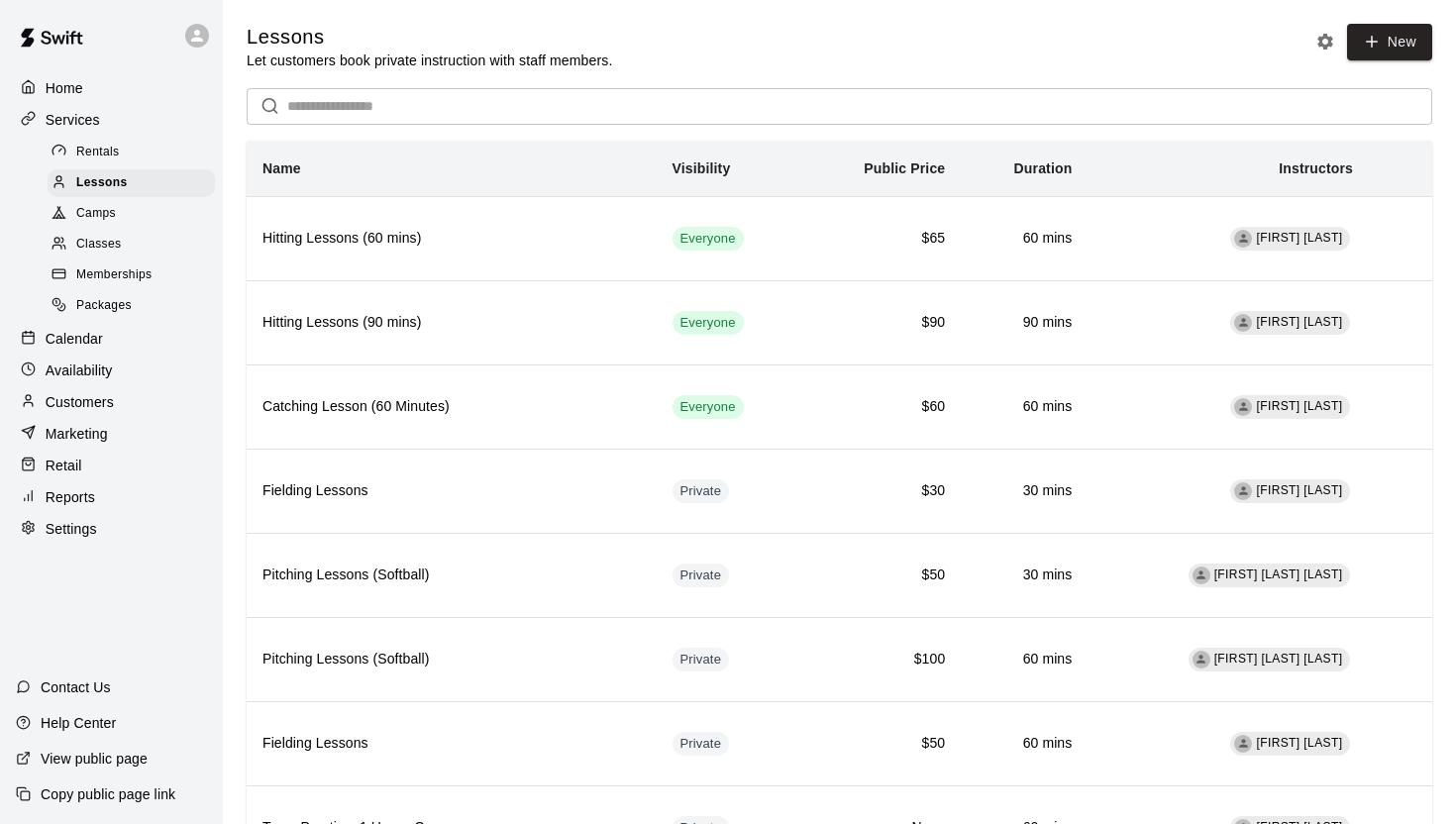 click on "Camps" at bounding box center [131, 214] 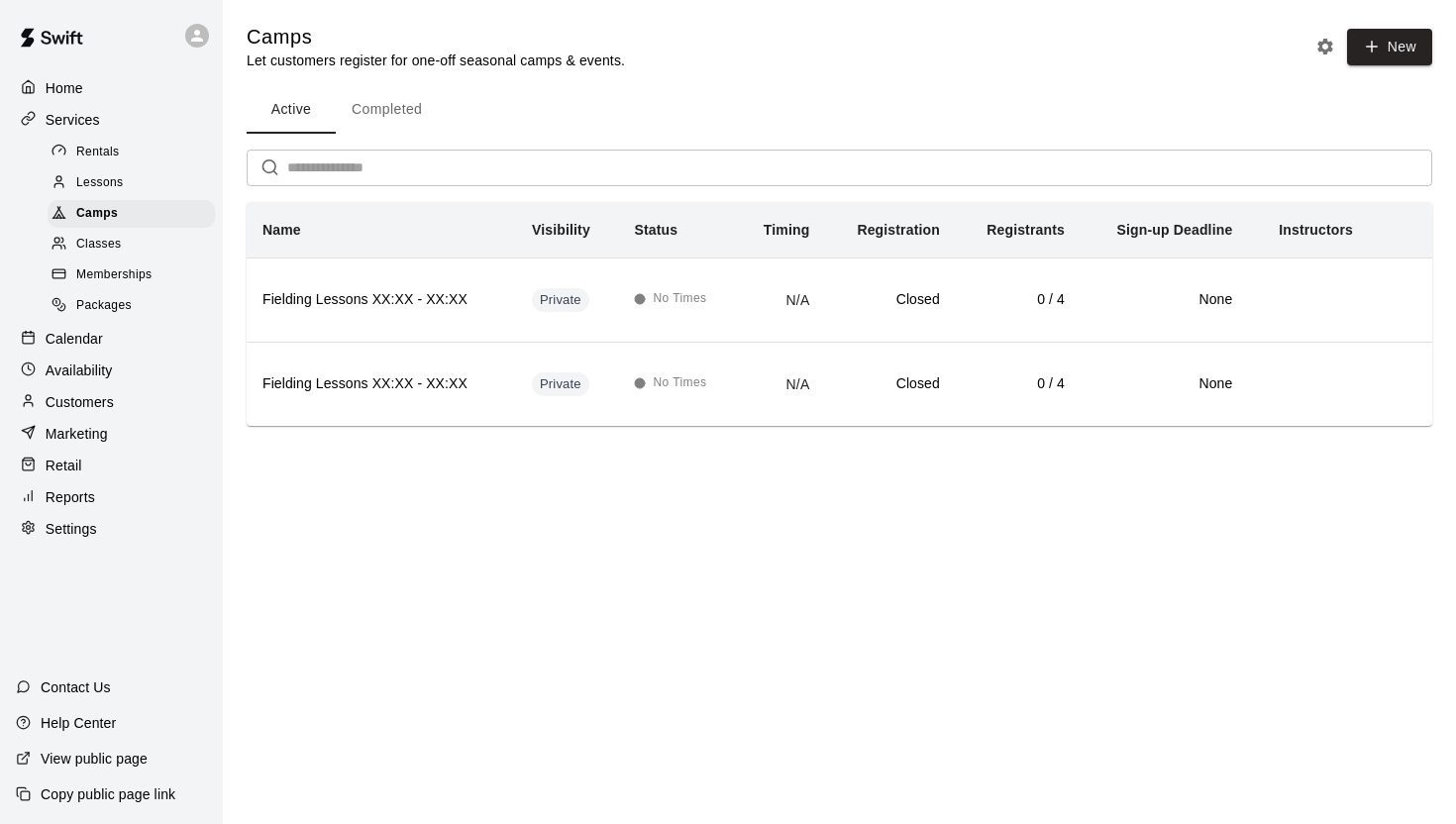 click on "Classes" at bounding box center [98, 245] 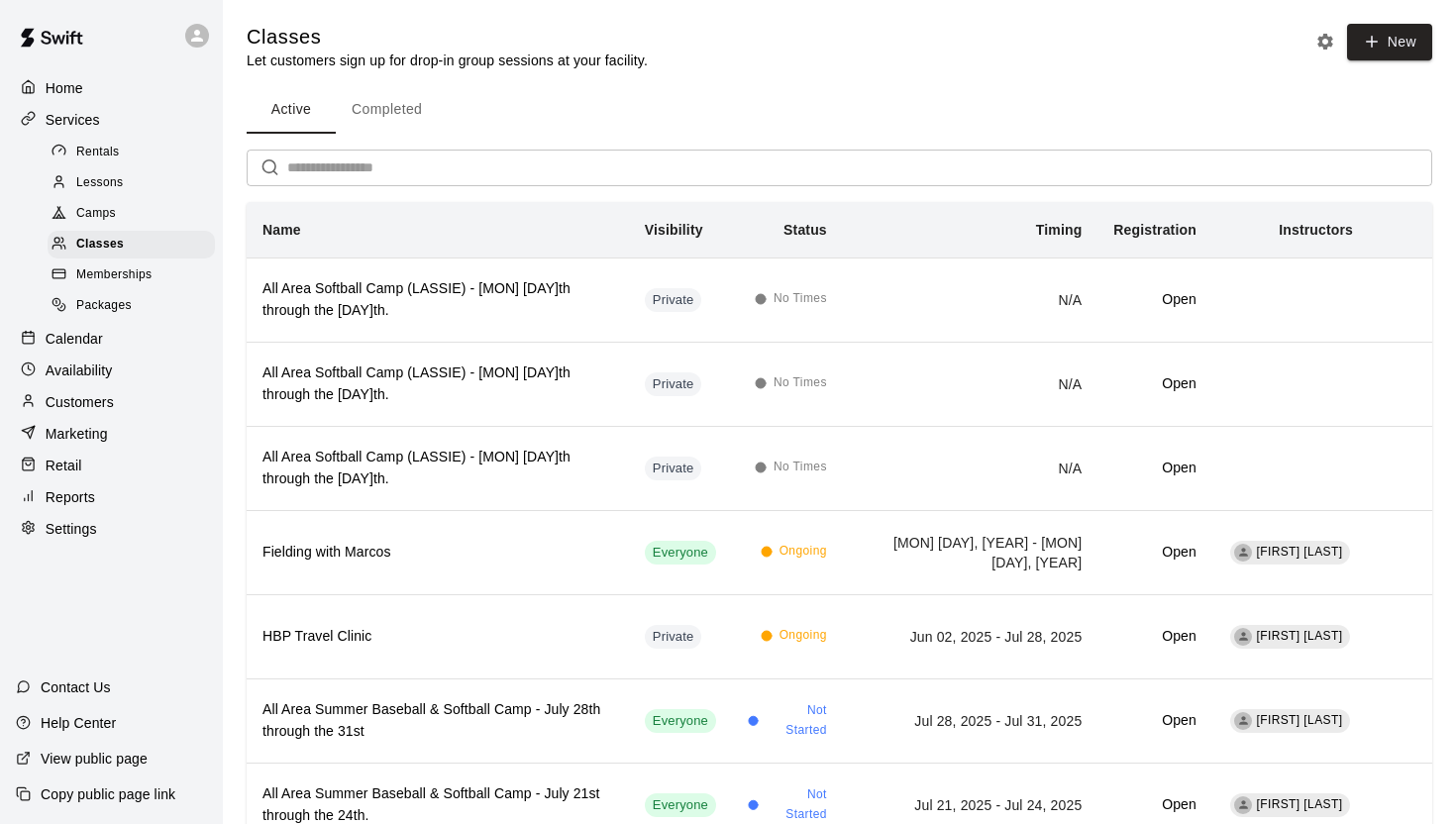 click on "Memberships" at bounding box center [114, 275] 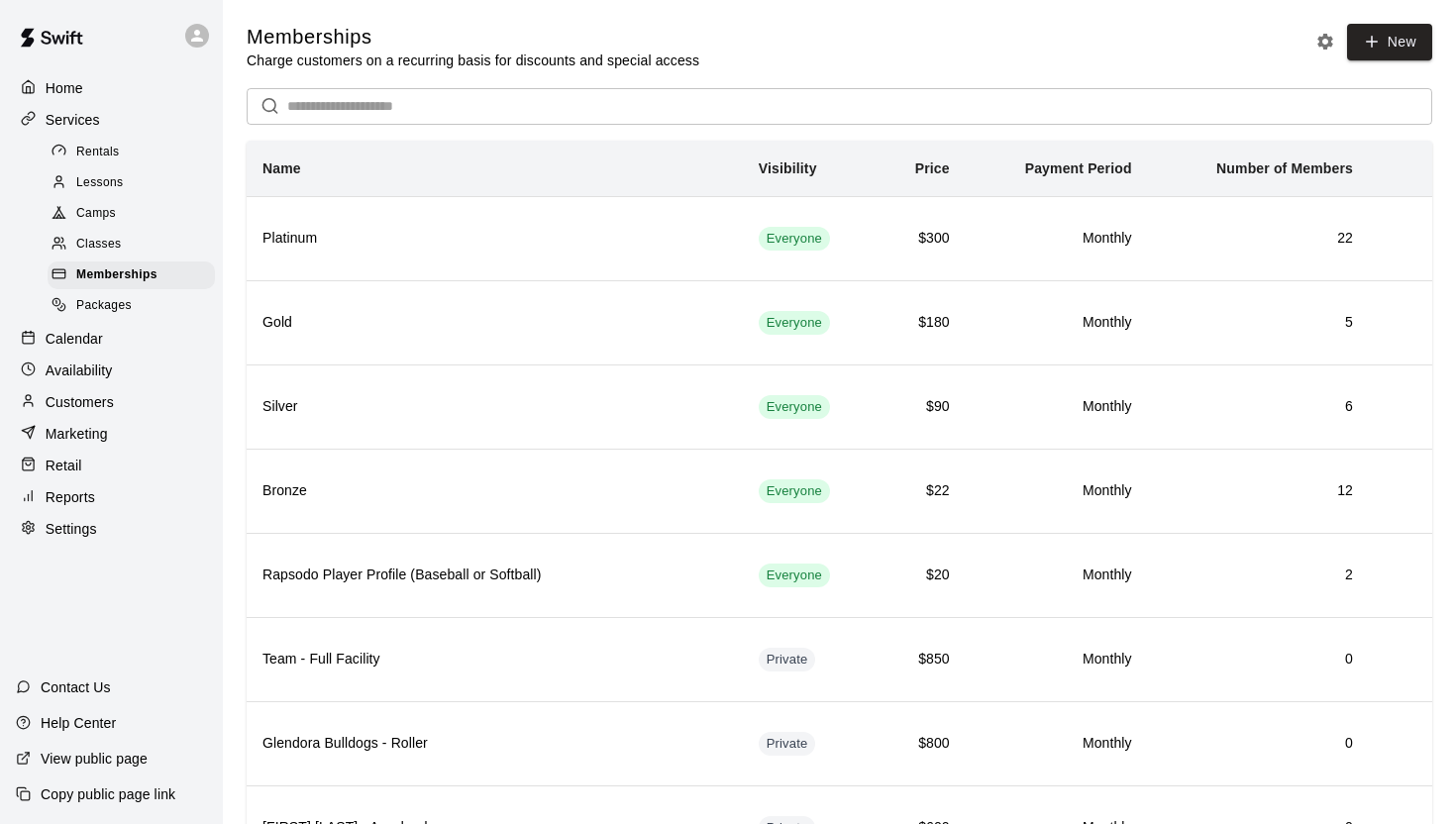 click on "Packages" at bounding box center [104, 306] 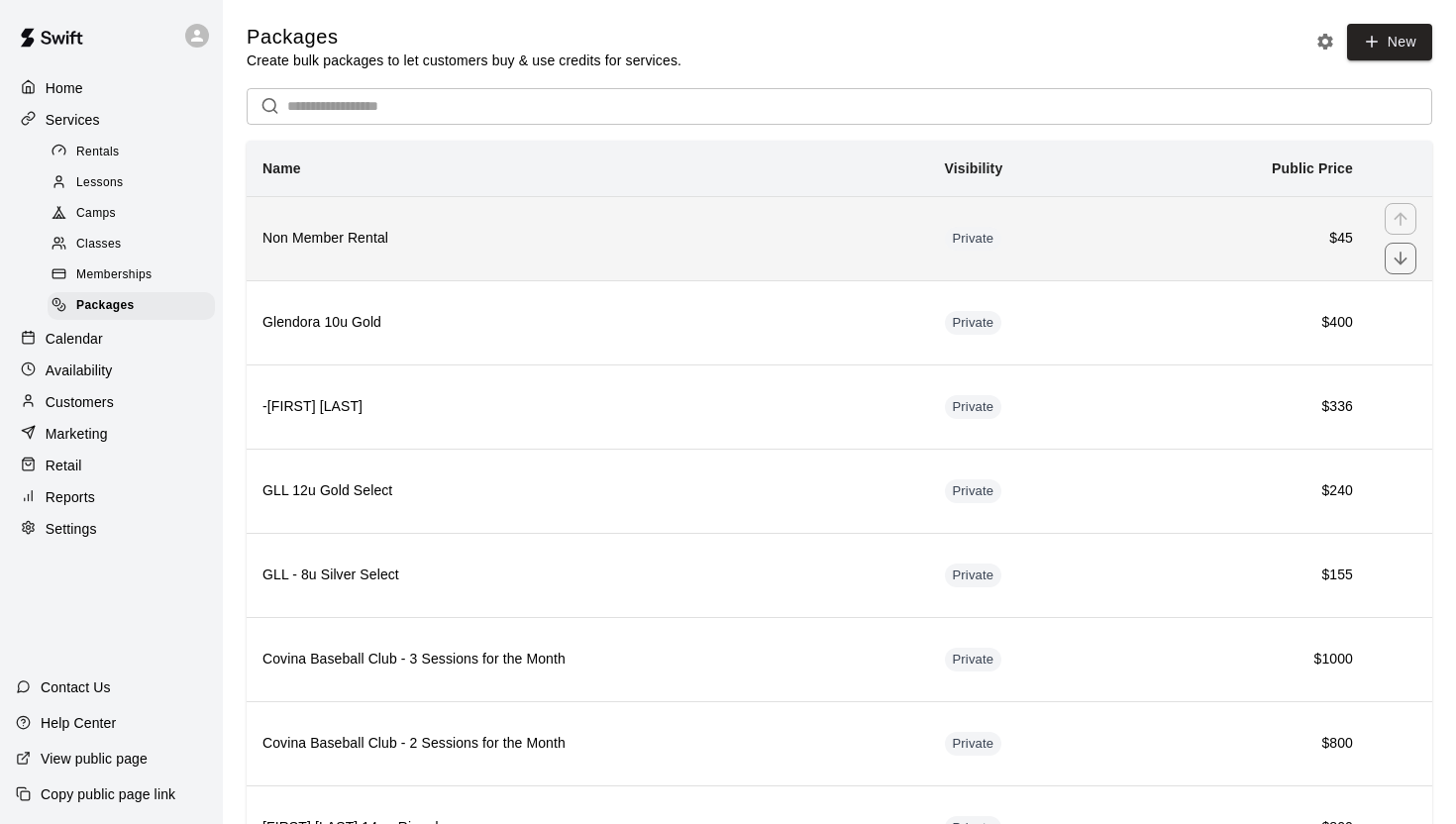 click on "Non Member Rental" at bounding box center (587, 238) 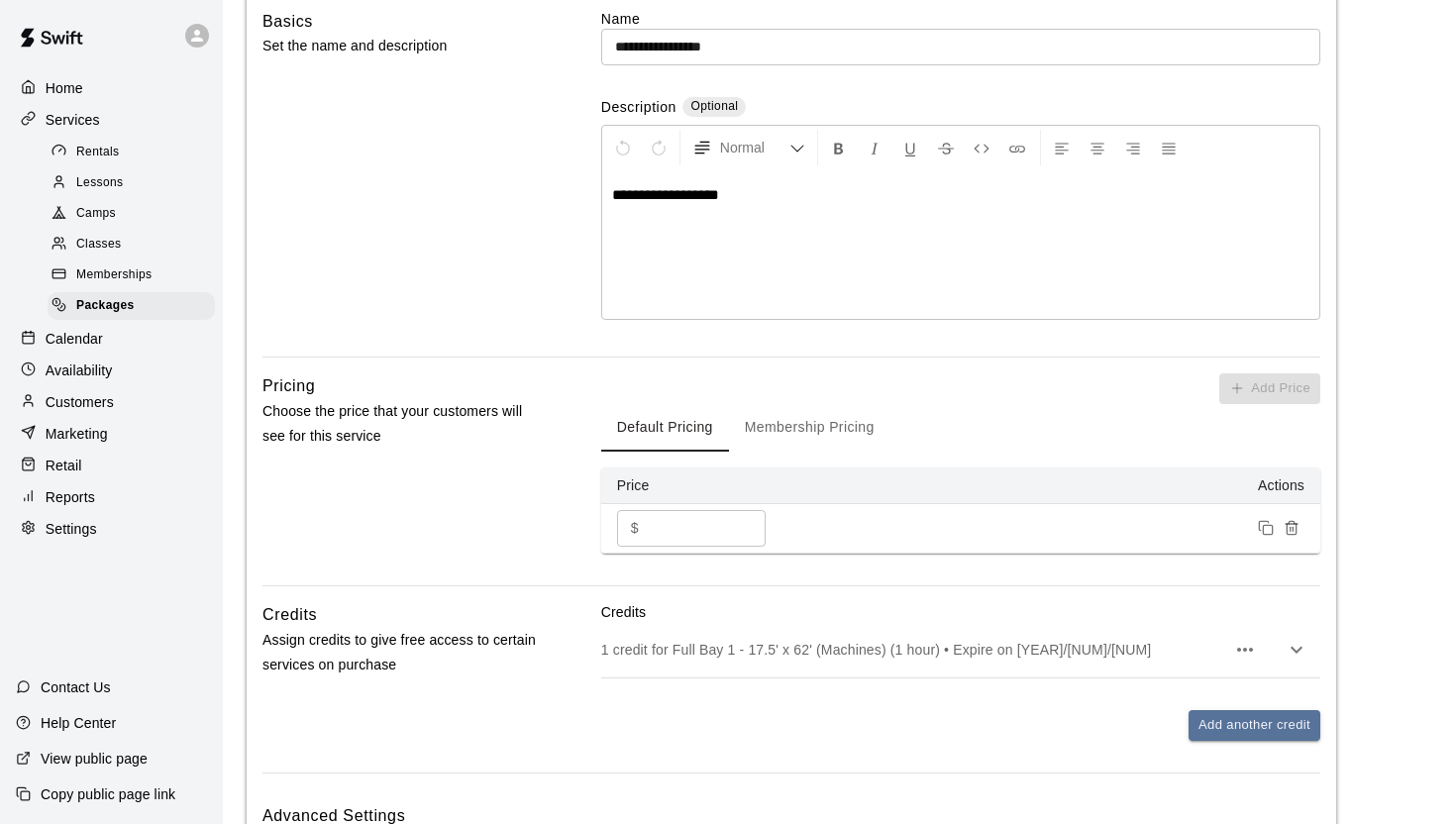 scroll, scrollTop: 0, scrollLeft: 0, axis: both 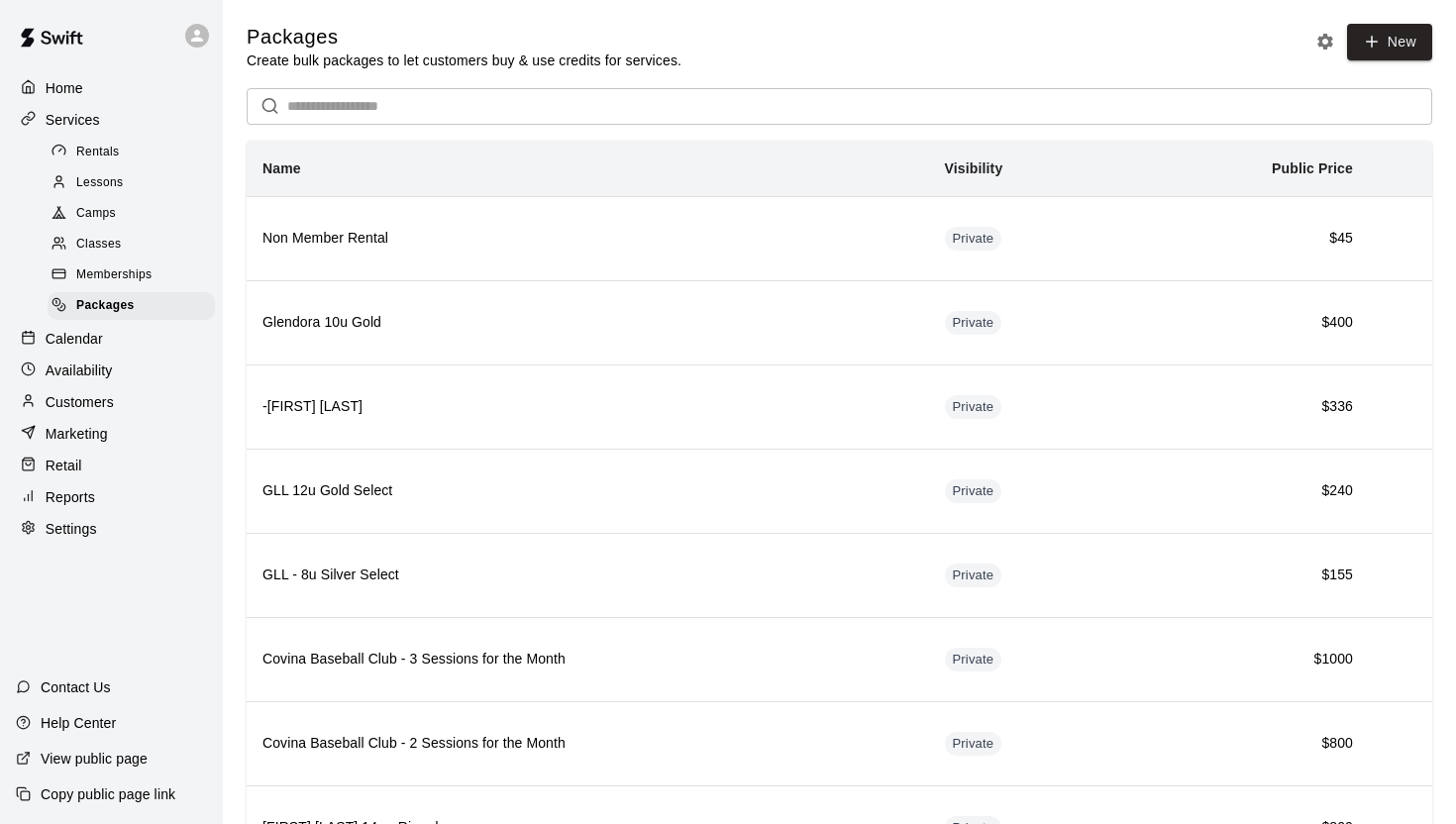click on "Lessons" at bounding box center (131, 183) 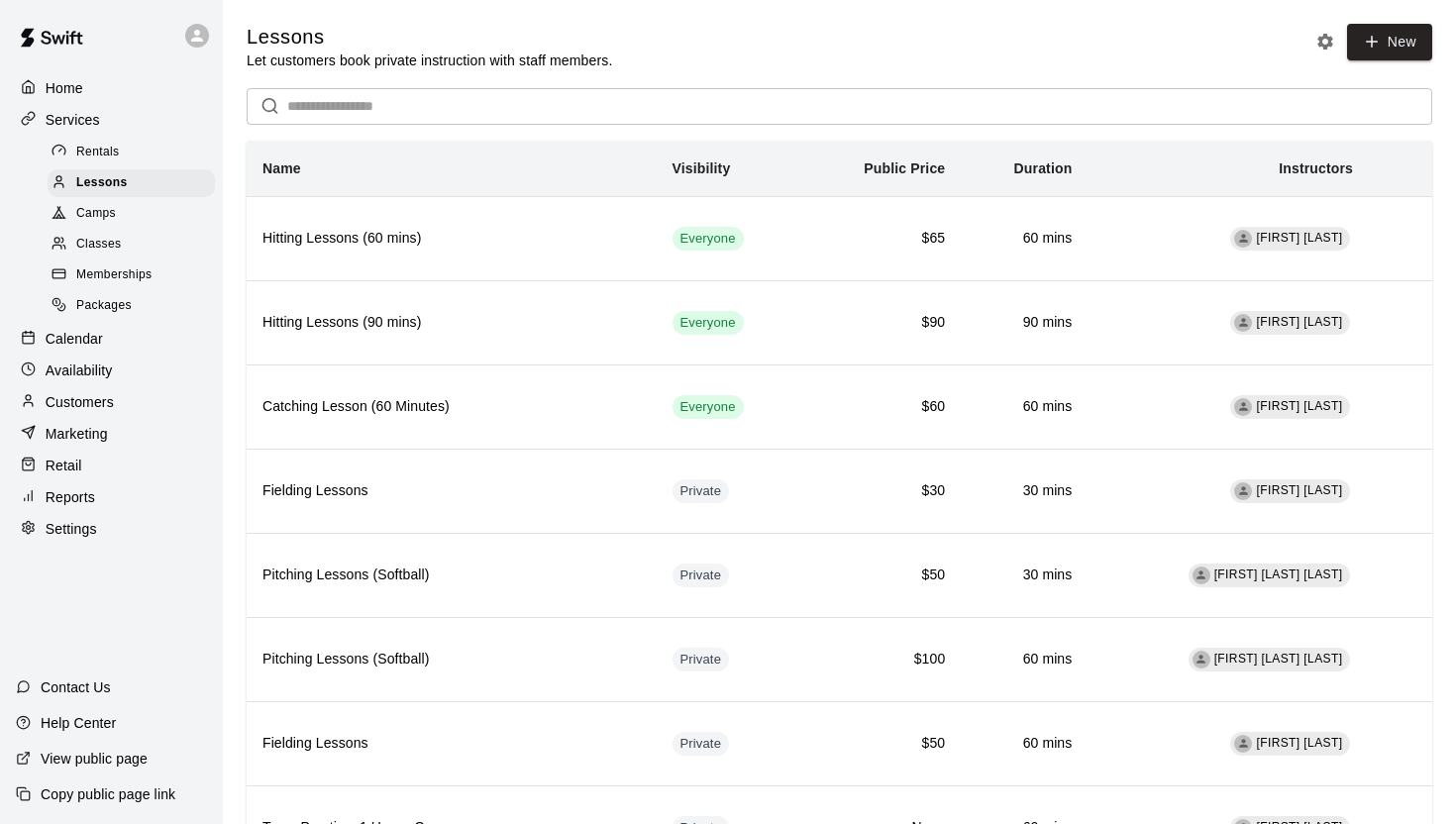 click on "Rentals" at bounding box center [98, 153] 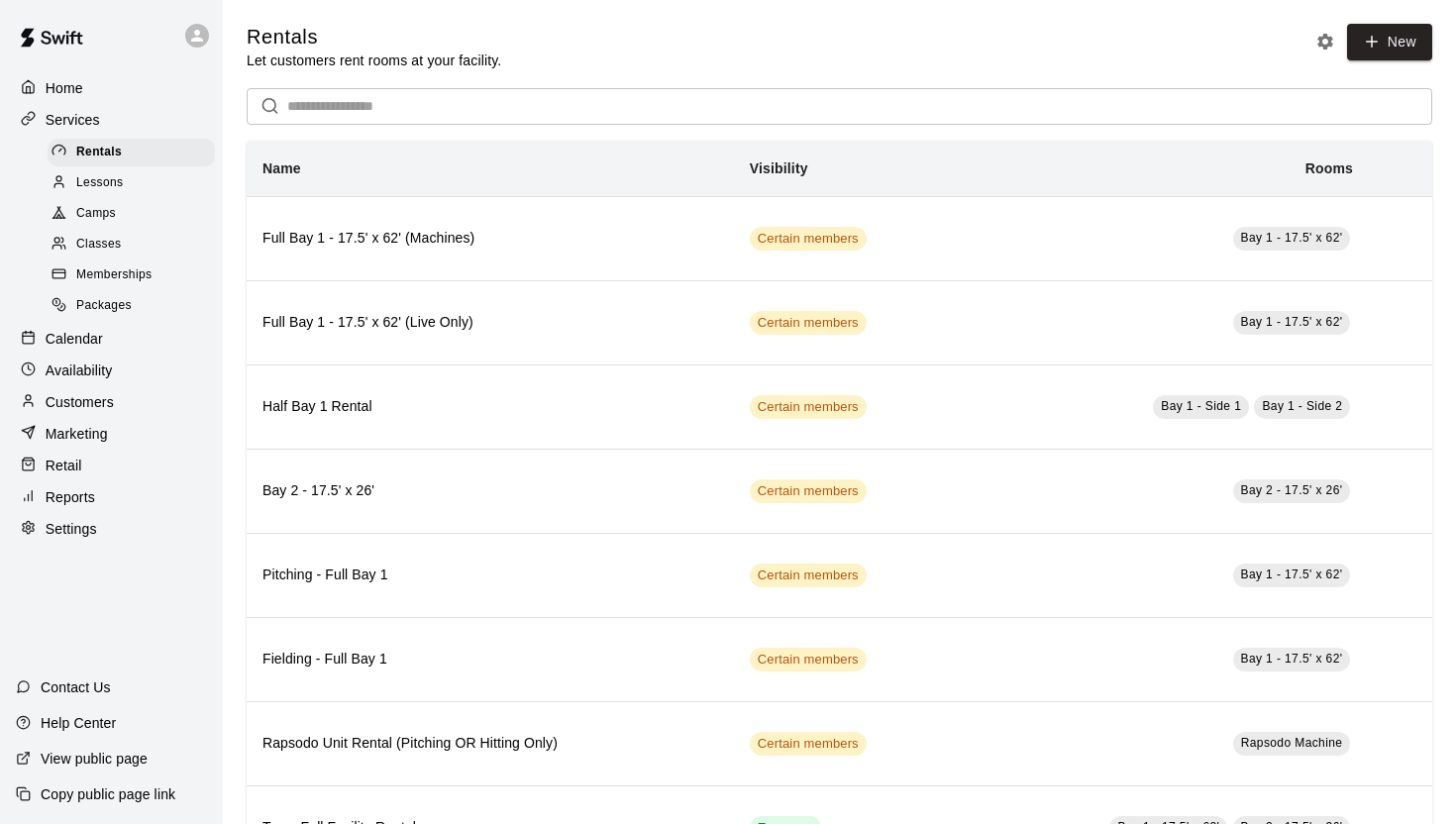 click on "Calendar" at bounding box center [111, 339] 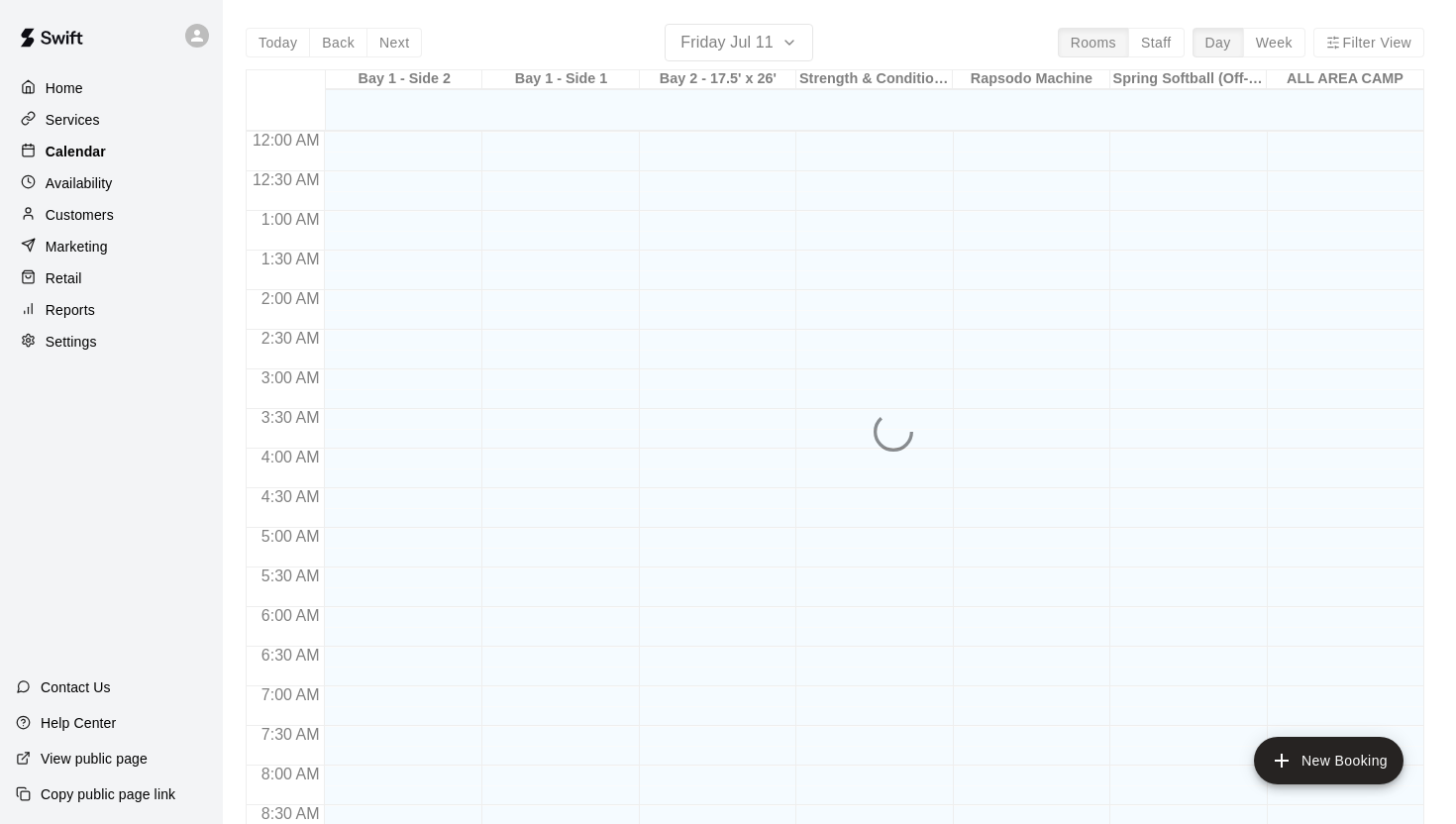 scroll, scrollTop: 1128, scrollLeft: 0, axis: vertical 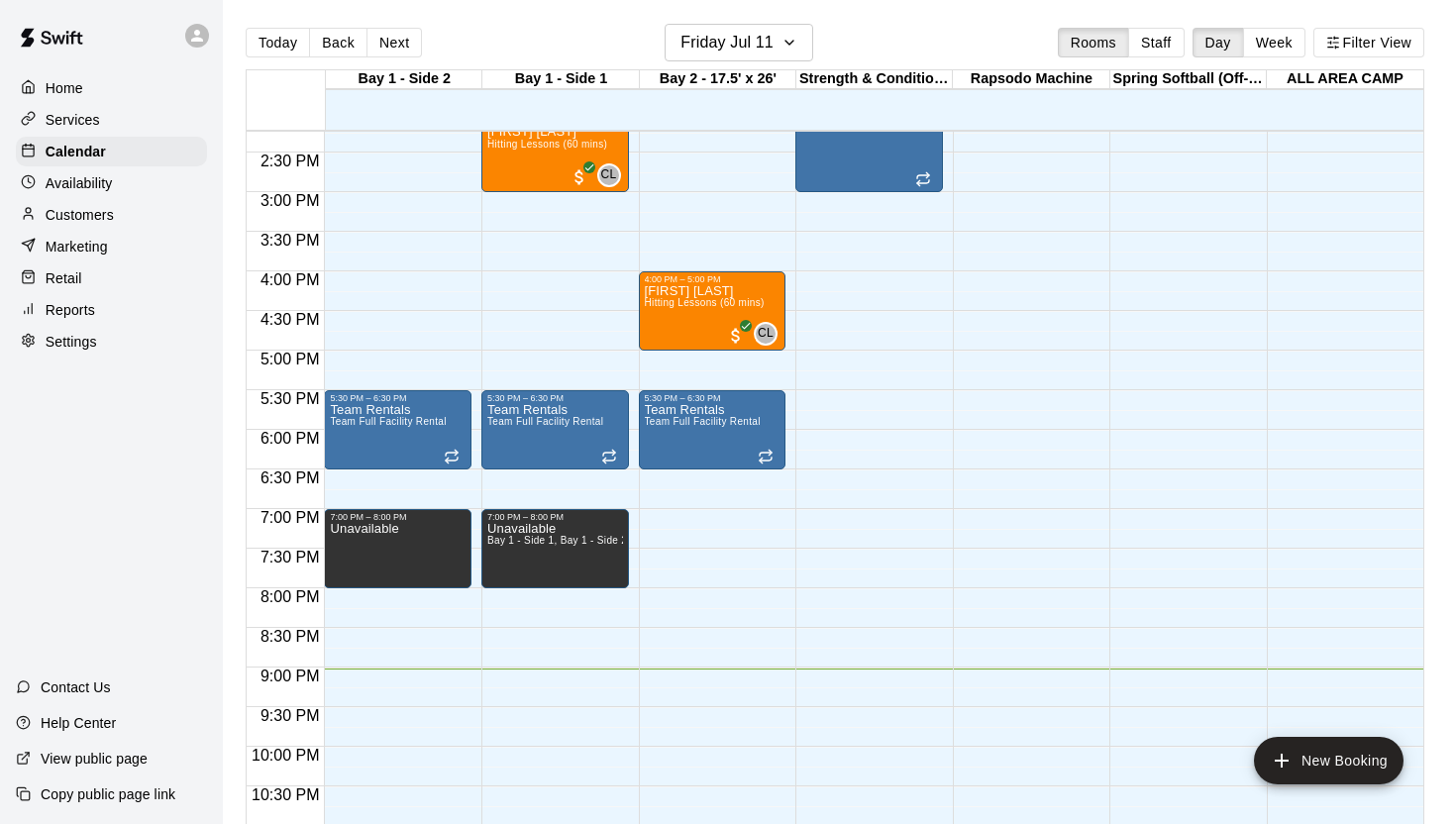 click on "Reports" at bounding box center (111, 310) 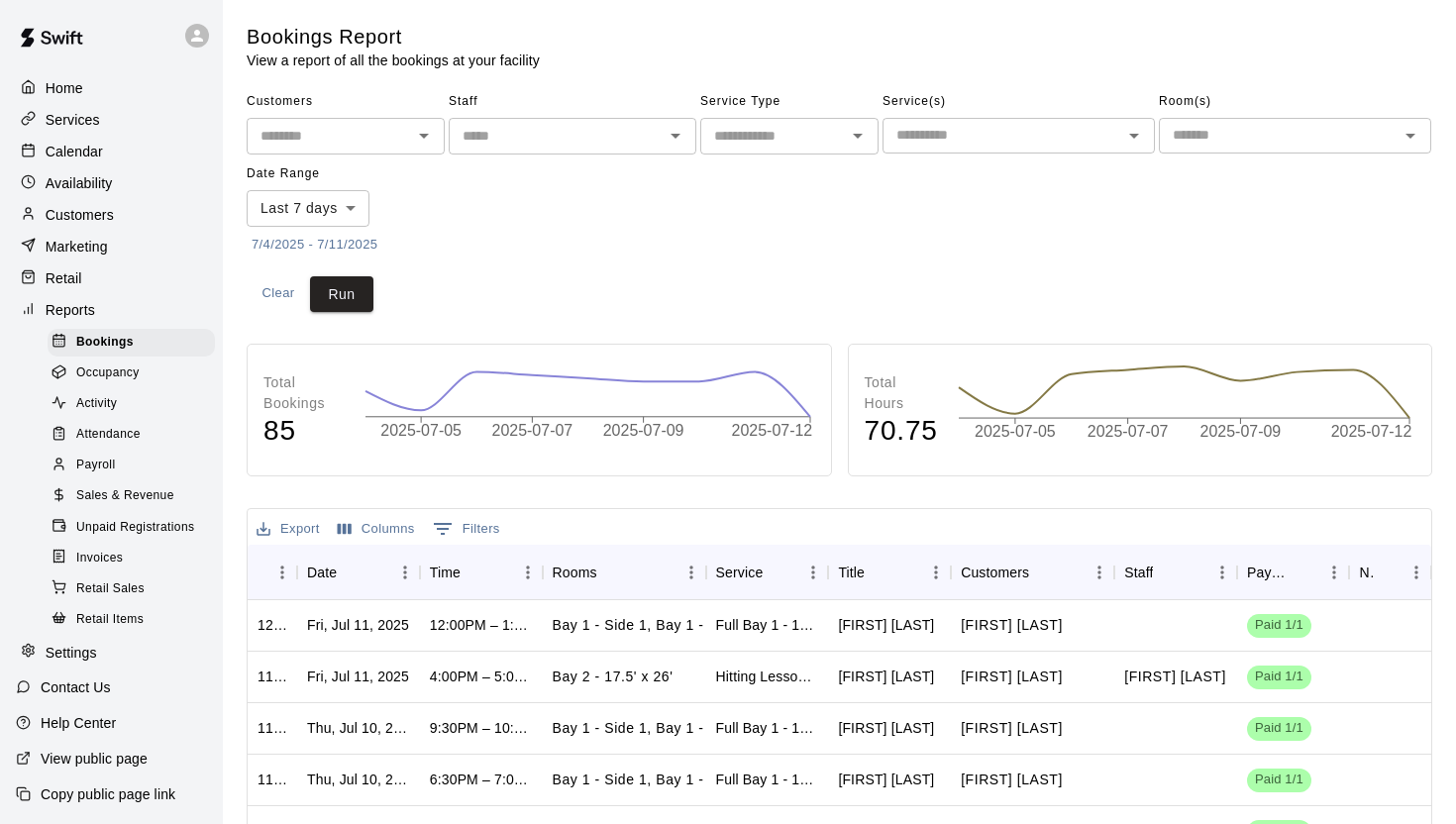 click on "Payroll" at bounding box center (95, 465) 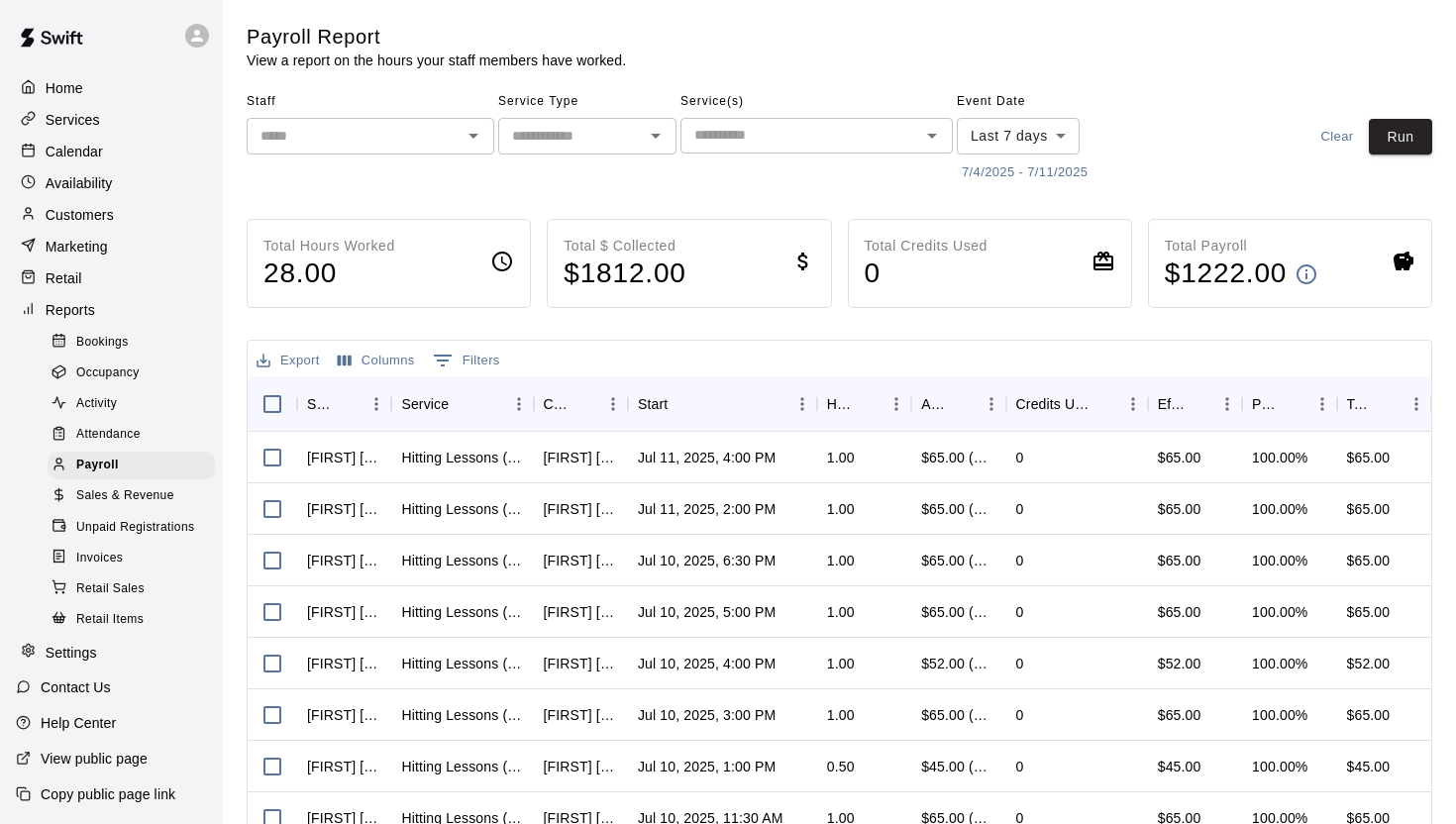 click at bounding box center (800, 135) 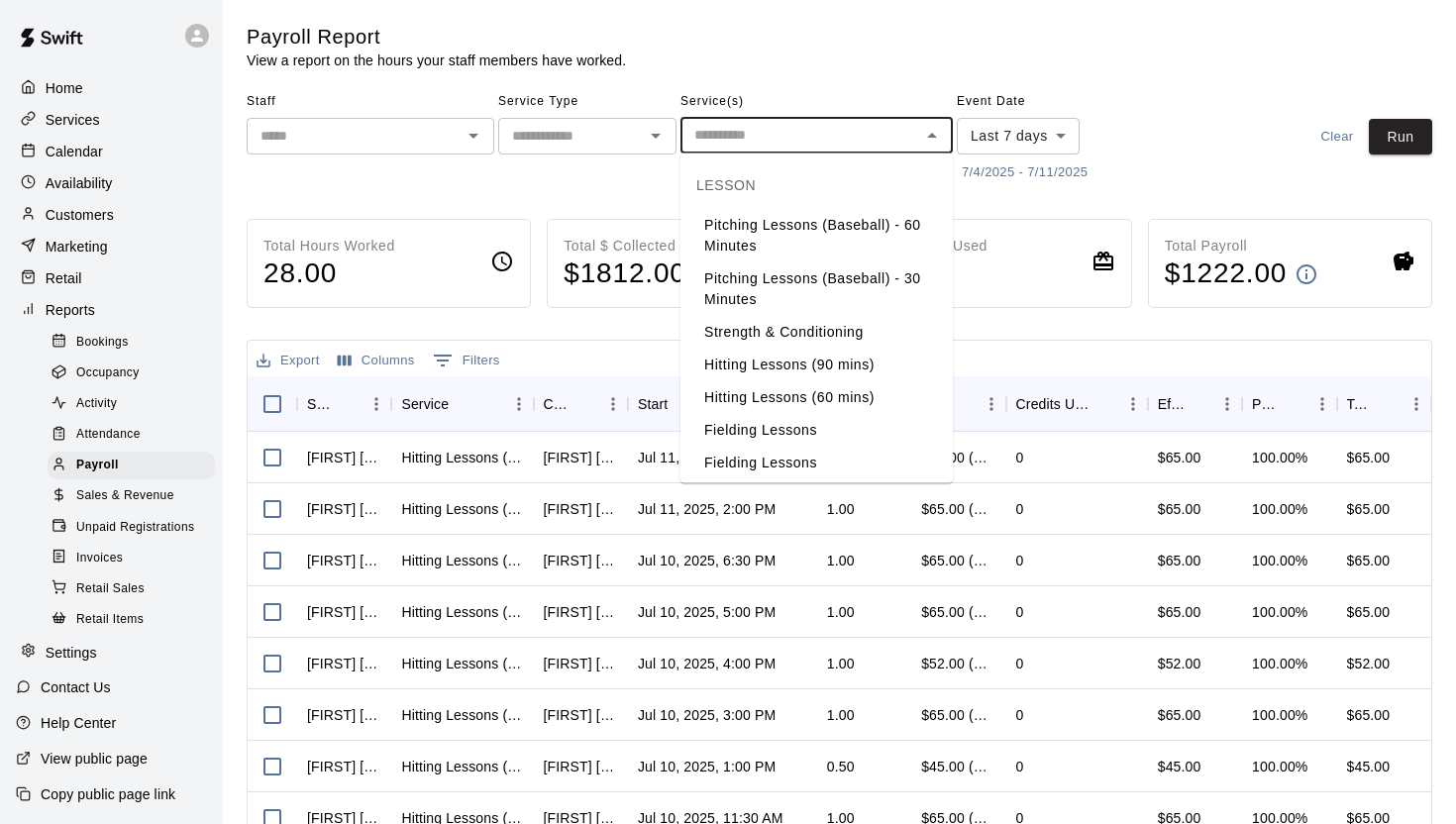 click at bounding box center [354, 136] 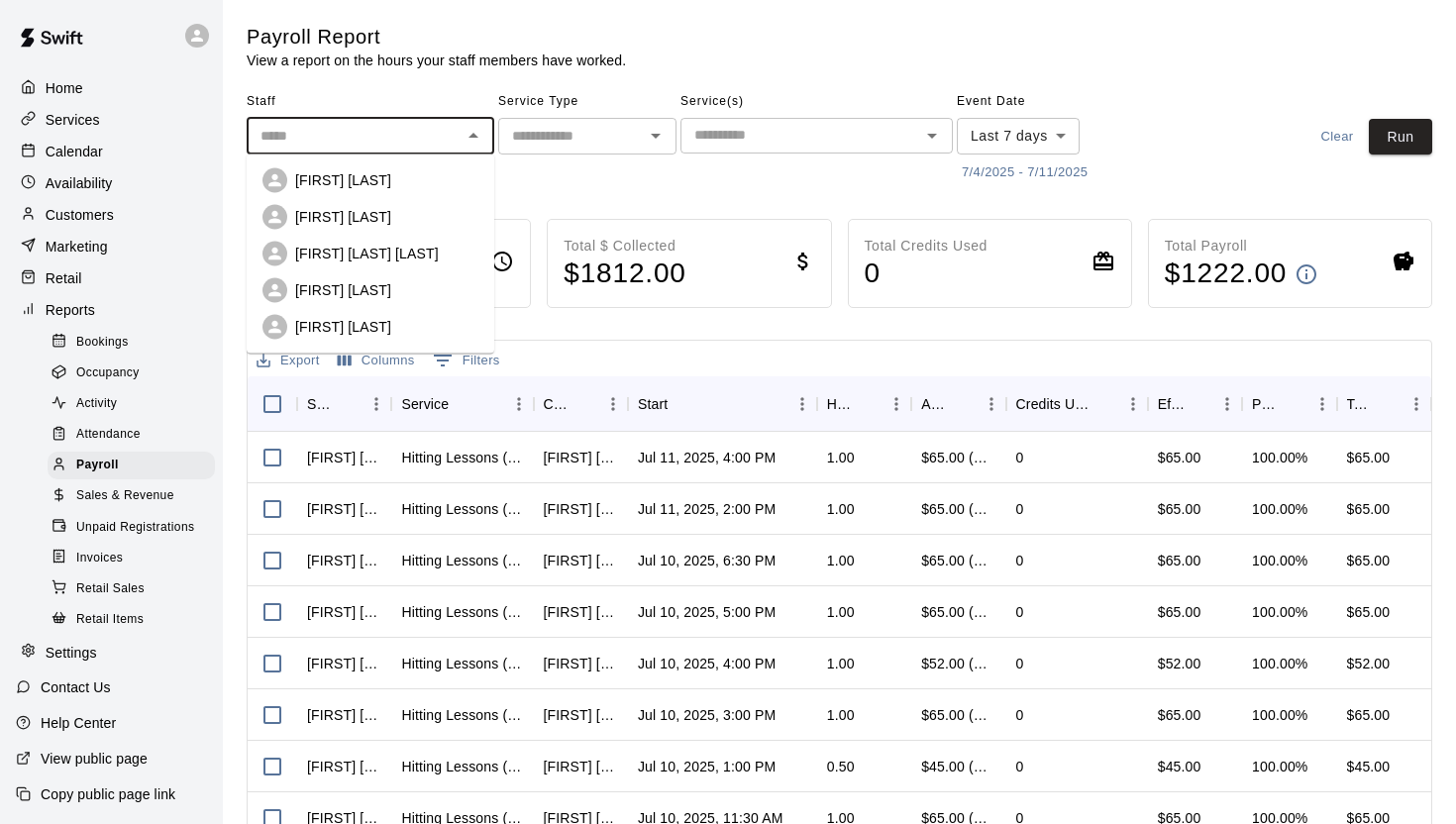 click on "[FIRST] [LAST]" at bounding box center [386, 290] 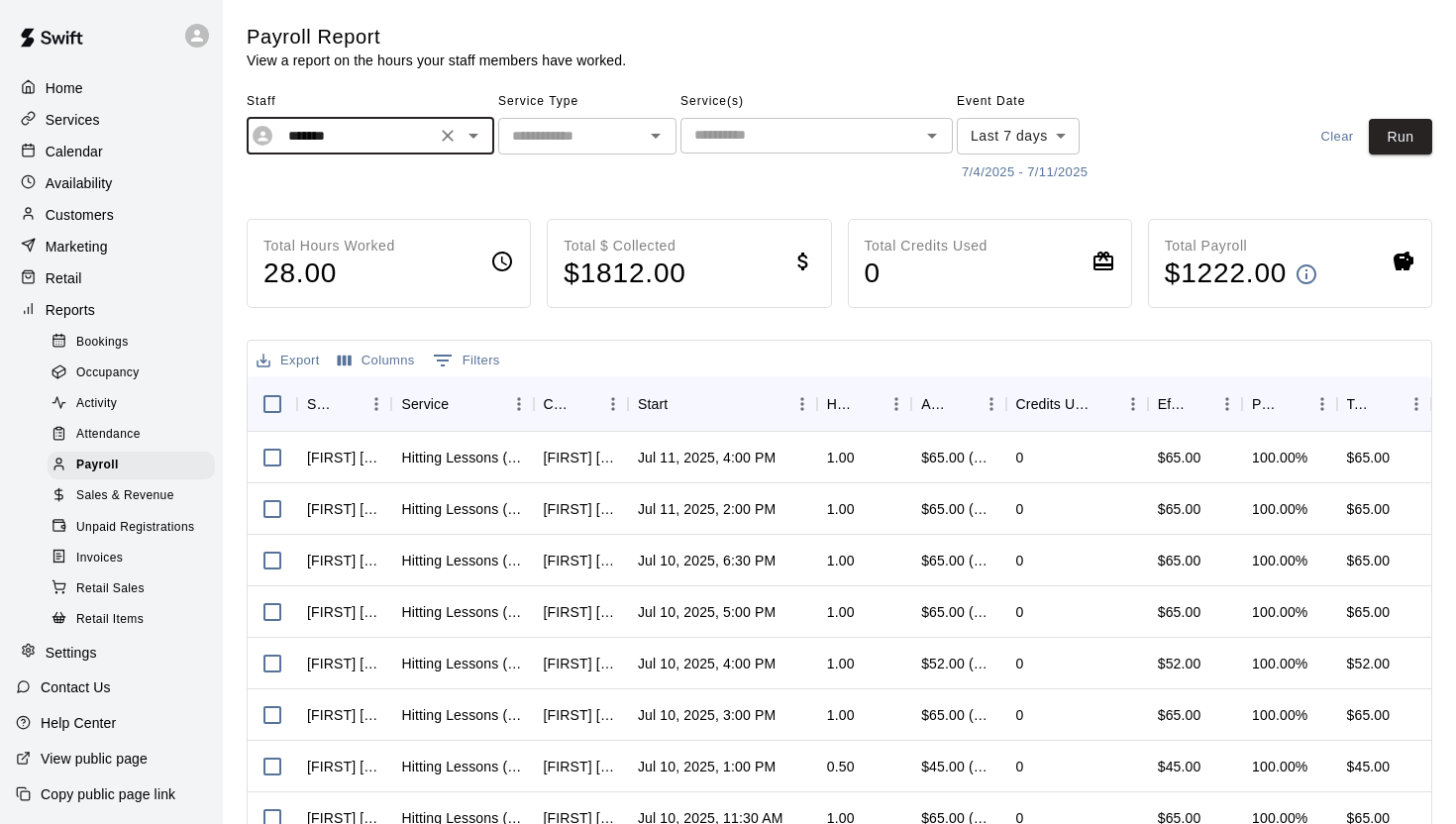 click at bounding box center [800, 135] 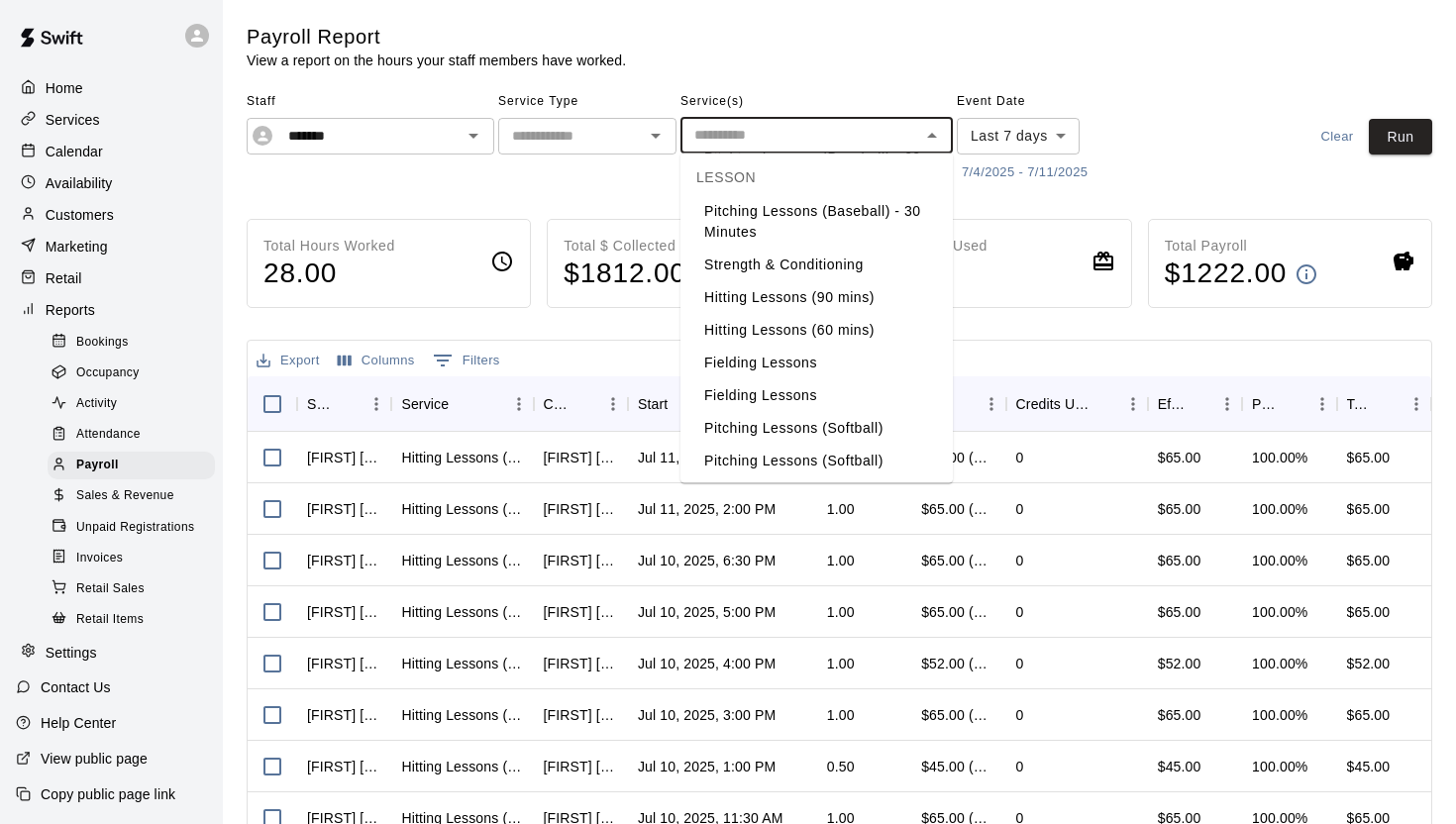 scroll, scrollTop: 48, scrollLeft: 0, axis: vertical 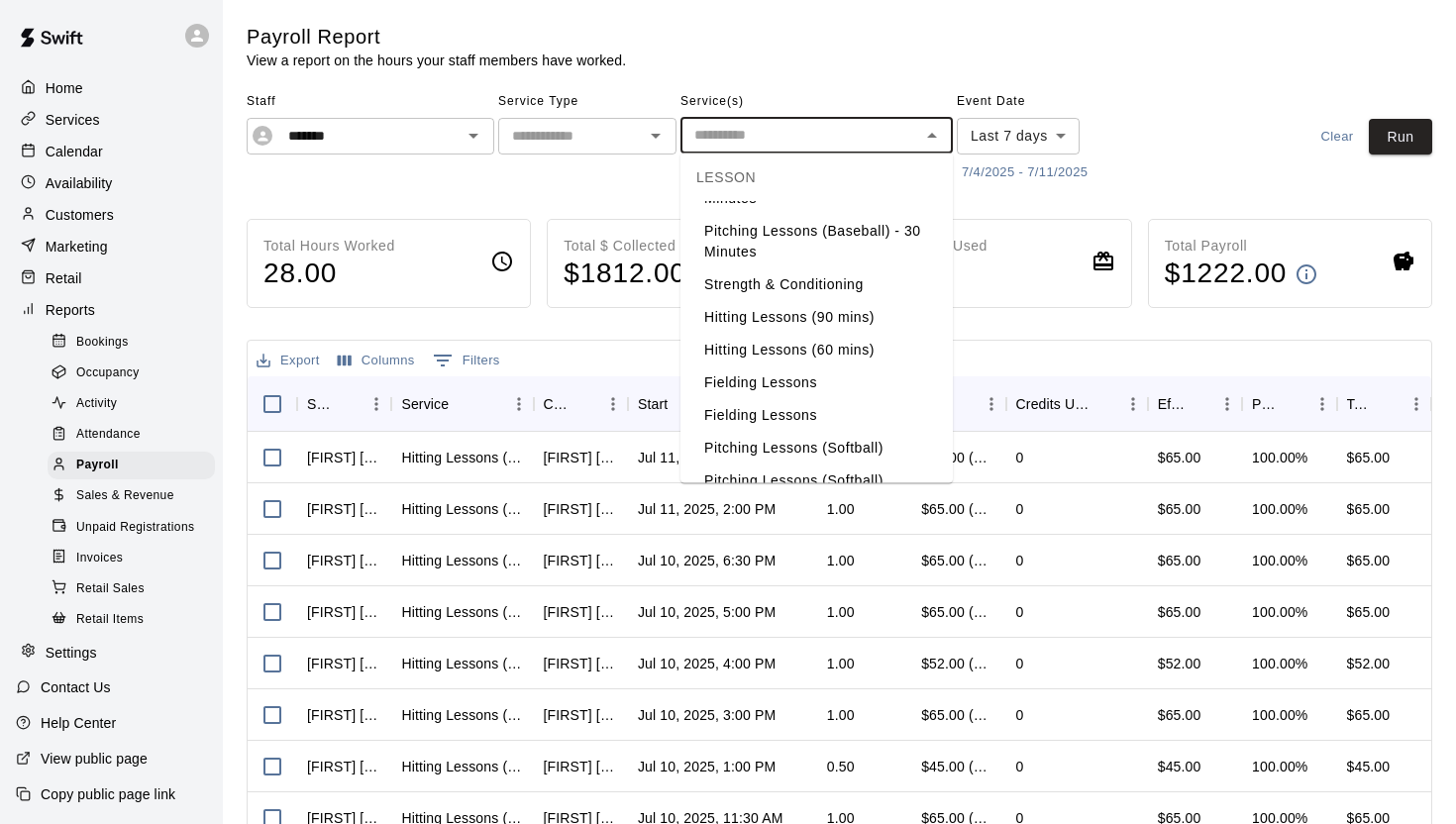 click on "Hitting Lessons (60 mins)" at bounding box center (816, 350) 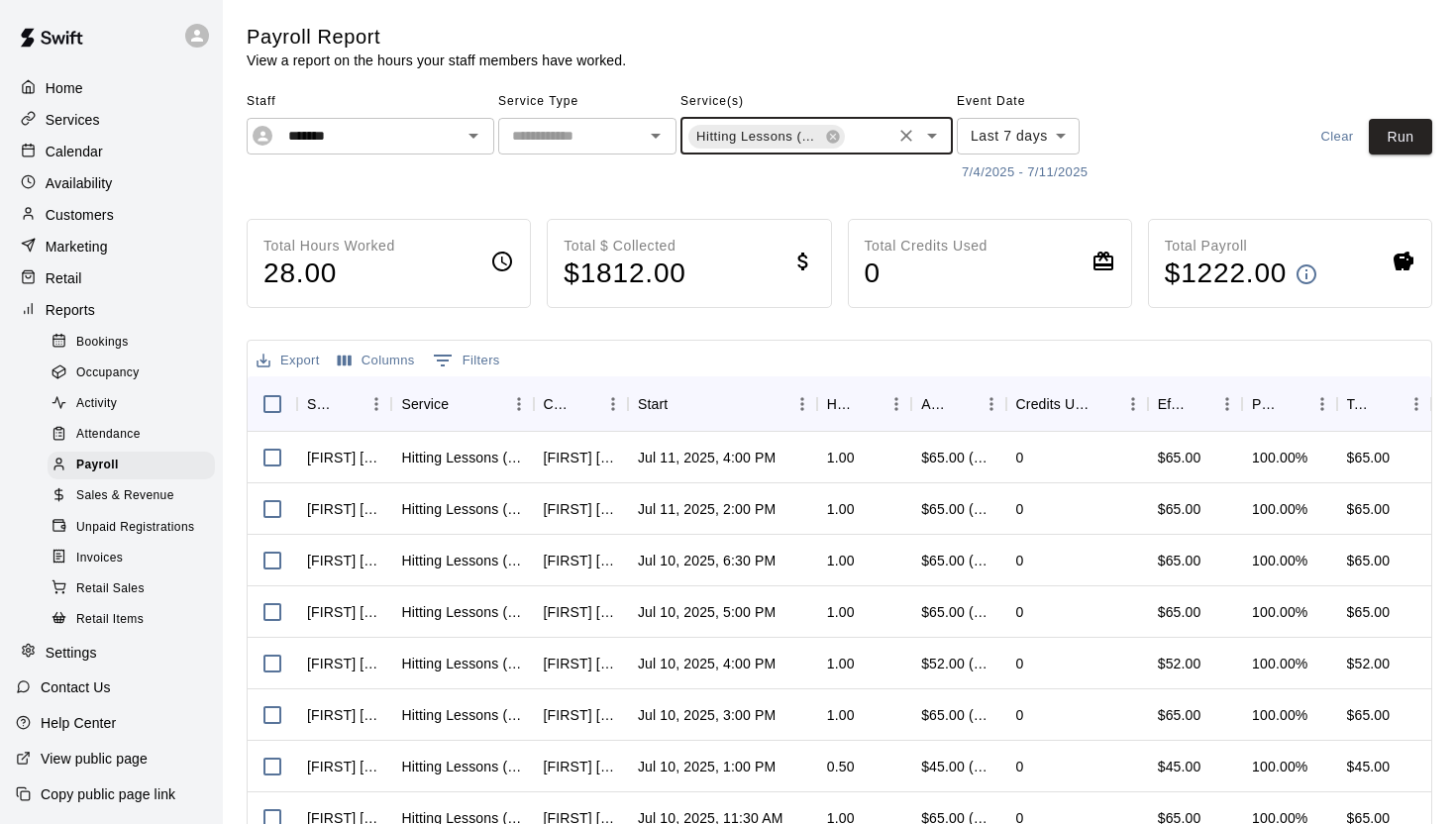 click at bounding box center [868, 138] 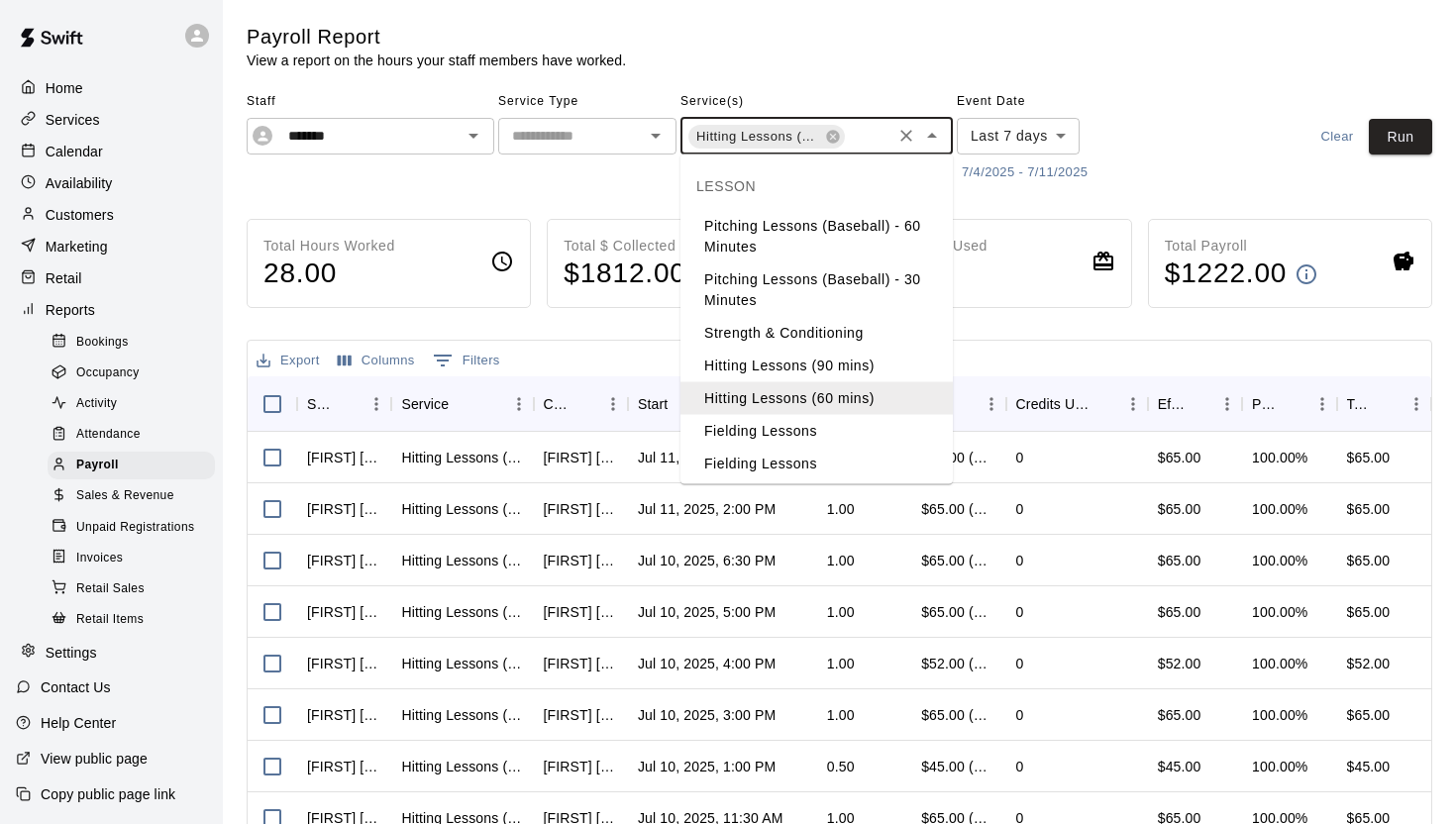 click on "Hitting Lessons (90 mins)" at bounding box center (816, 365) 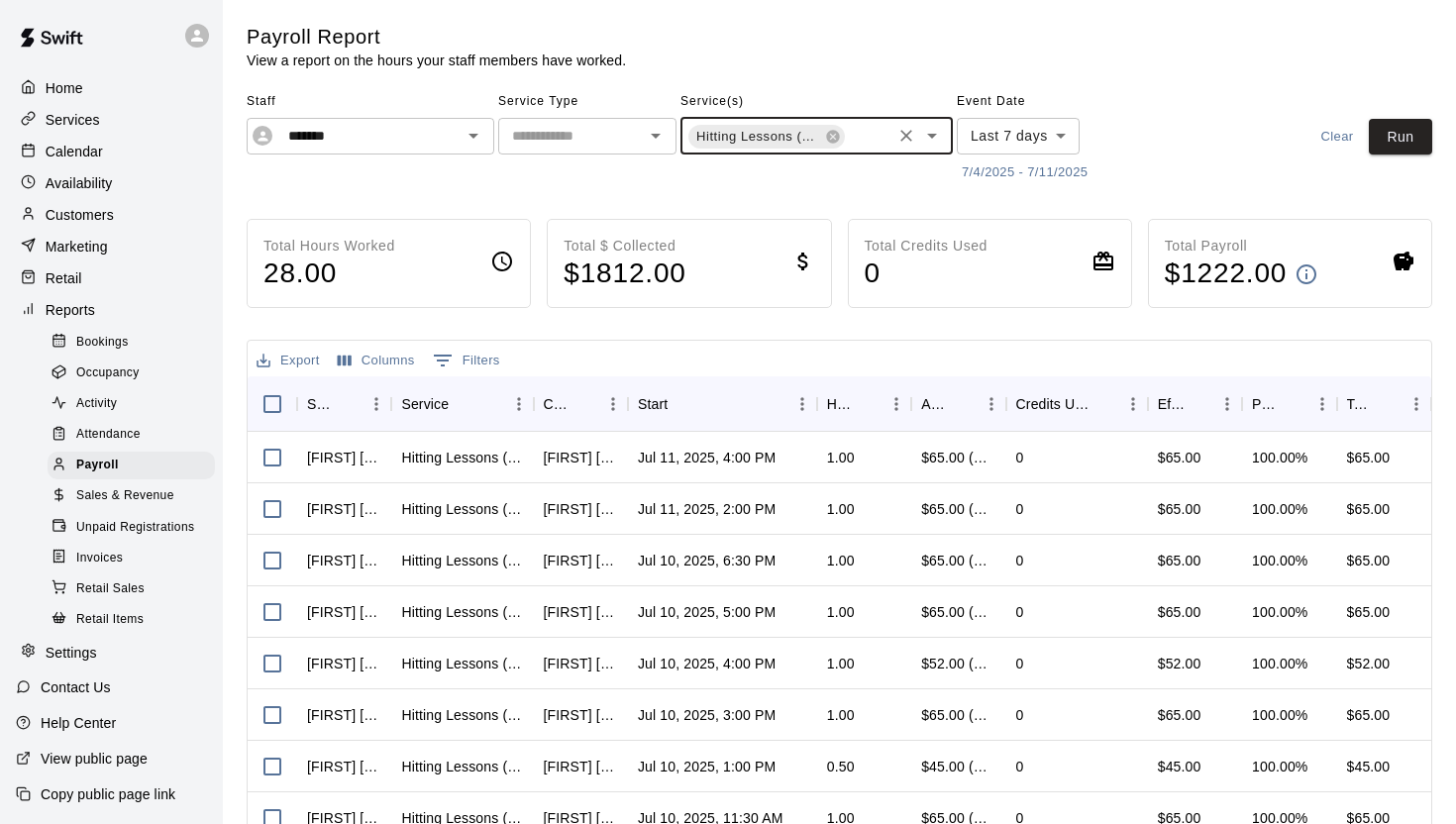 scroll, scrollTop: 0, scrollLeft: 160, axis: horizontal 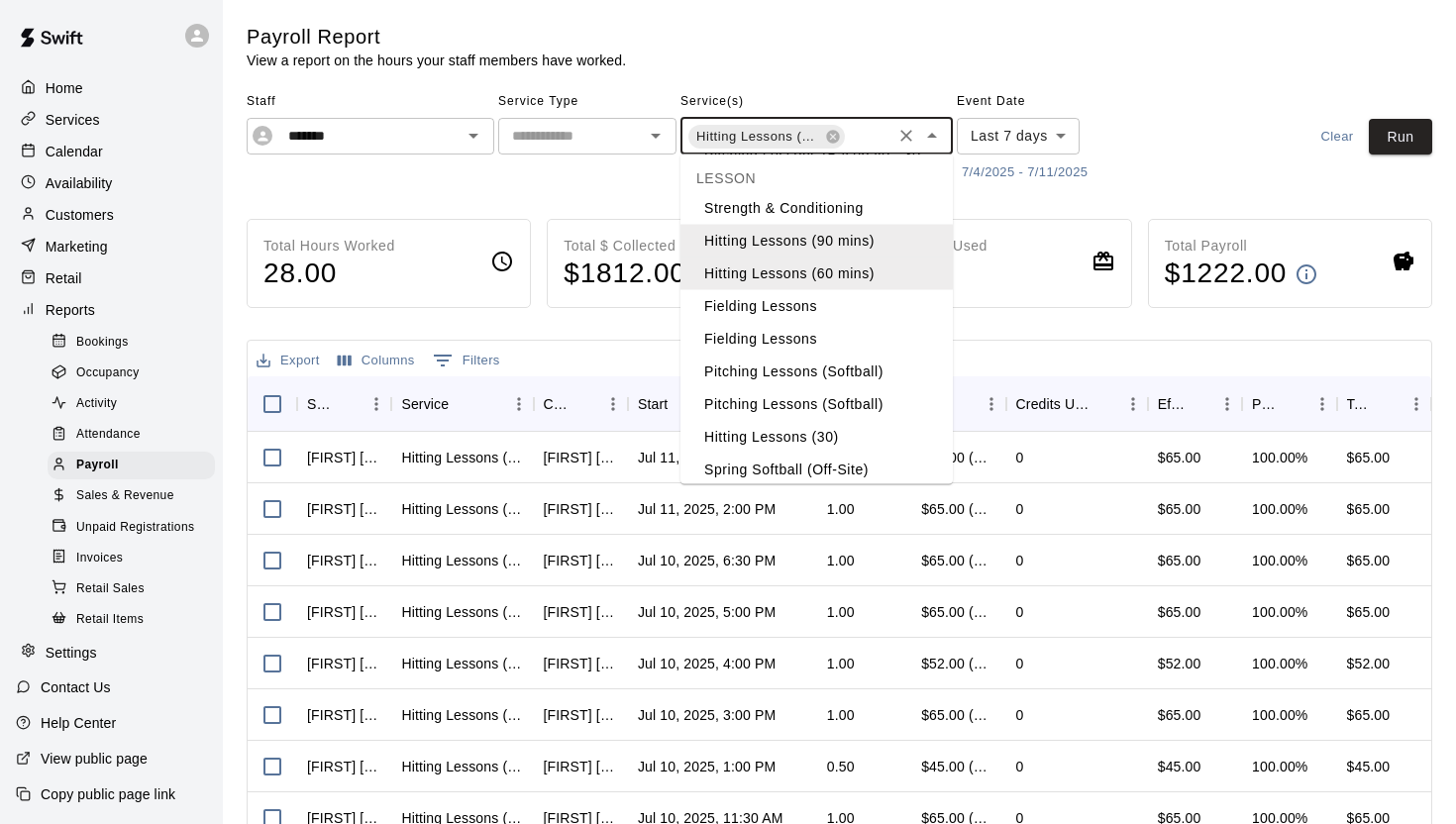 click on "Hitting Lessons (30)" at bounding box center [816, 437] 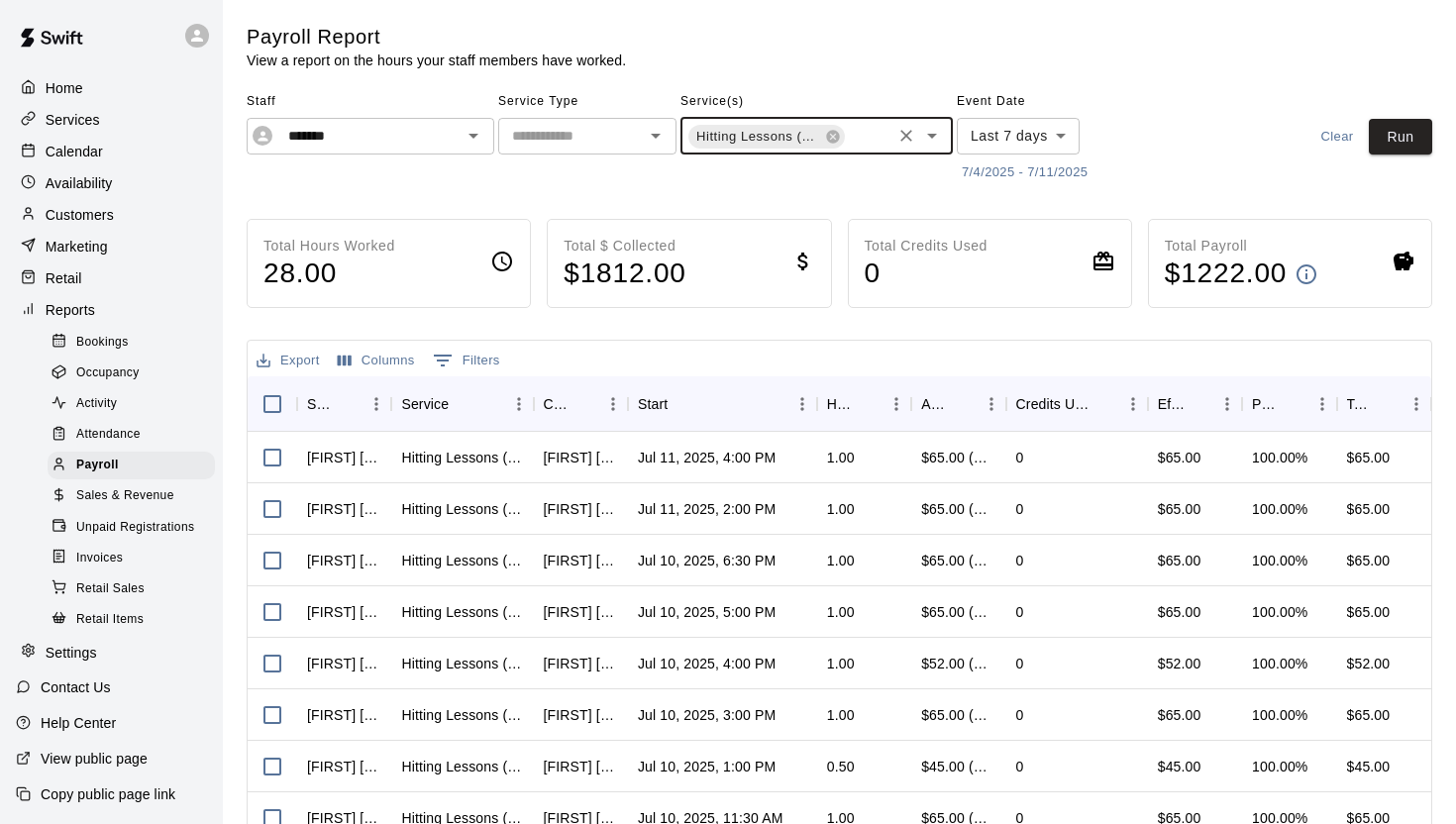 click at bounding box center [868, 138] 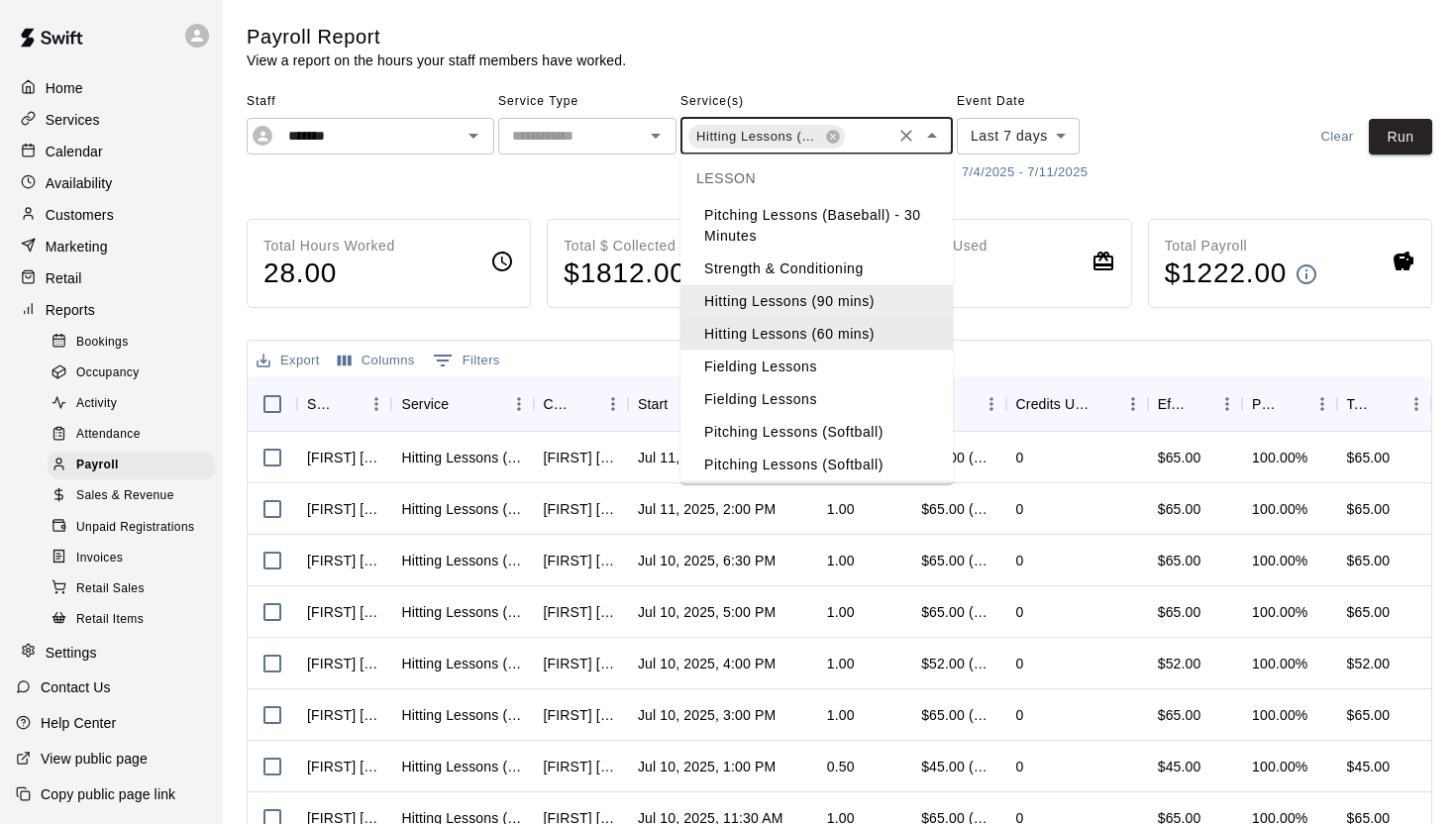 scroll, scrollTop: 0, scrollLeft: 0, axis: both 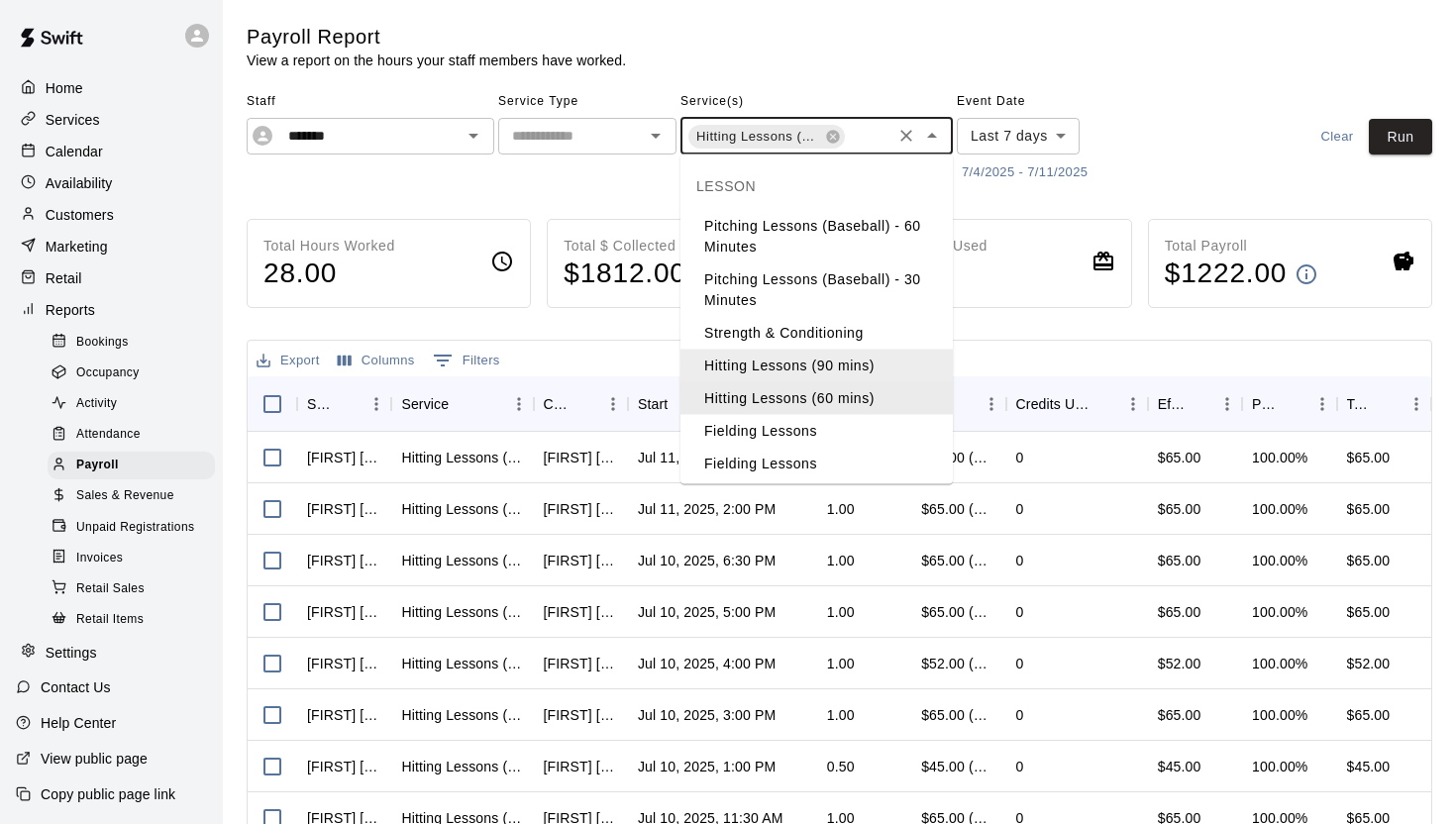 click on "Staff ******* ​ Service Type ​ Service(s) Hitting Lessons (60 mins) Hitting Lessons (90 mins) Hitting Lessons (30) ​ Event Date Last 7 days **** ​ 7/4/2025 - 7/11/2025 Clear Run" at bounding box center [839, 137] 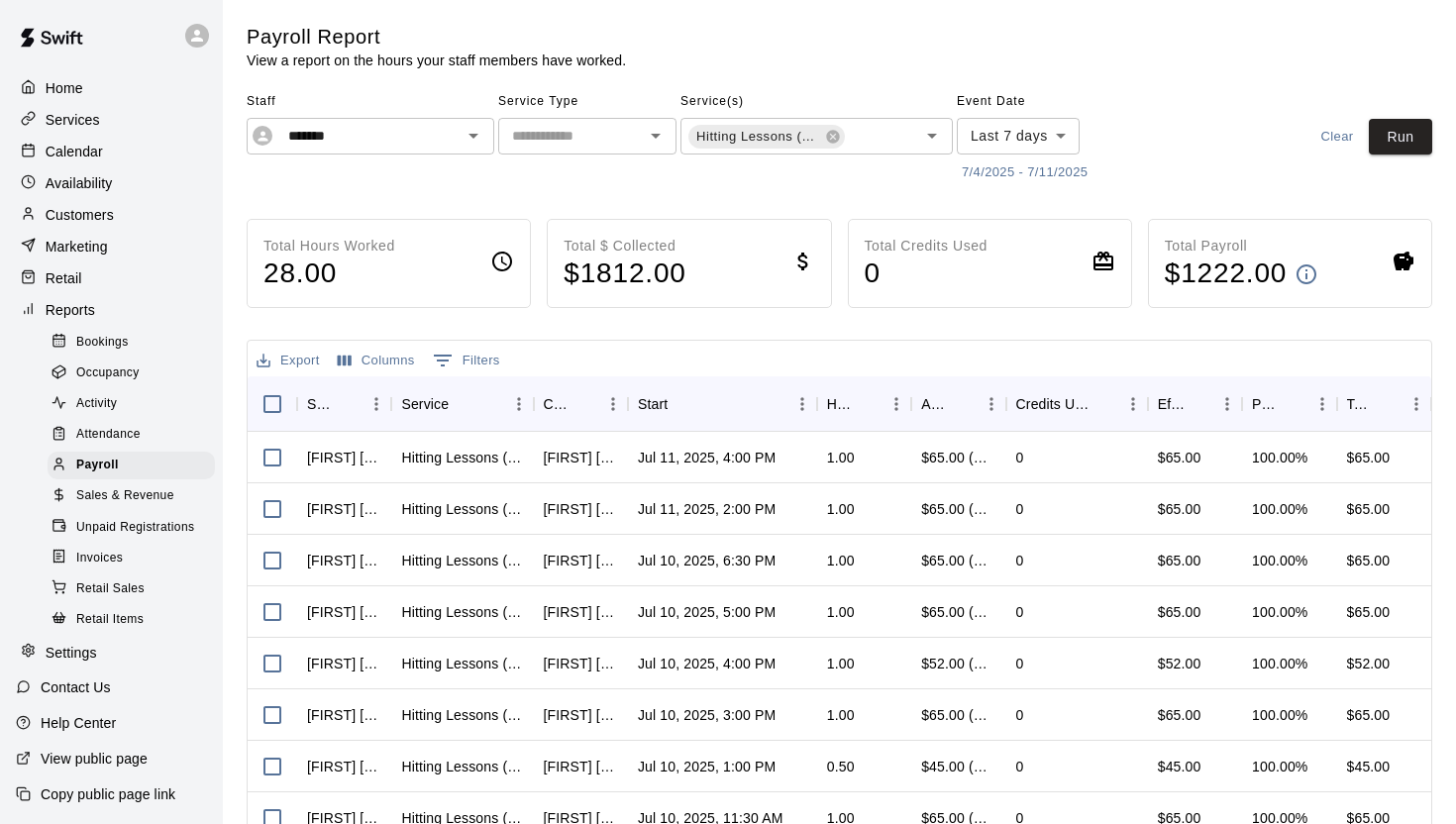 click on "Home Services Calendar Availability Customers Marketing Retail Reports Bookings Occupancy Activity Attendance Payroll Sales & Revenue Unpaid Registrations Invoices Retail Sales Retail Items Settings Contact Us Help Center View public page Copy public page link Payroll Report View a report on the hours your staff members have worked. Staff ******* ​ Service Type ​ Service(s) Hitting Lessons (60 mins) Hitting Lessons (90 mins) Hitting Lessons (30) ​ Event Date Last 7 days **** ​ [NUM]/[NUM]/[YEAR] - [NUM]/[NUM]/[YEAR] Clear Run Total Hours Worked 28.00 Total $ Collected $ 1812.00 Total Credits Used 0 Total Payroll $ 1222.00 Export Columns 0 Filters Staff Service Customer Start Hours Amount Paid Credits Used Effective Price Pay Rate Total Pay [FIRST] [LAST] Hitting Lessons (60 mins) [FIRST] [LAST] [MON] [DAY], [YEAR], [HOUR]:[MINUTE] [AM/PM] 1.00 $65.00 (Card) 0 $65.00 100.00% $65.00 [FIRST] [LAST] Hitting Lessons (60 mins) [FIRST]  [LAST]  [MON] [DAY], [YEAR], [HOUR]:[MINUTE] [AM/PM] 1.00 $65.00 (Card) 0 $65.00 100.00% $65.00 [FIRST] [LAST] Hitting Lessons (60 mins) [FIRST] [LAST] 0 0" at bounding box center [728, 520] 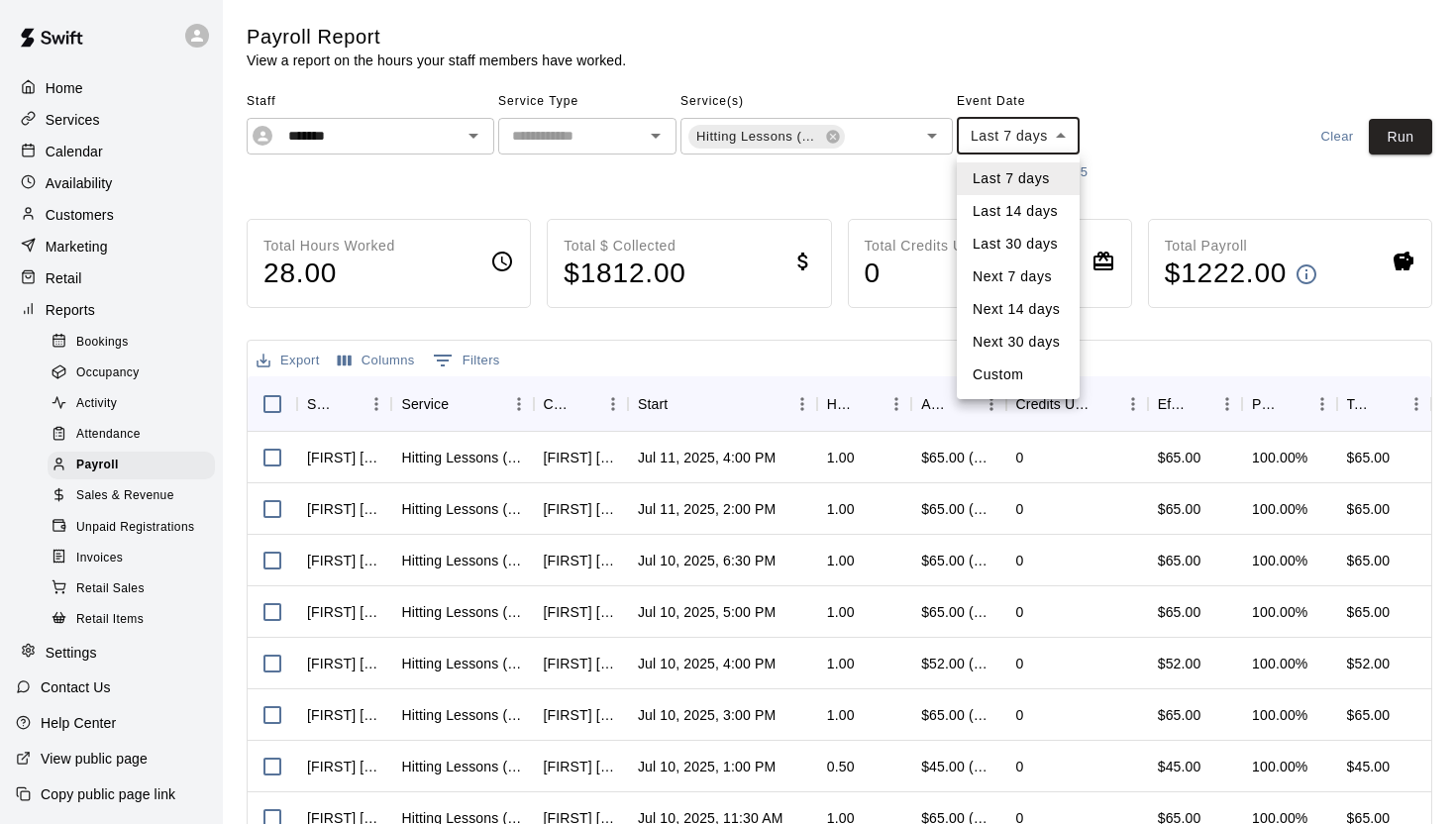 click at bounding box center [728, 412] 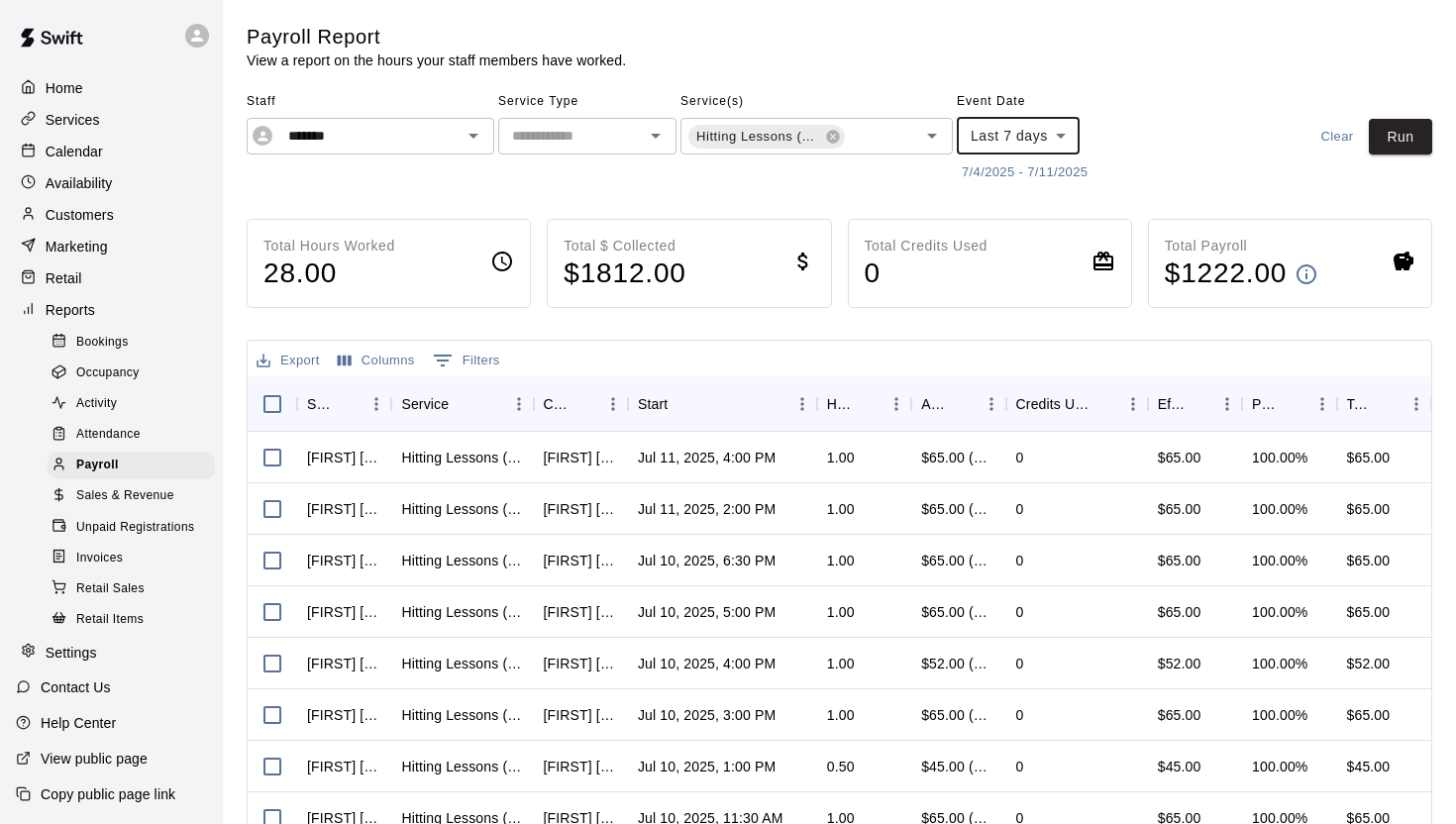 click on "7/4/2025 - 7/11/2025" at bounding box center (1024, 172) 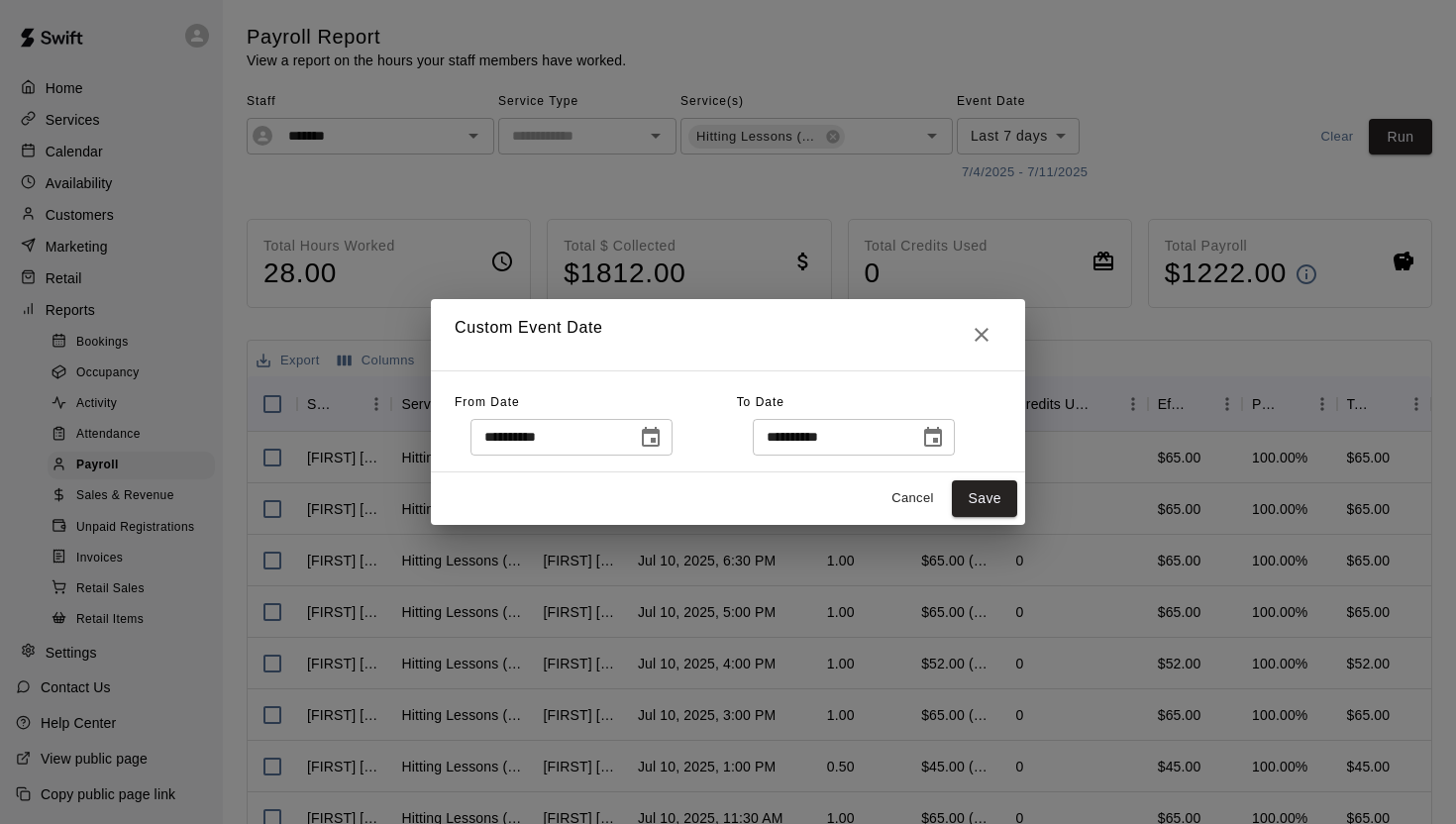 click 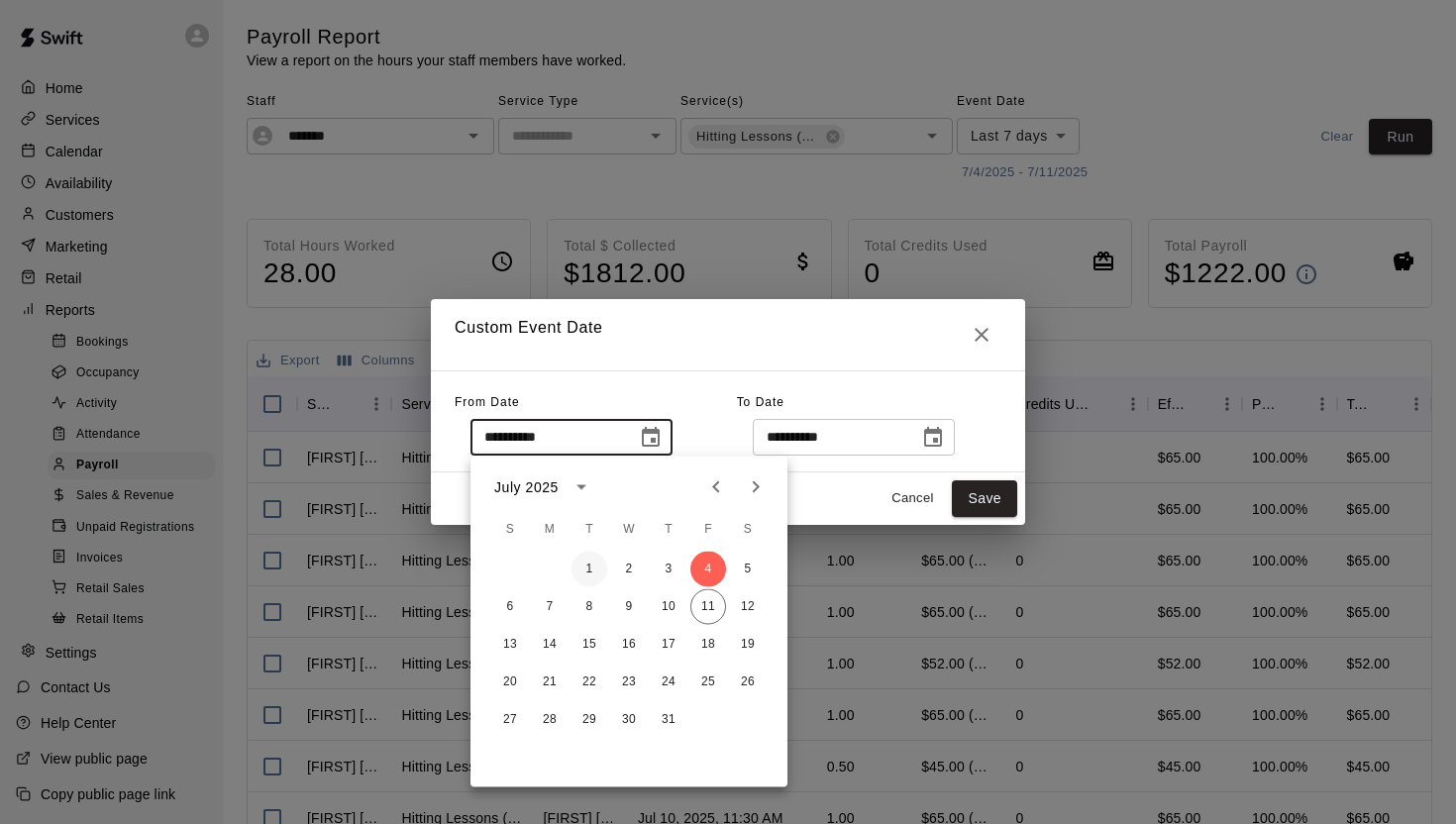 click on "1" at bounding box center (589, 569) 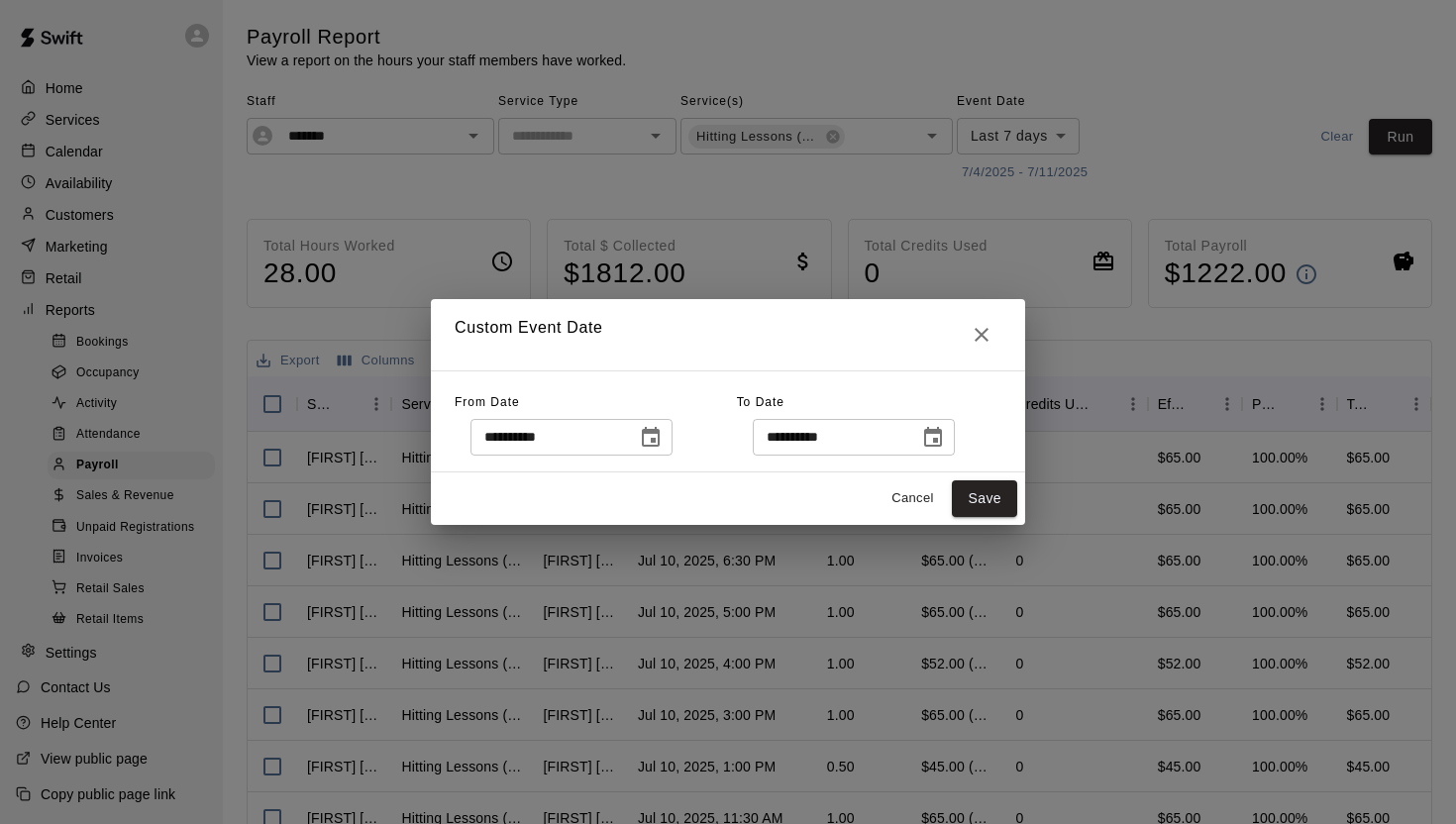 click 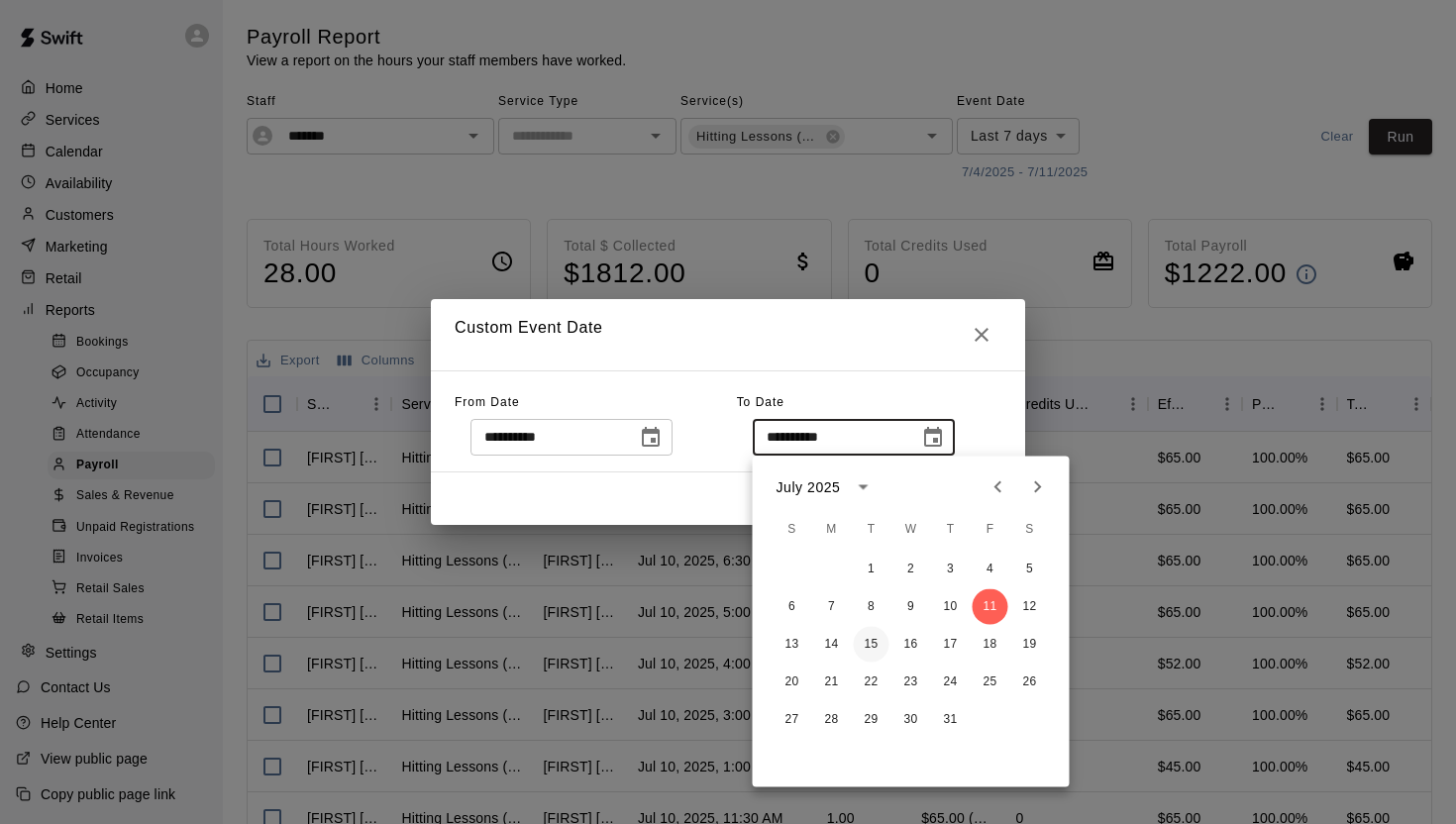 click on "15" at bounding box center (872, 645) 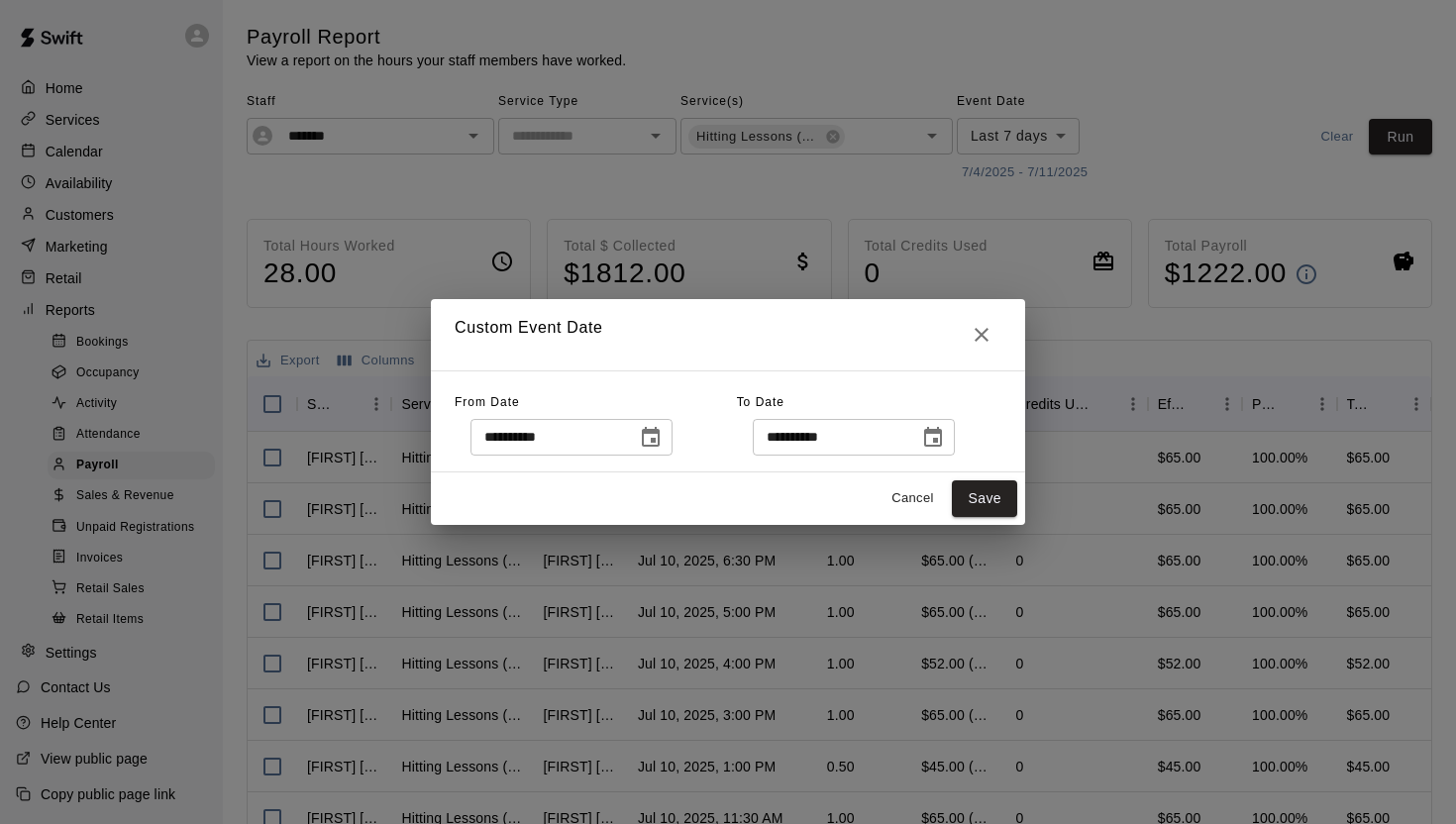 type on "**********" 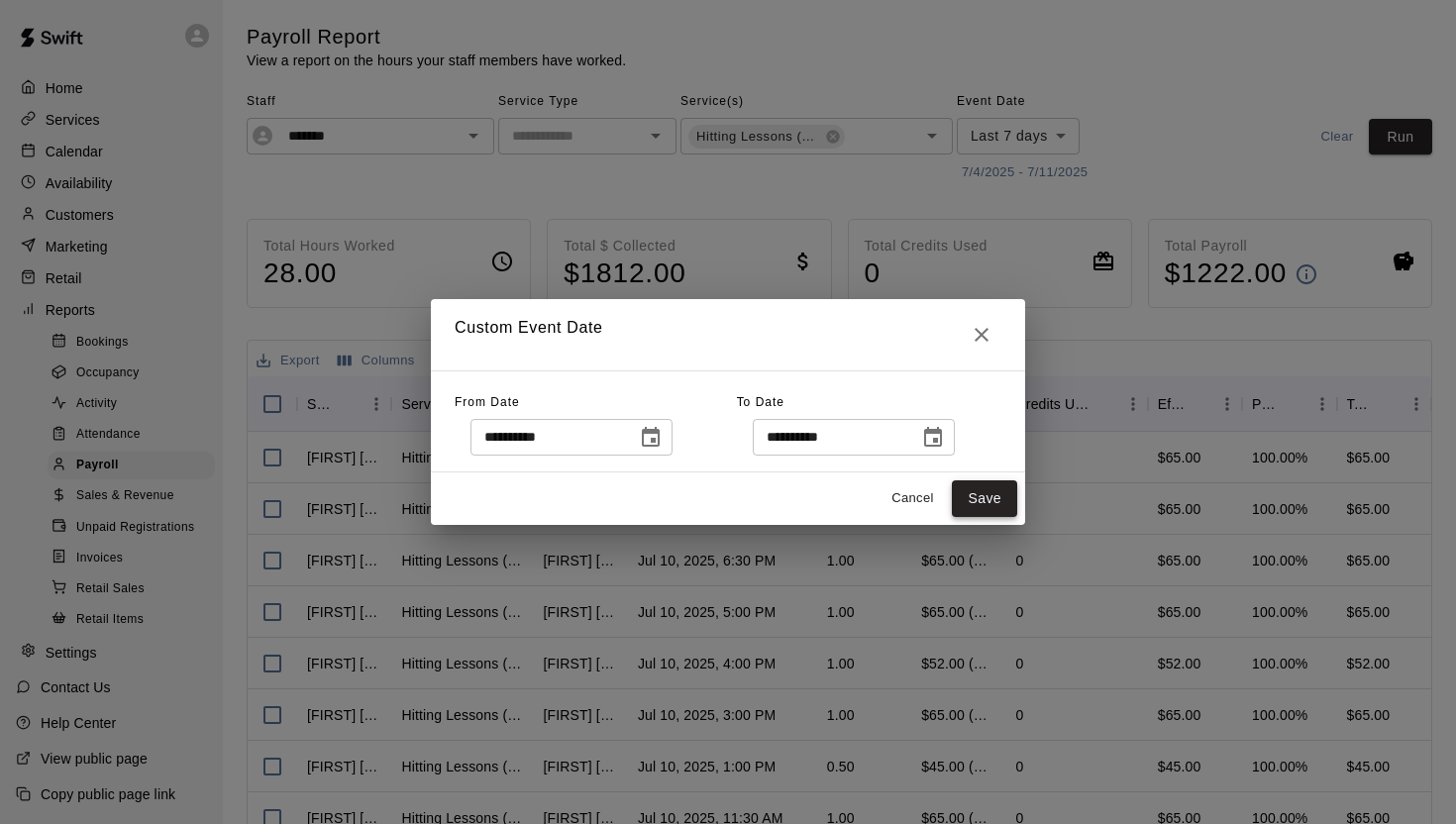 click on "Save" at bounding box center (985, 498) 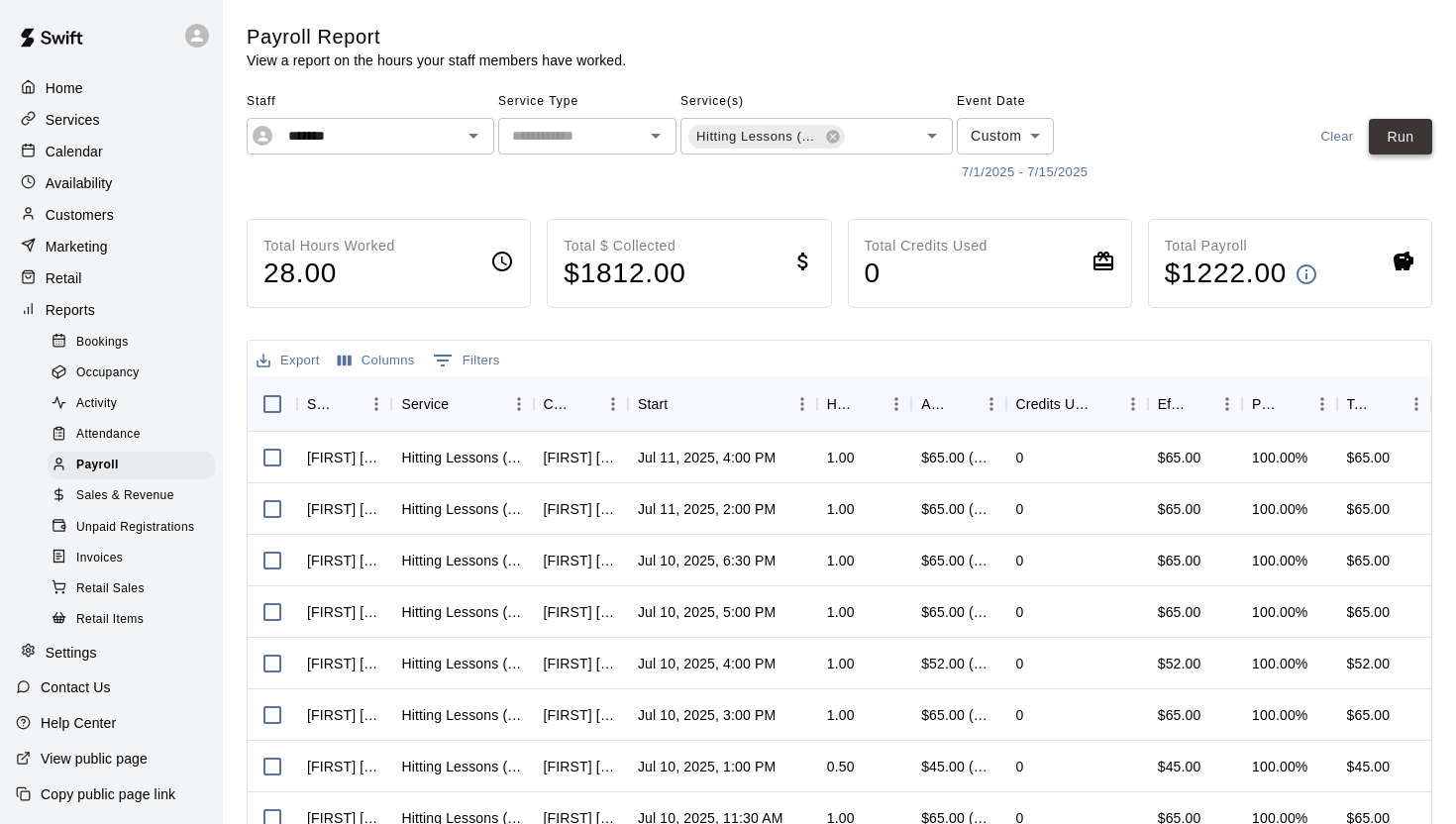 click on "Run" at bounding box center [1401, 137] 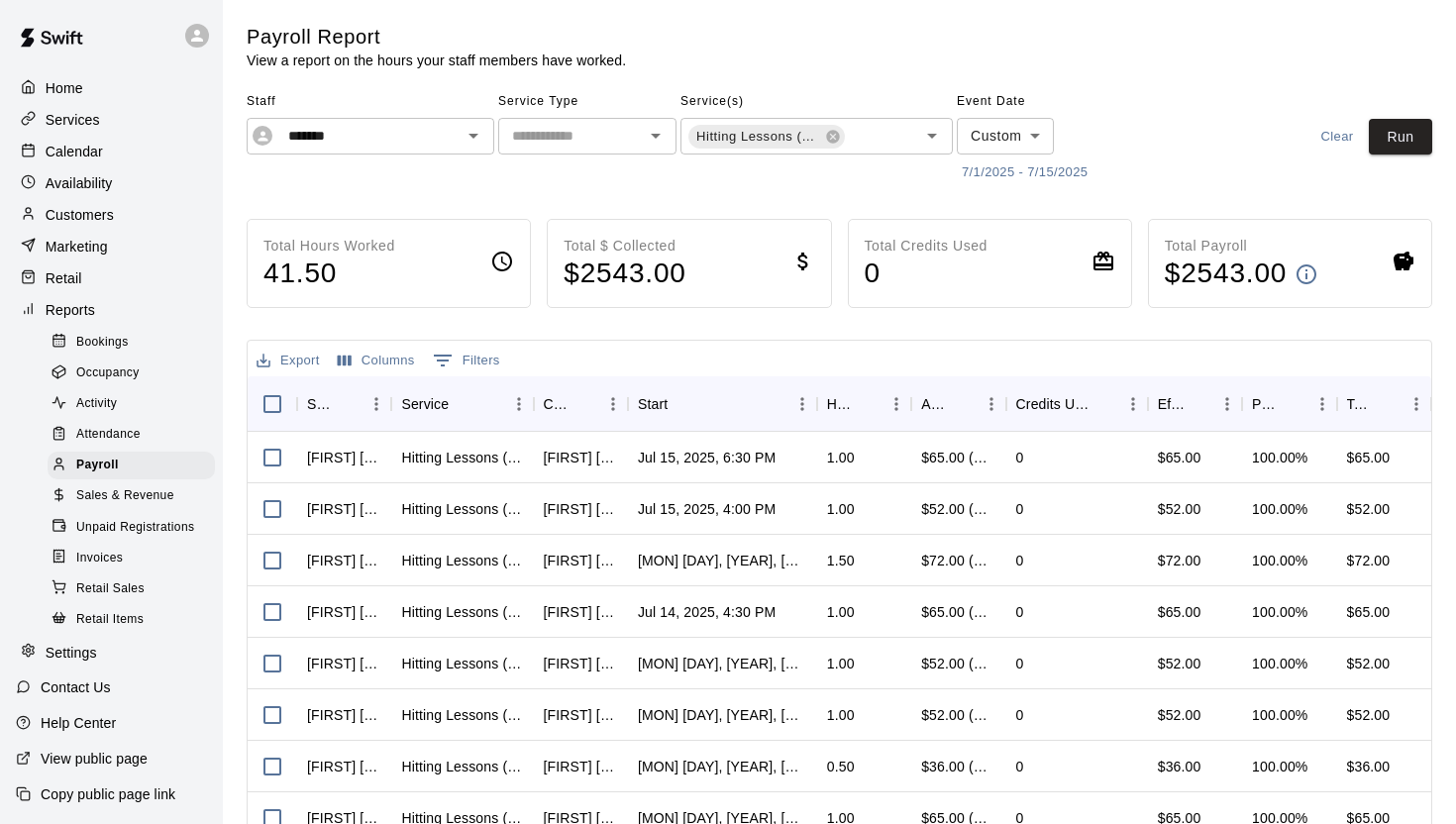 scroll, scrollTop: 217, scrollLeft: 0, axis: vertical 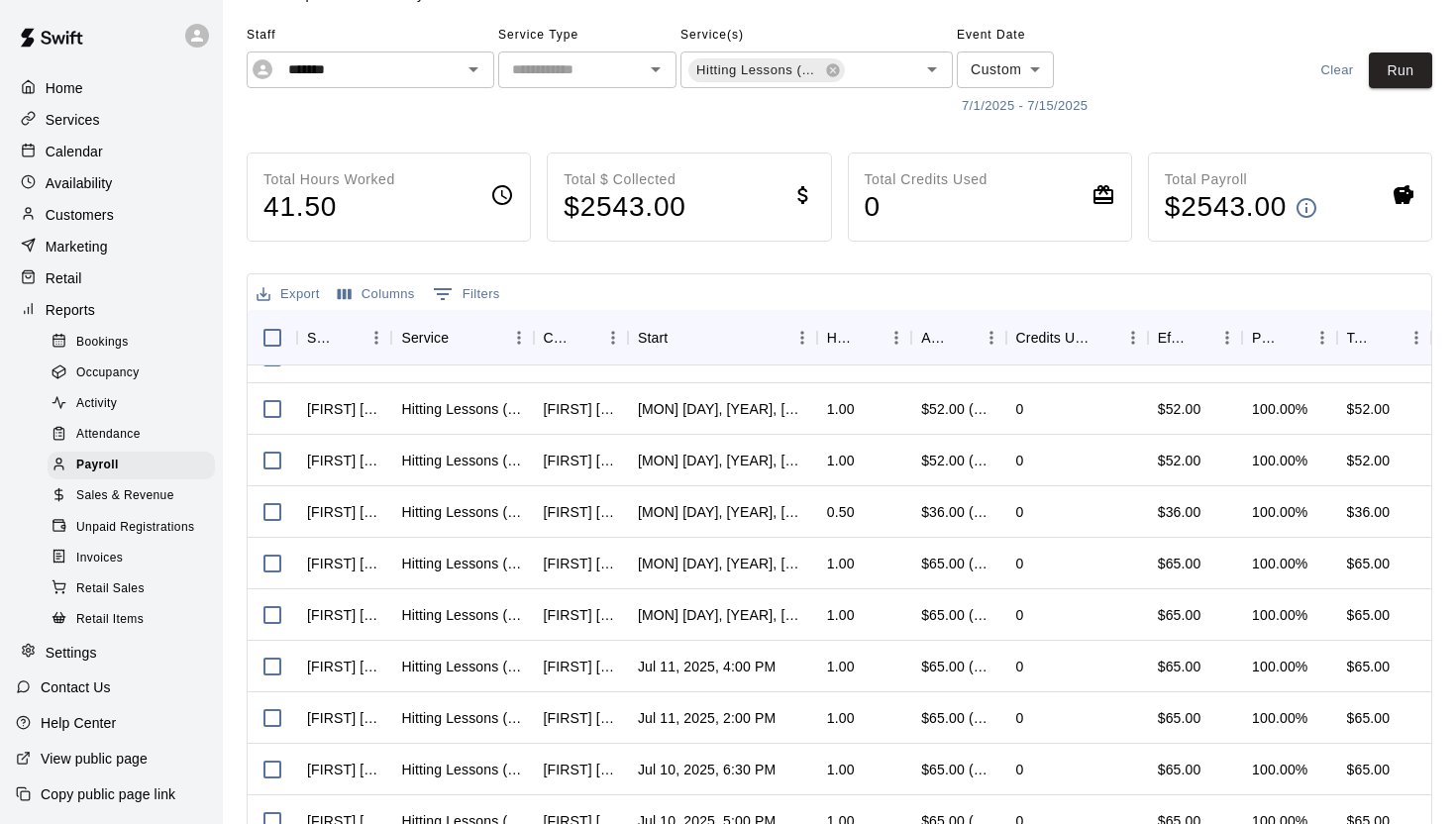 click on "Home" at bounding box center (111, 88) 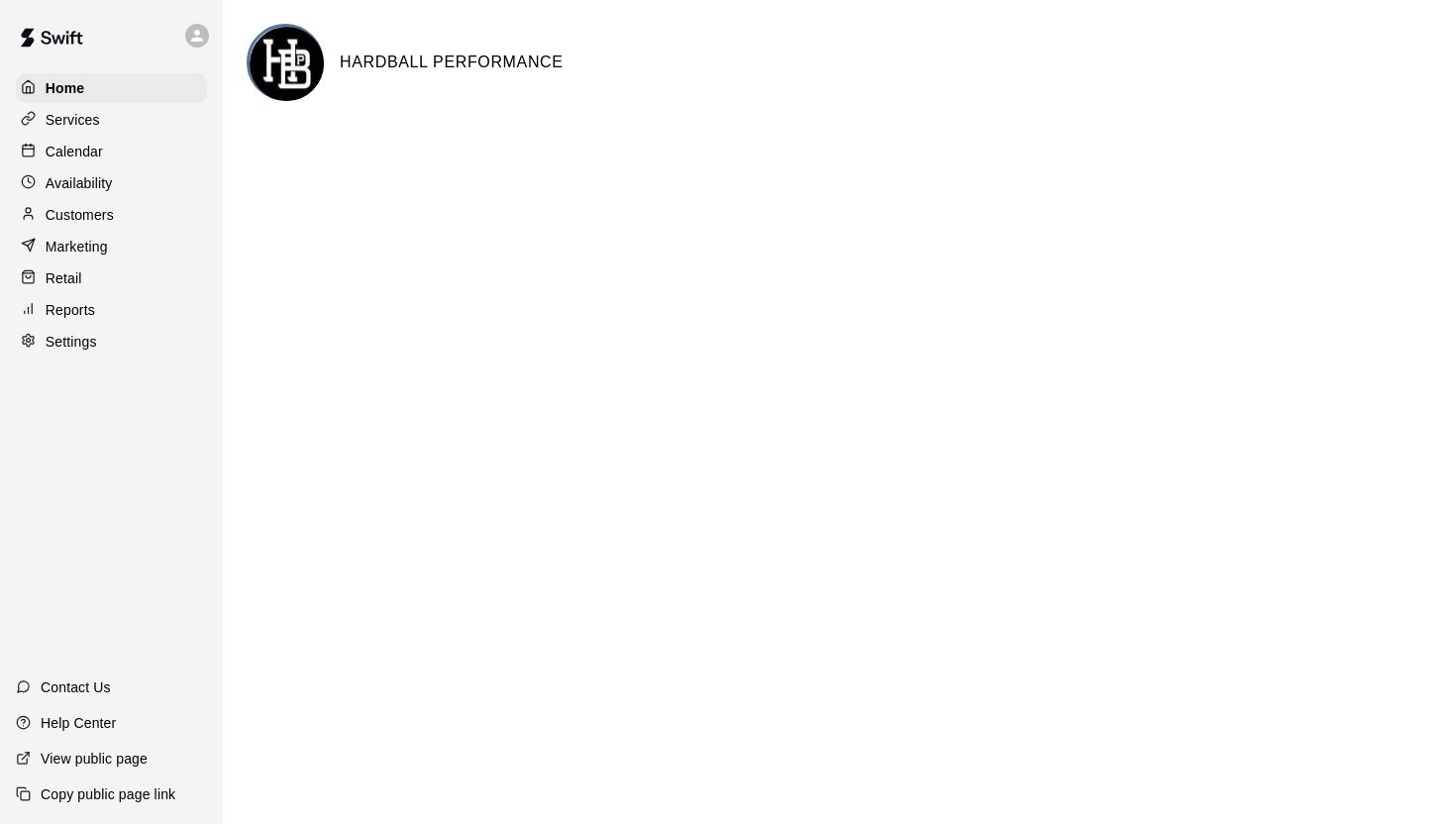 click on "Customers" at bounding box center [111, 215] 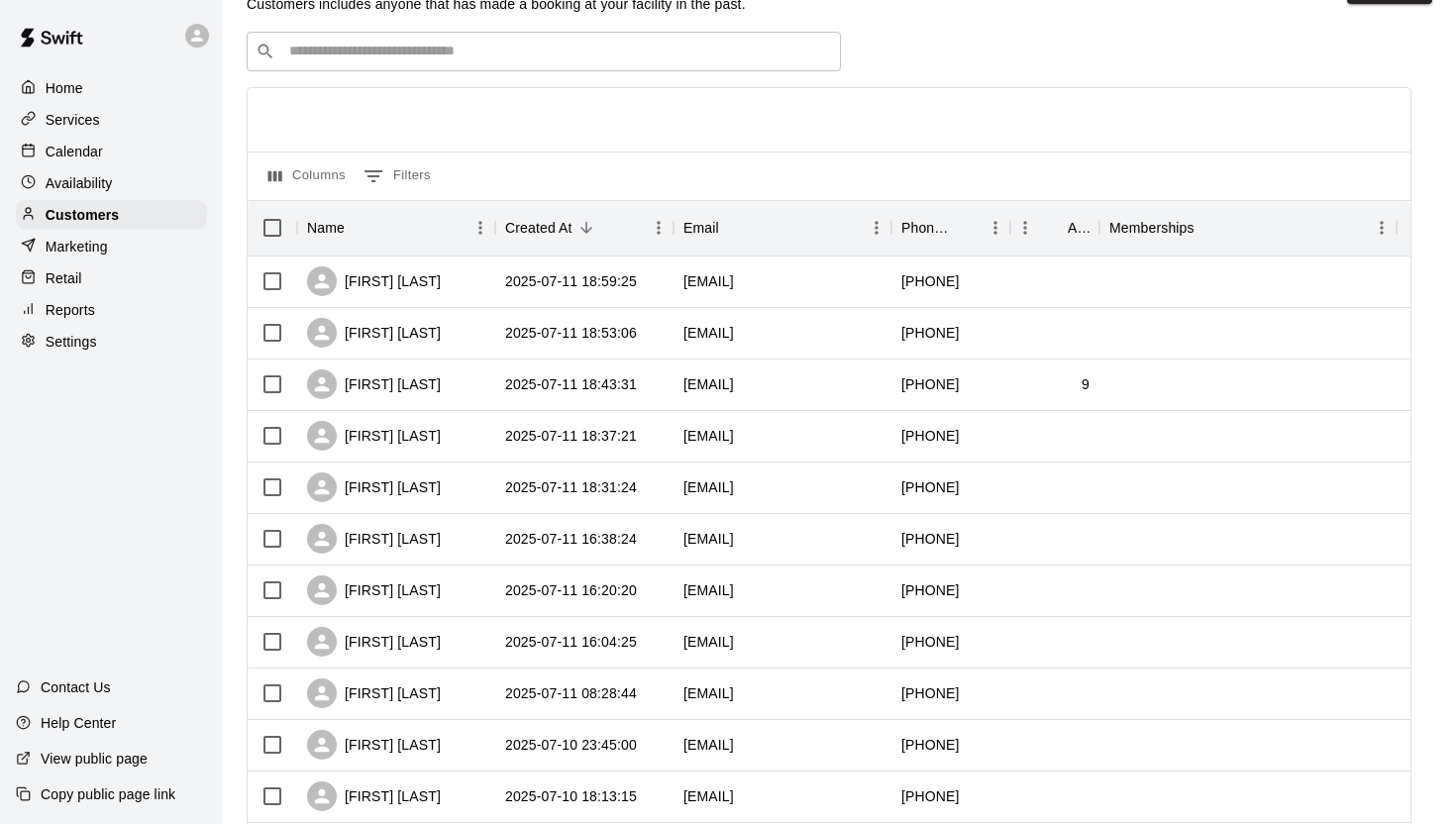 scroll, scrollTop: 63, scrollLeft: 0, axis: vertical 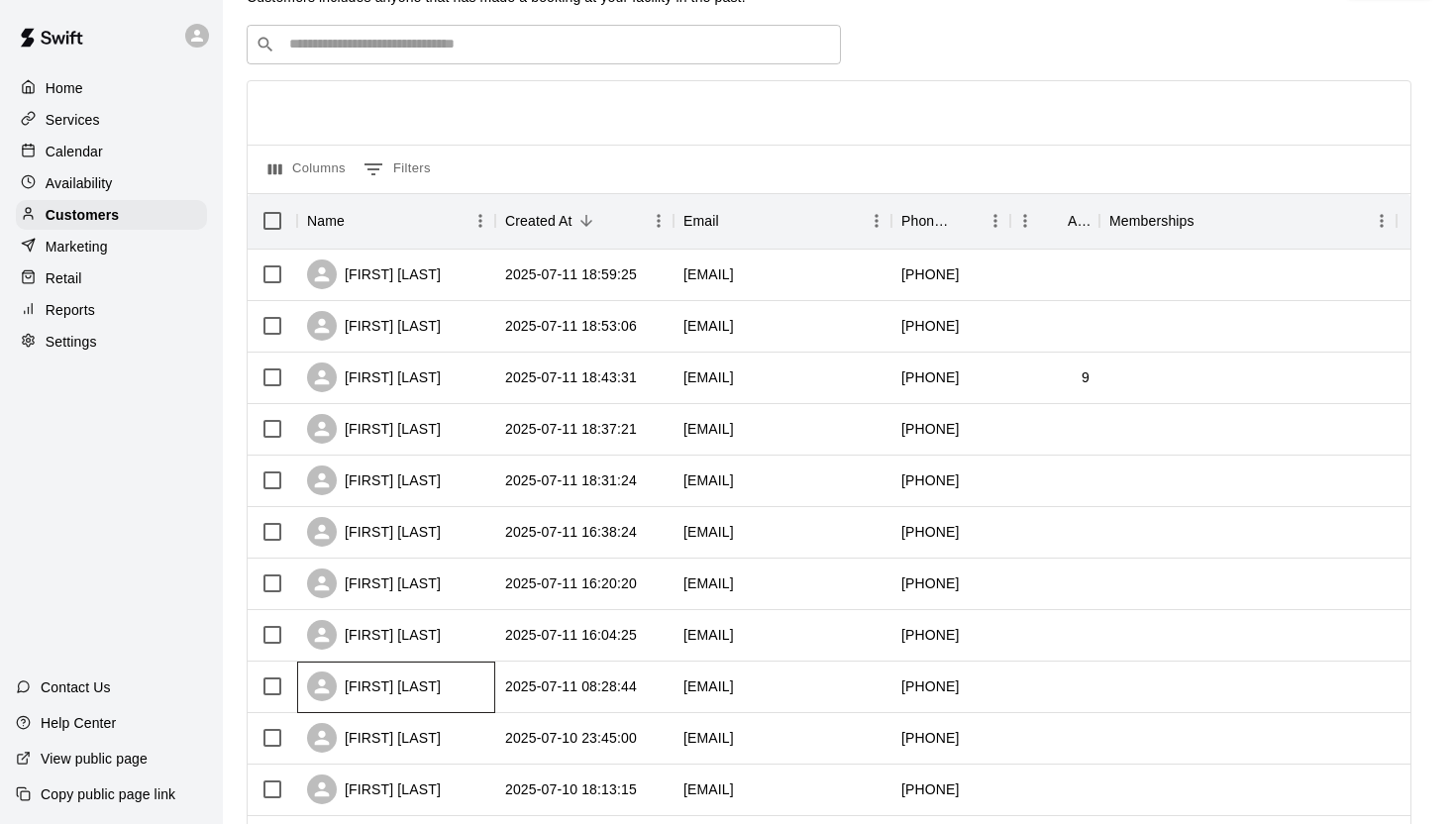 click on "[FIRST] [LAST]" at bounding box center [373, 686] 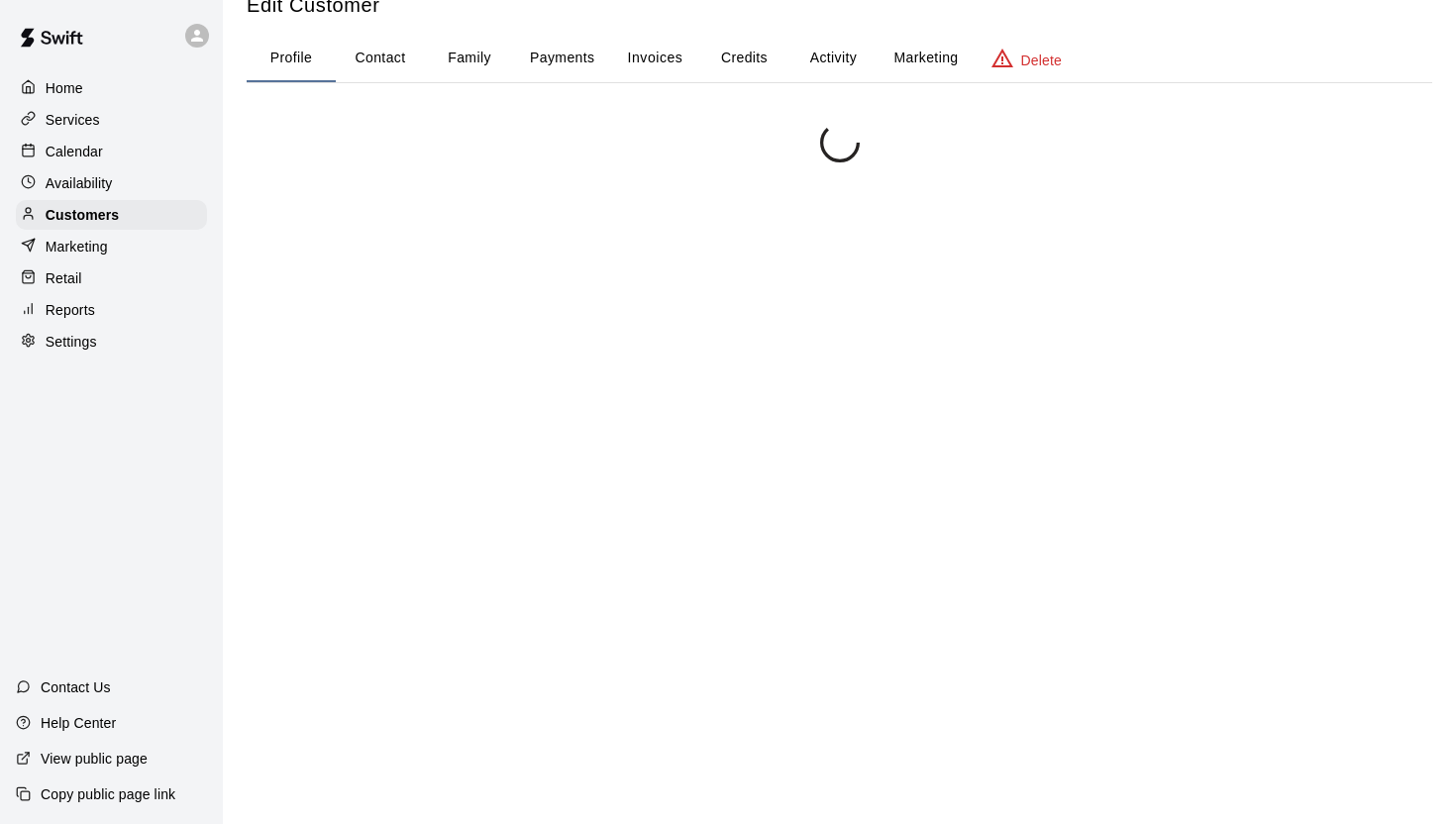 scroll, scrollTop: 0, scrollLeft: 0, axis: both 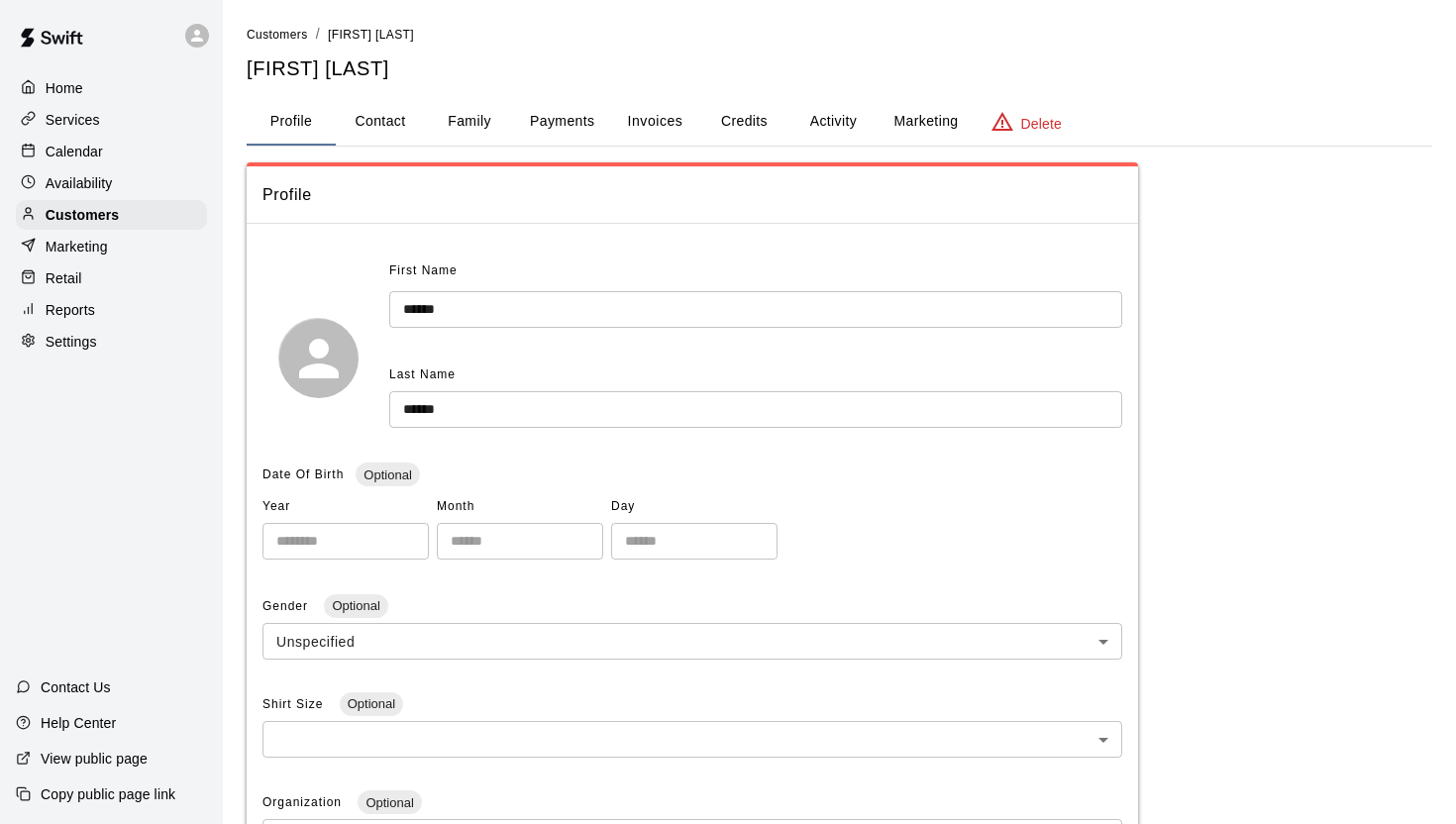 click on "Payments" at bounding box center (562, 122) 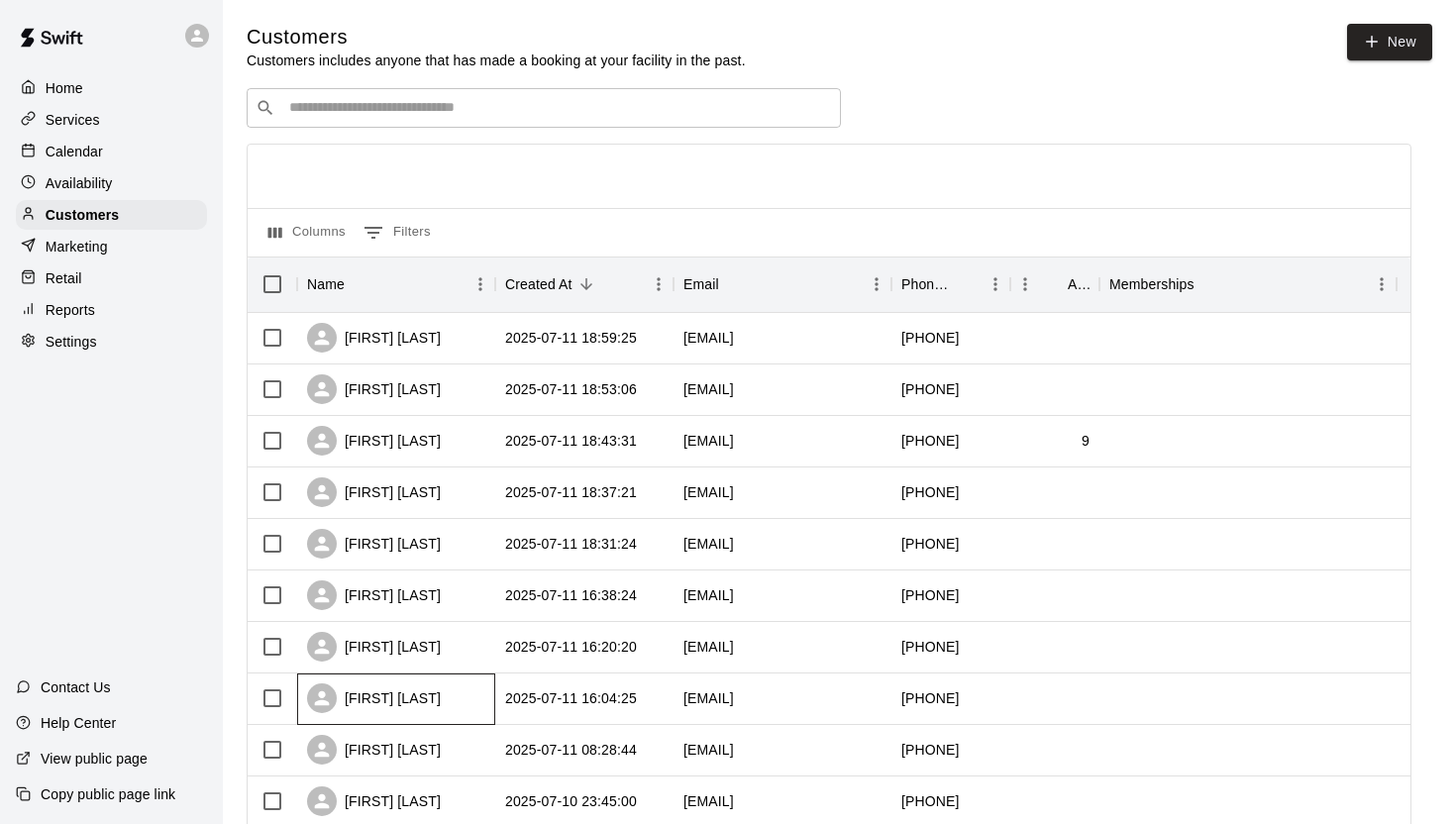 click on "[FIRST] [LAST]" at bounding box center (373, 698) 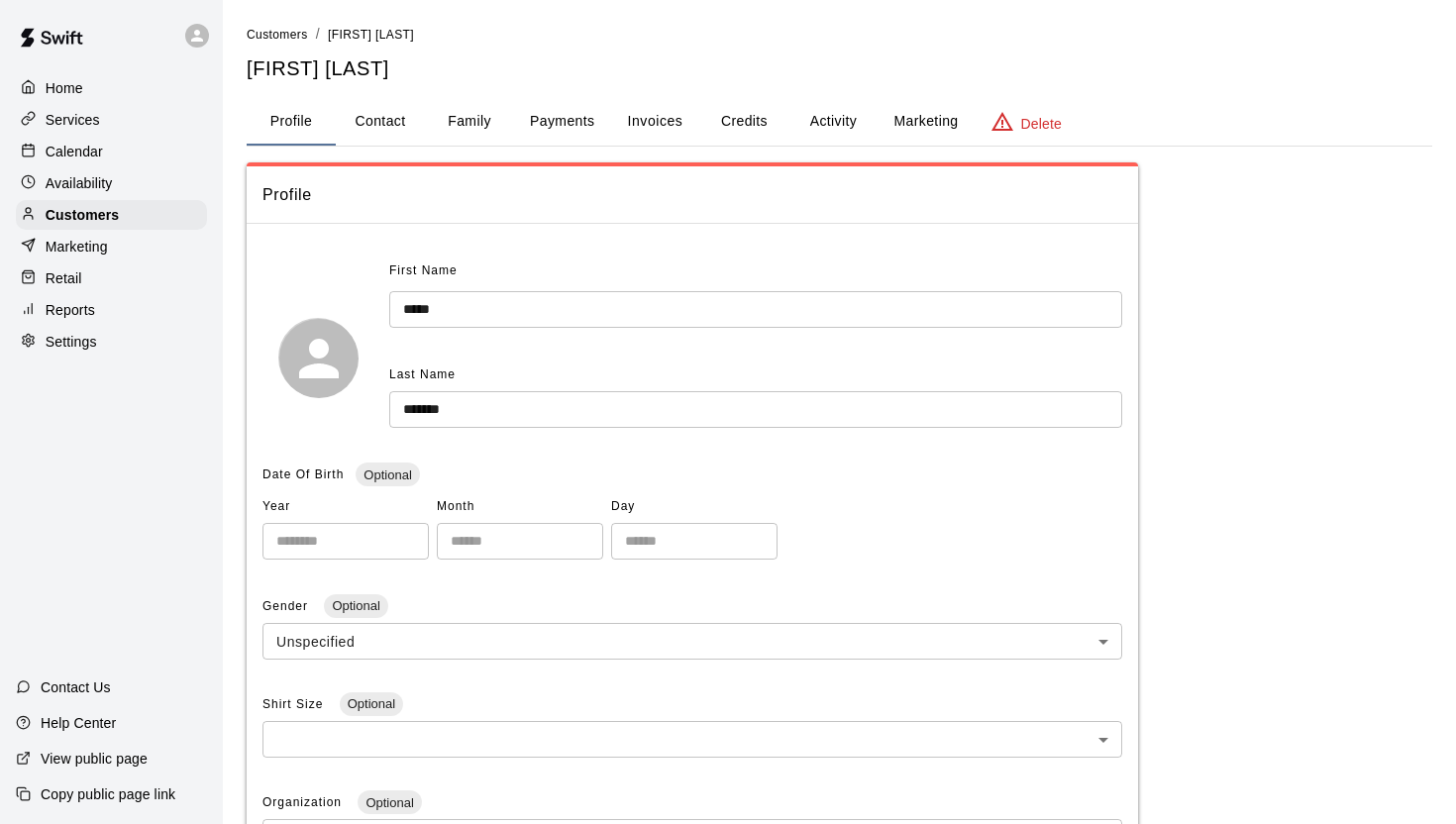 click on "Payments" at bounding box center [562, 122] 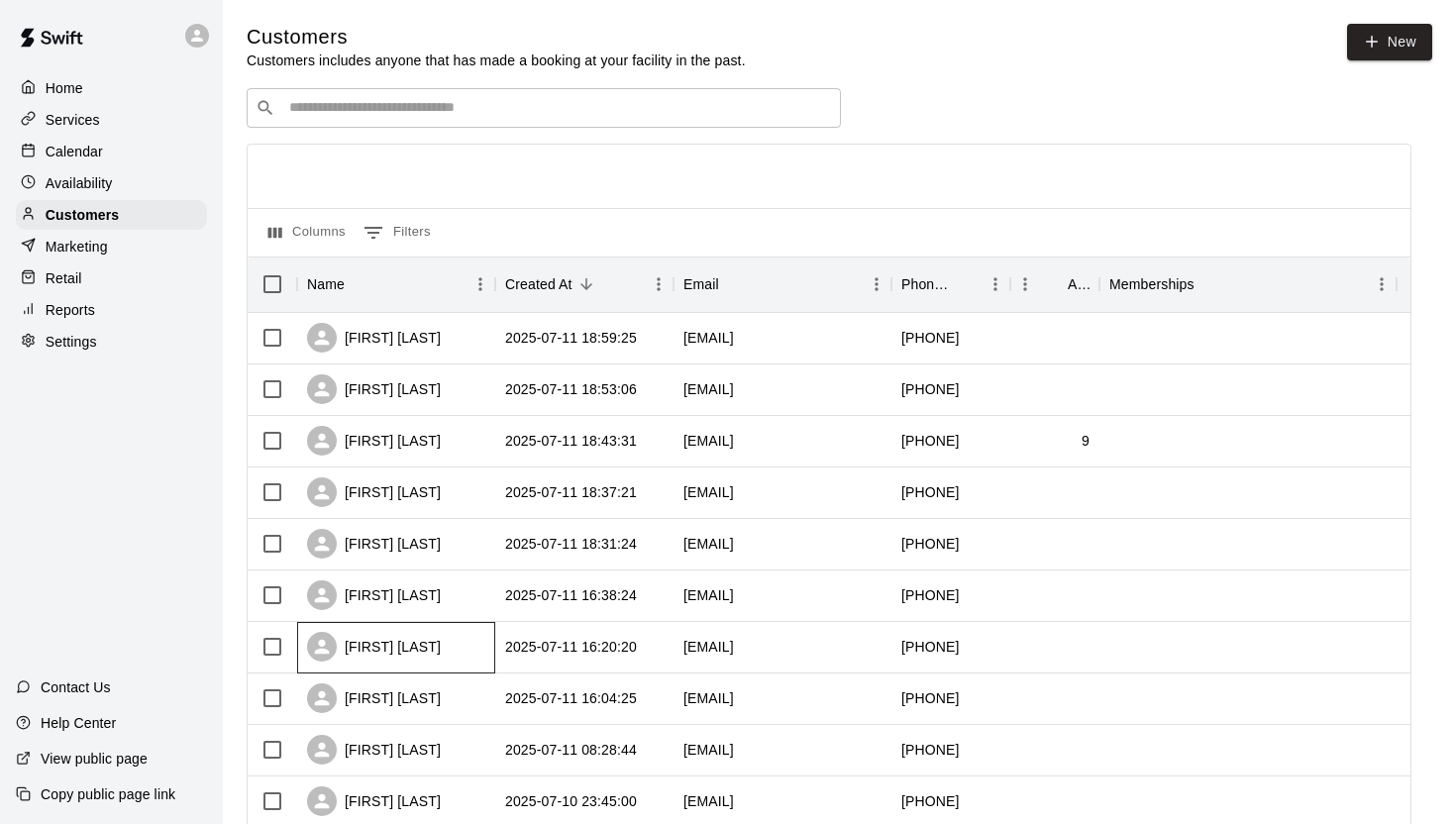 click on "[FIRST]  [LAST]" at bounding box center (373, 647) 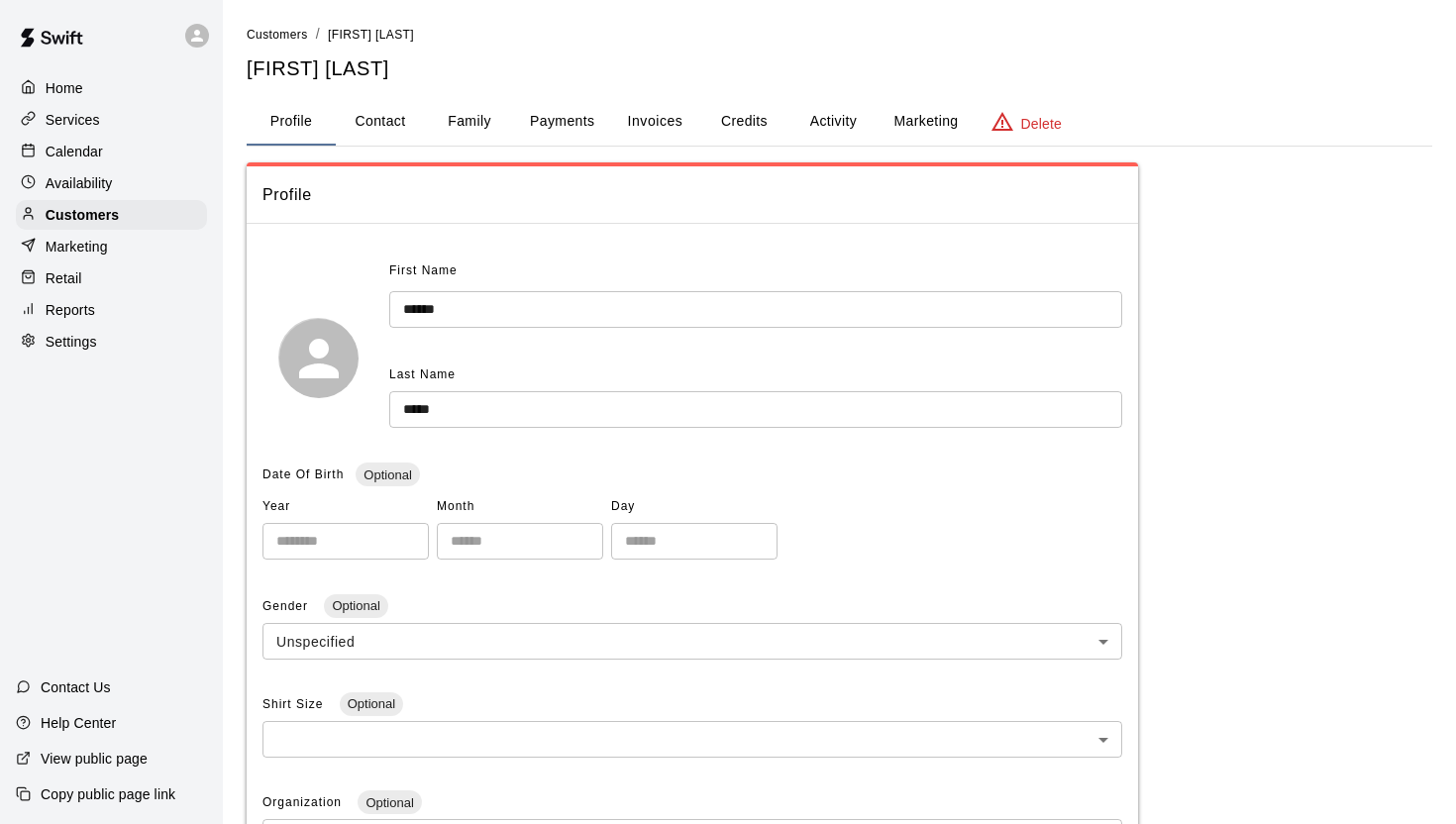 click on "Payments" at bounding box center [562, 122] 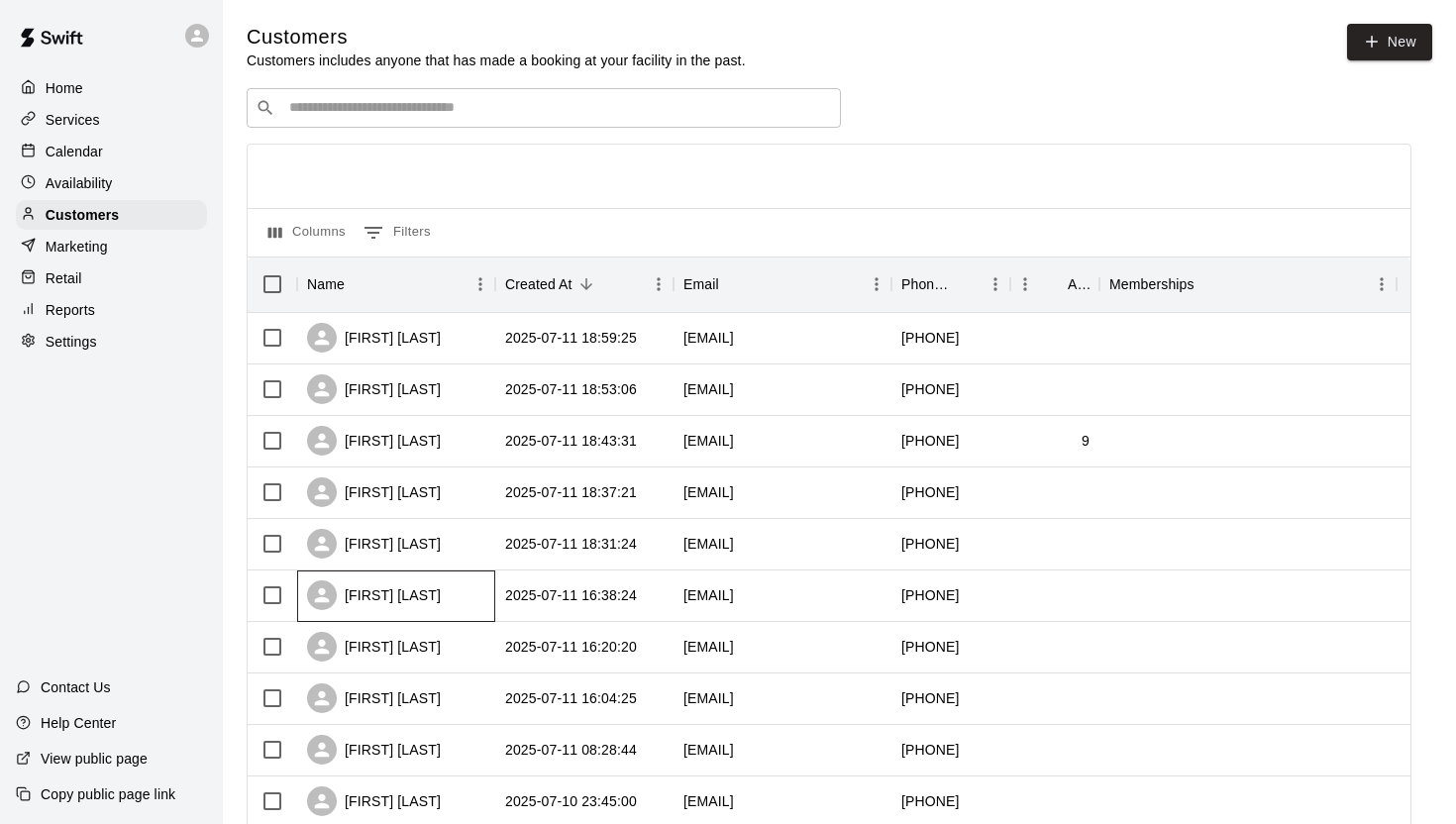click on "[FIRST] [LAST]" at bounding box center (373, 595) 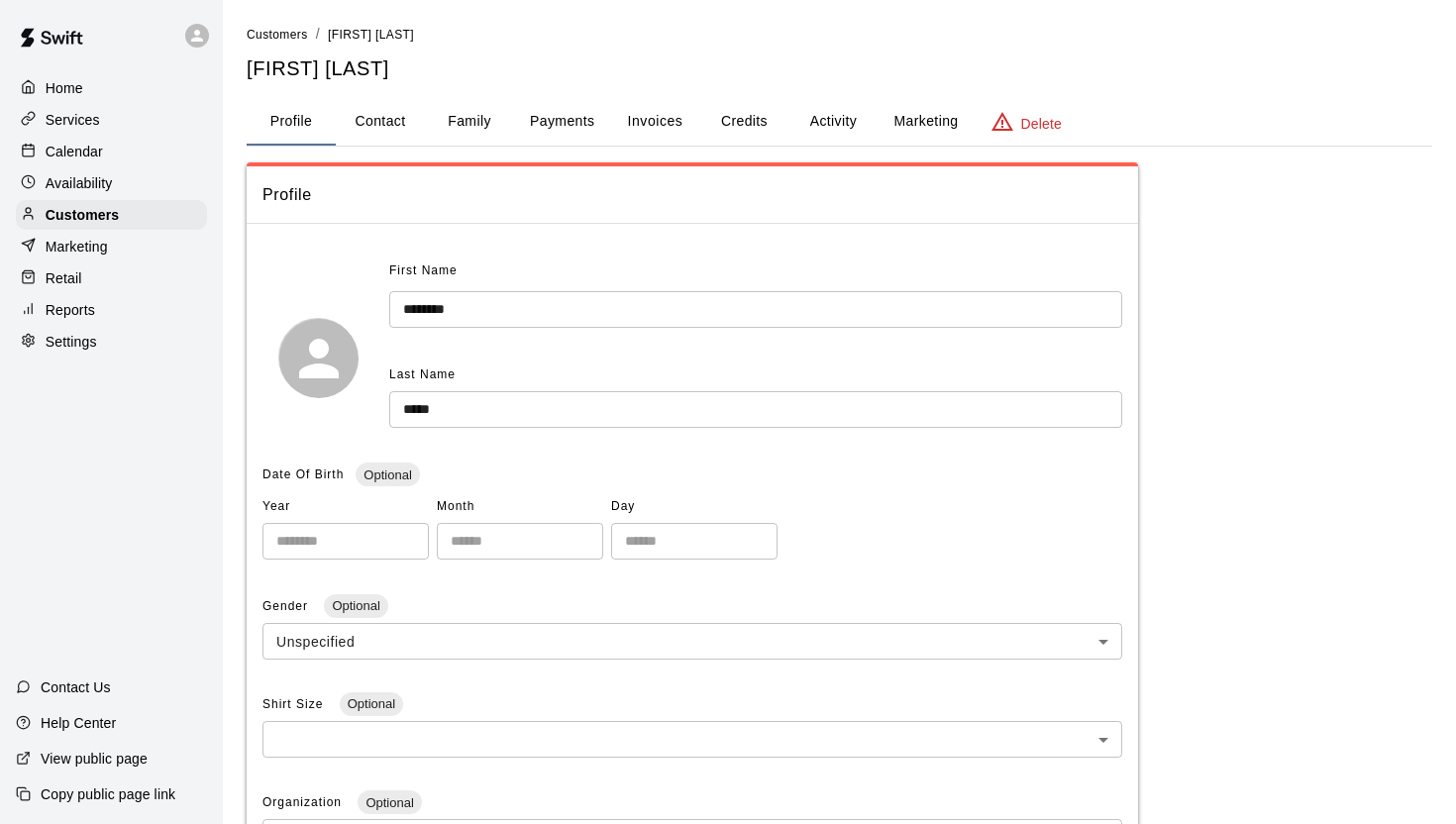 click on "Payments" at bounding box center (562, 122) 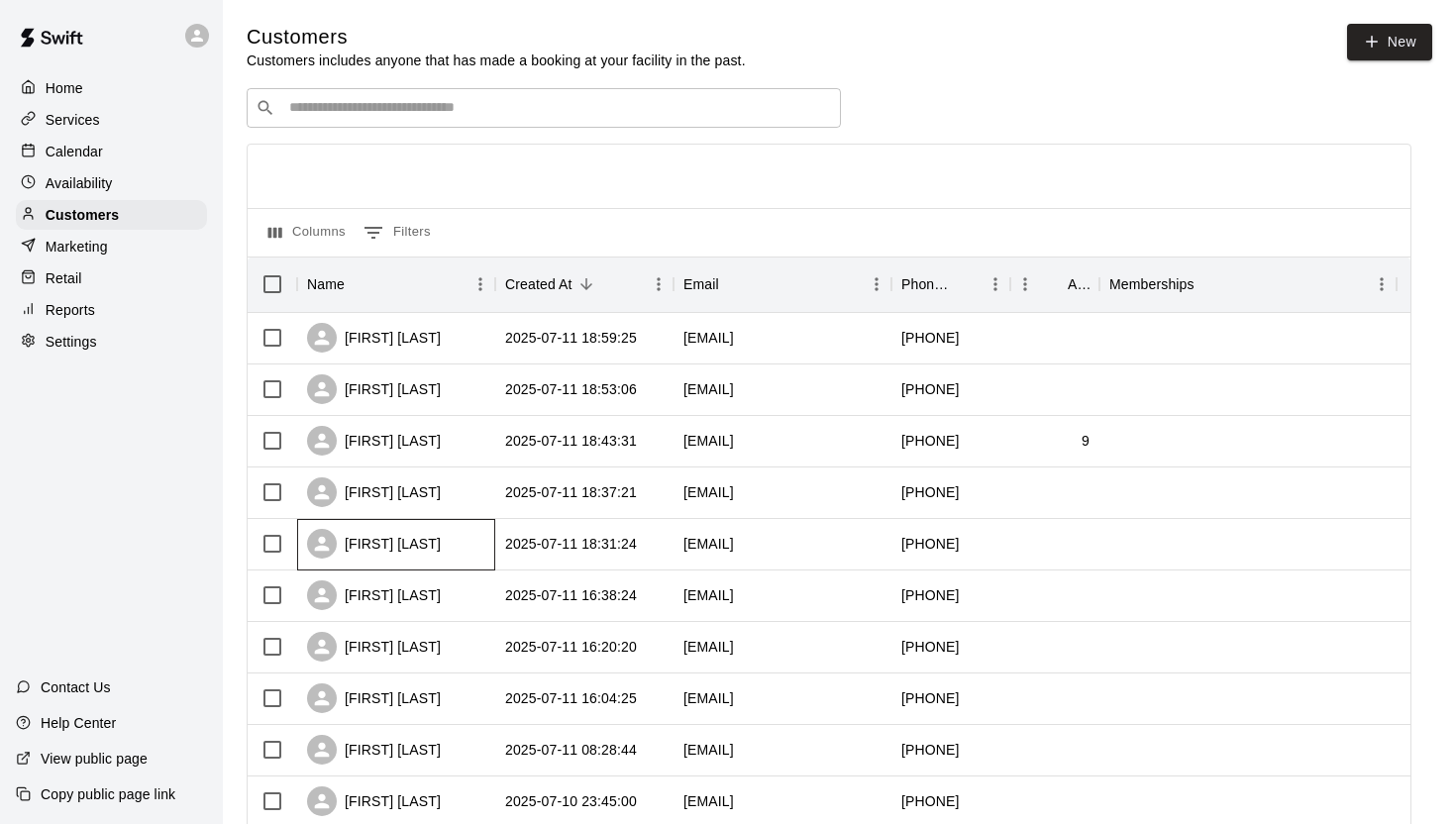 click on "[FIRST]  [LAST]" at bounding box center [373, 544] 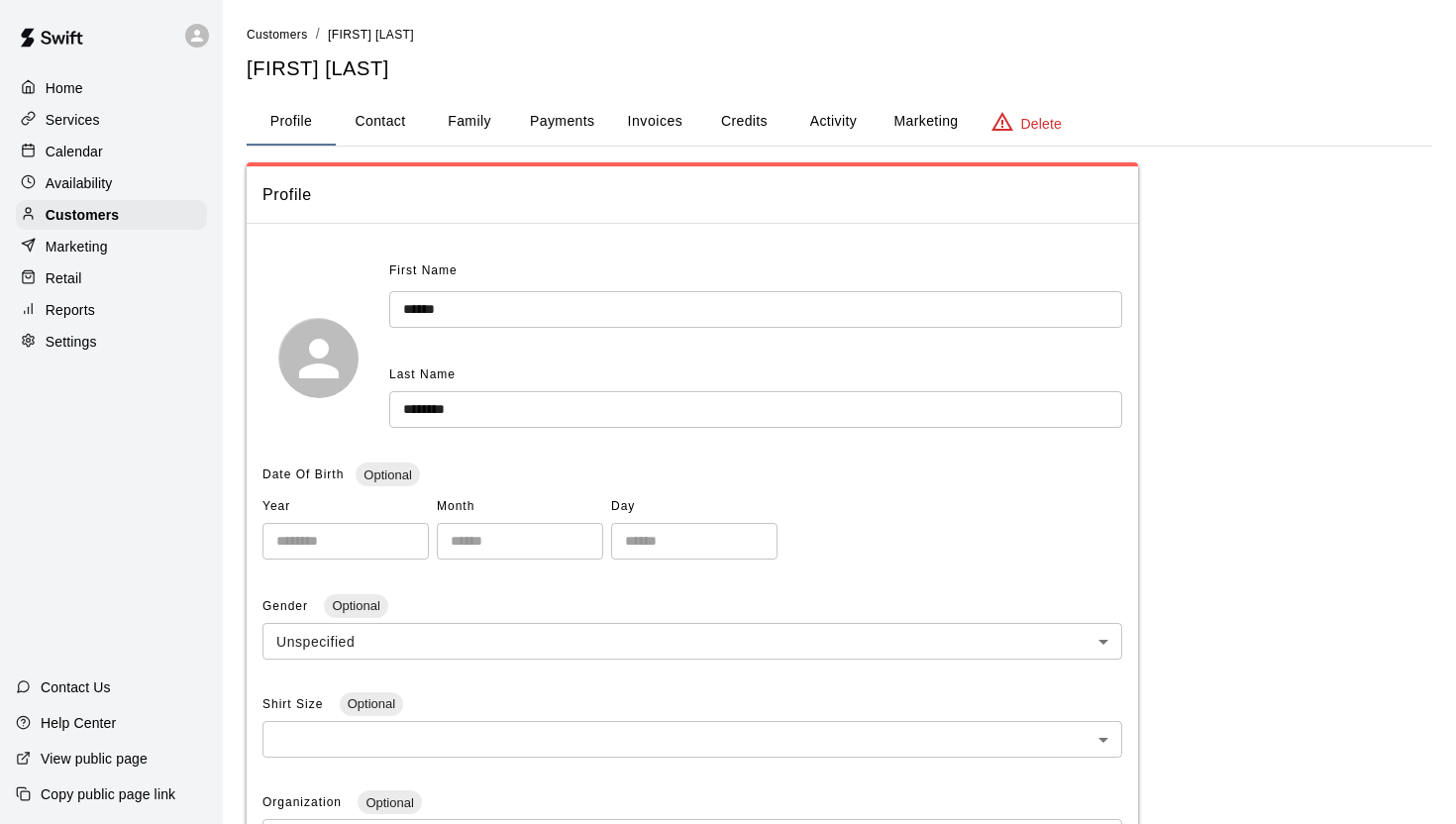 click on "Payments" at bounding box center (562, 122) 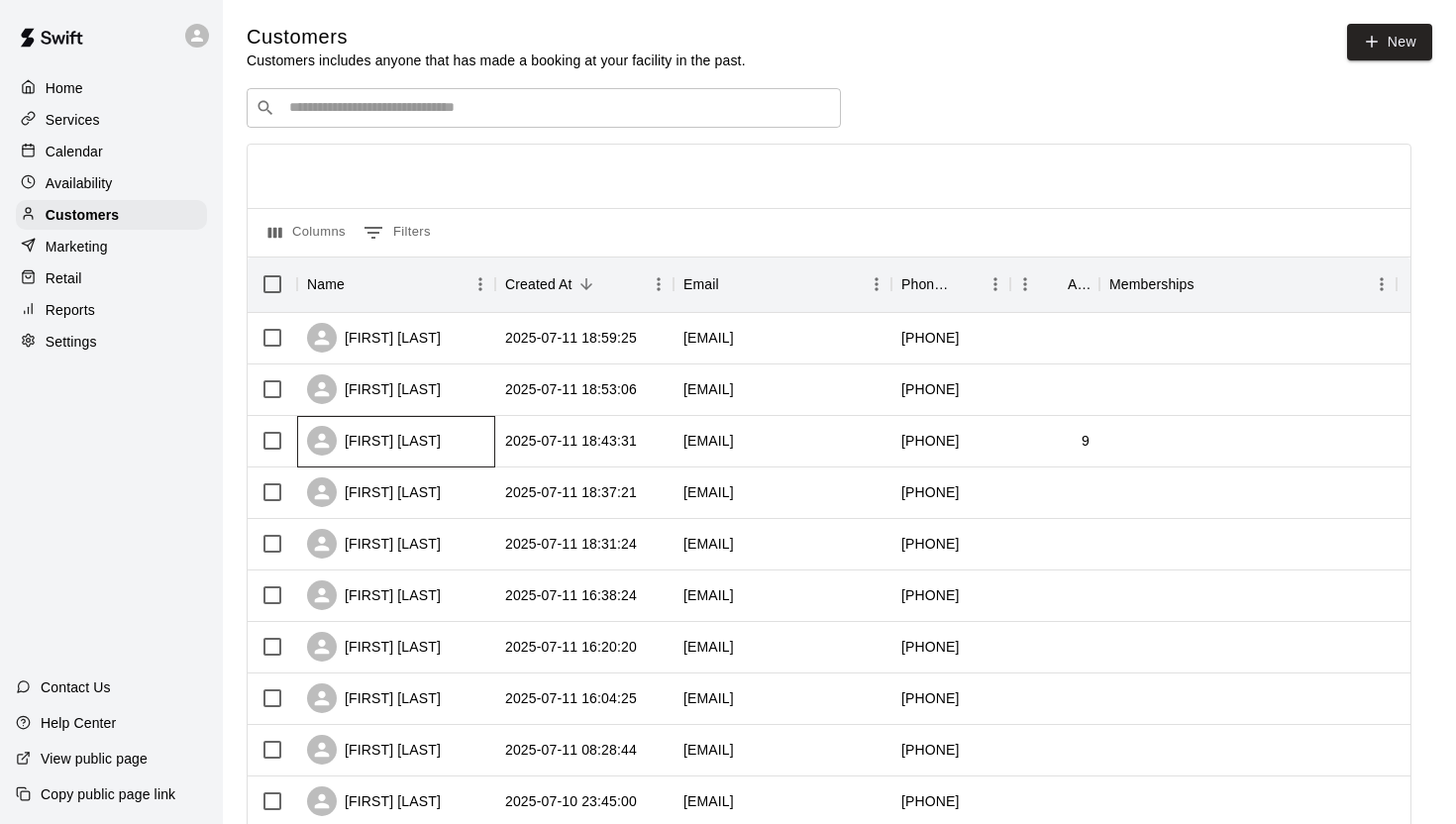 click on "[FIRST]  [LAST]" at bounding box center (373, 441) 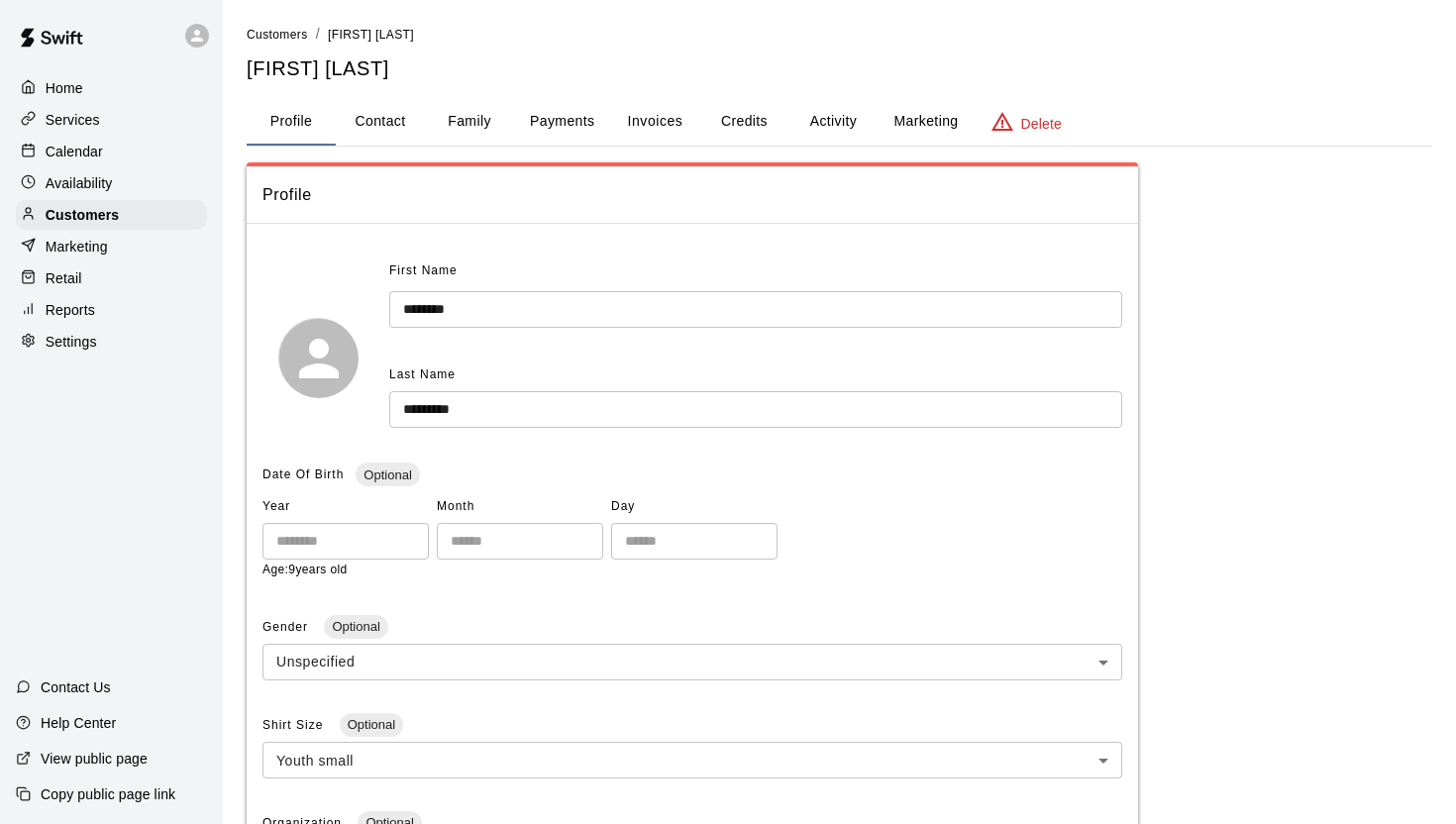 click on "Family" at bounding box center [469, 122] 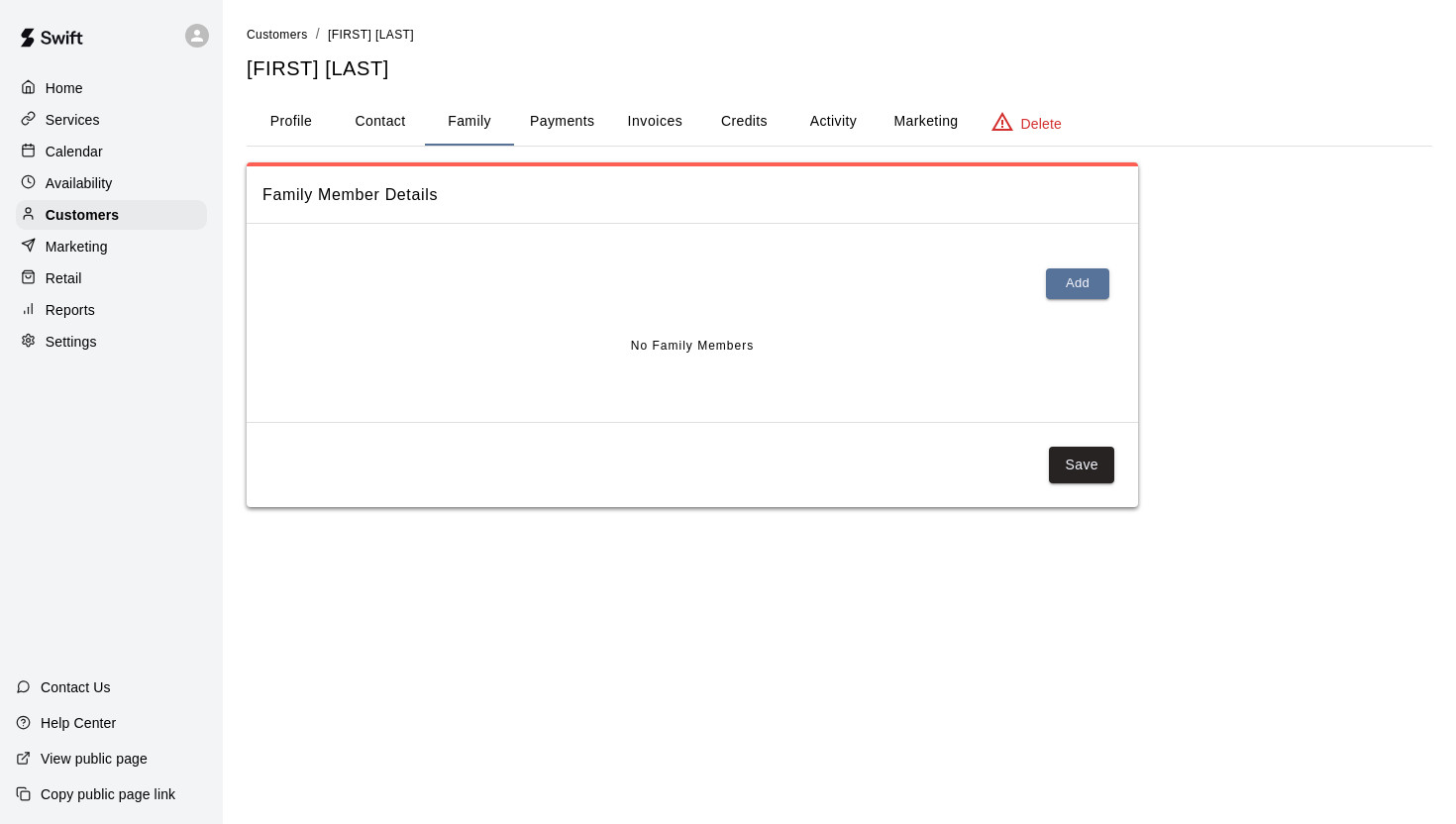click on "Payments" at bounding box center (562, 122) 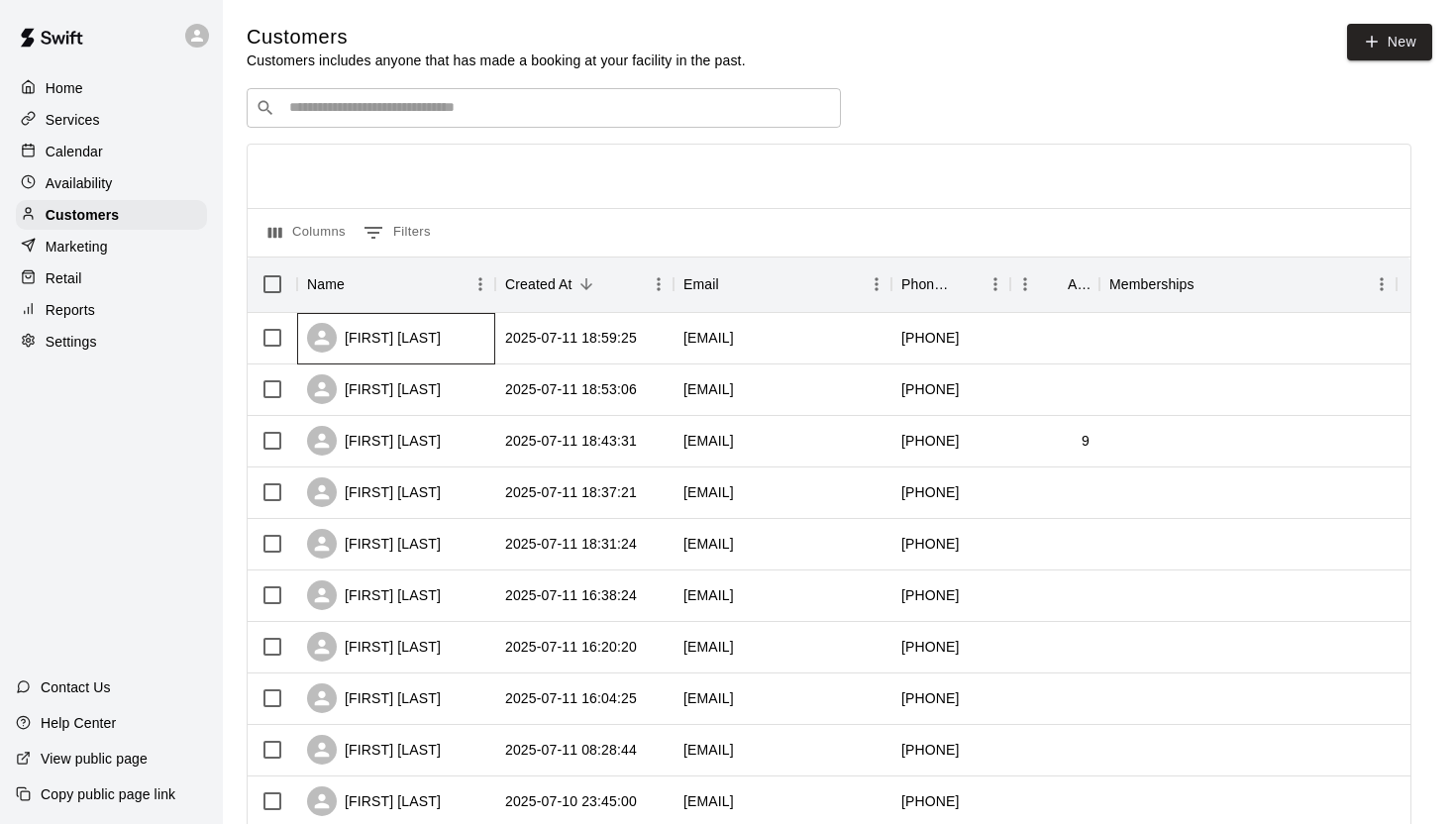 click on "[FIRST] [LAST]" at bounding box center [373, 338] 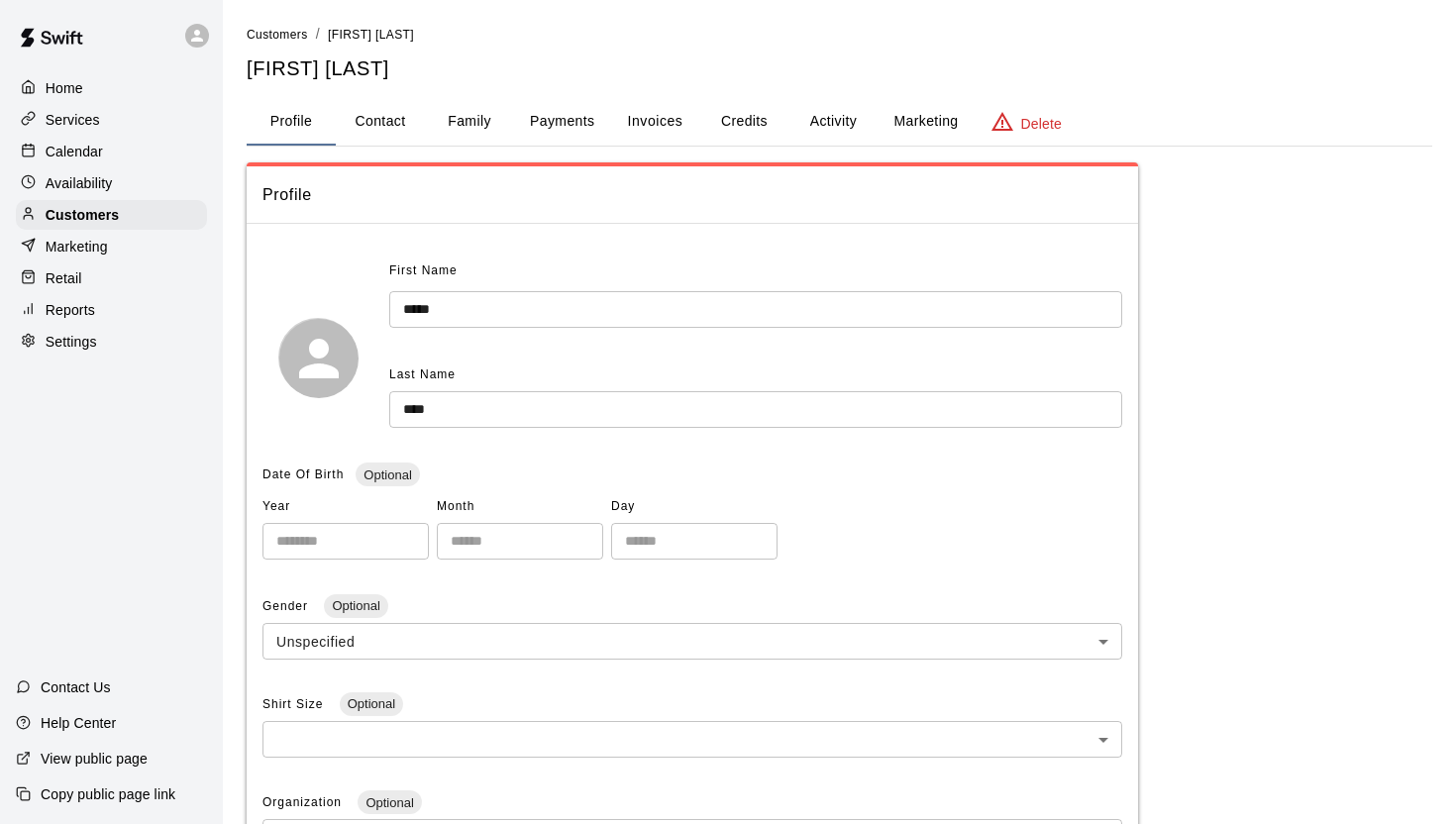 click on "Payments" at bounding box center [562, 122] 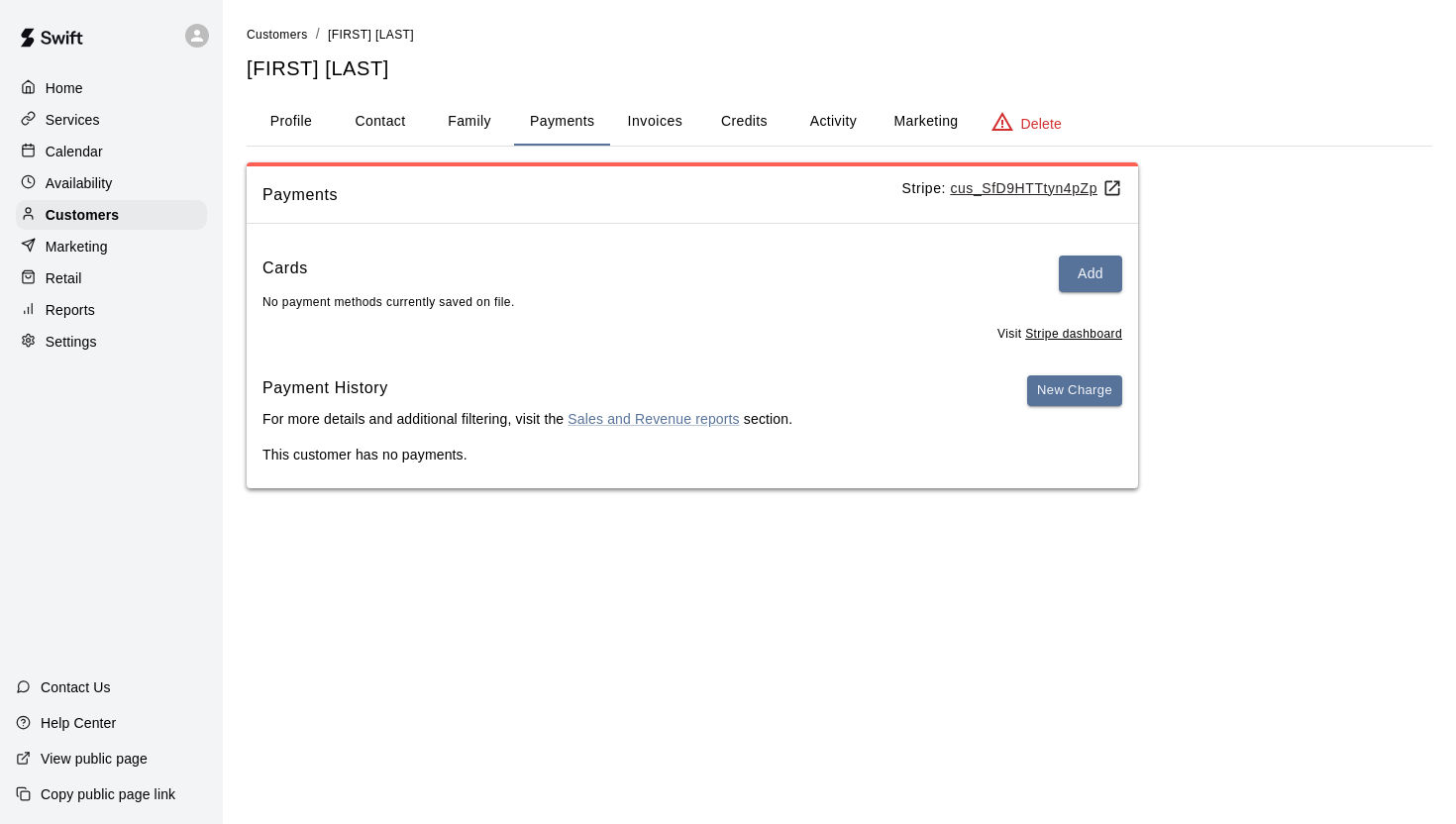 click on "Family" at bounding box center [469, 122] 